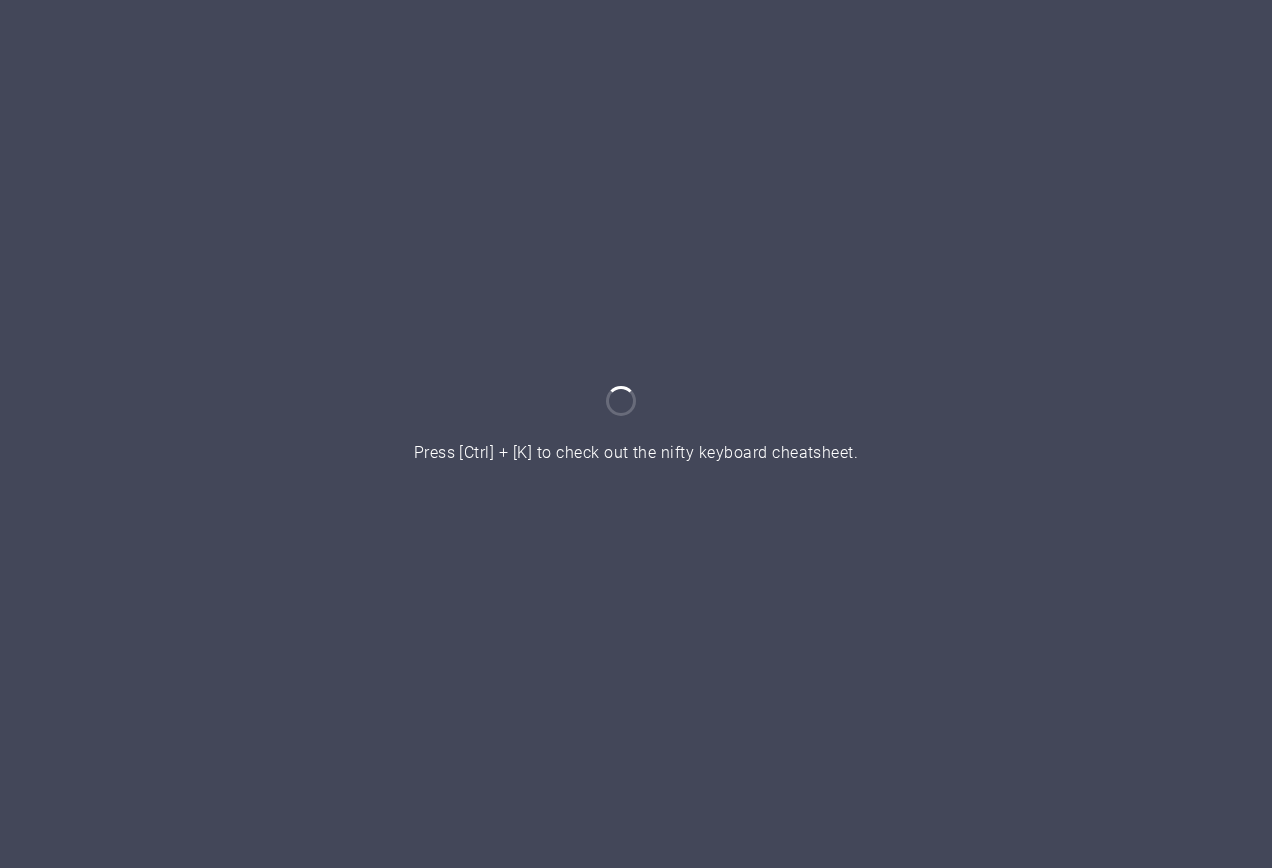scroll, scrollTop: 0, scrollLeft: 0, axis: both 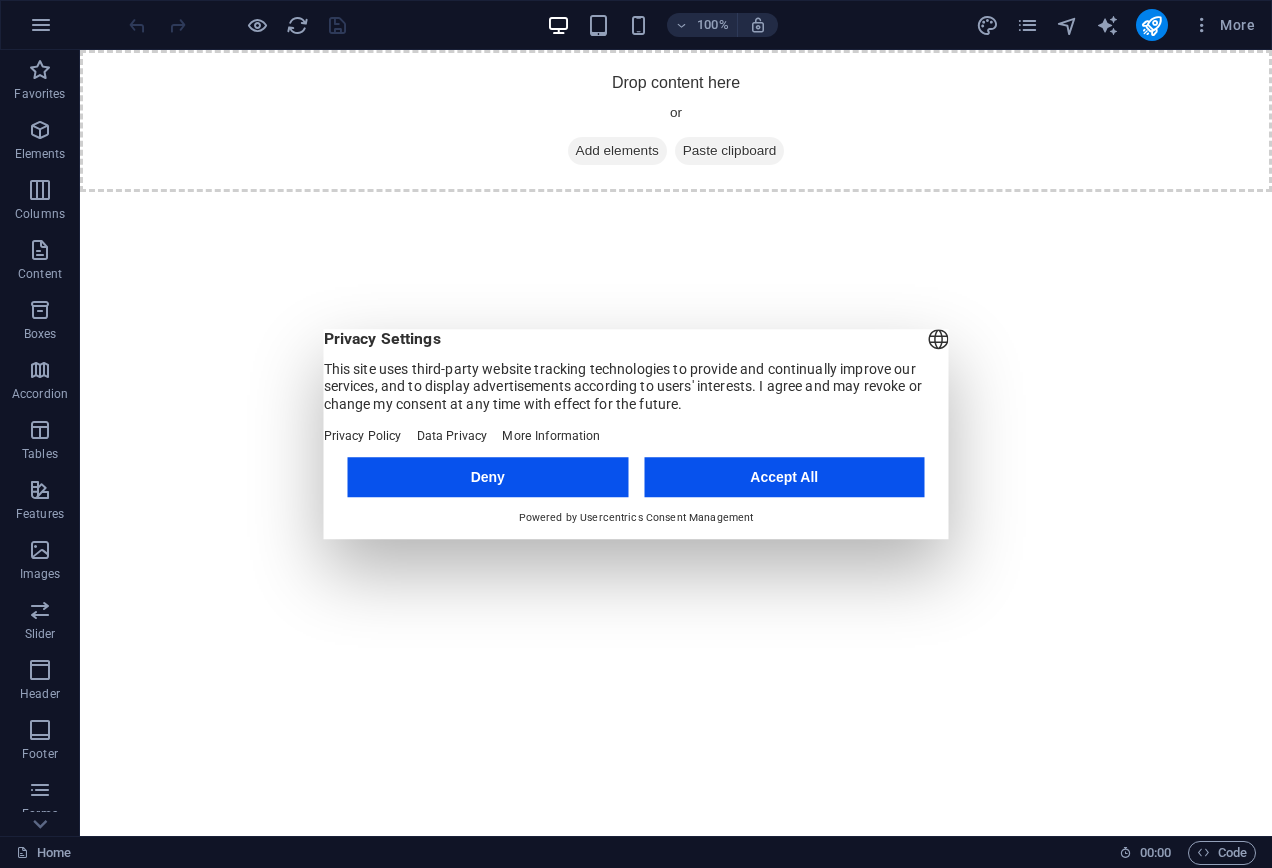 click on "Accept All" at bounding box center (784, 477) 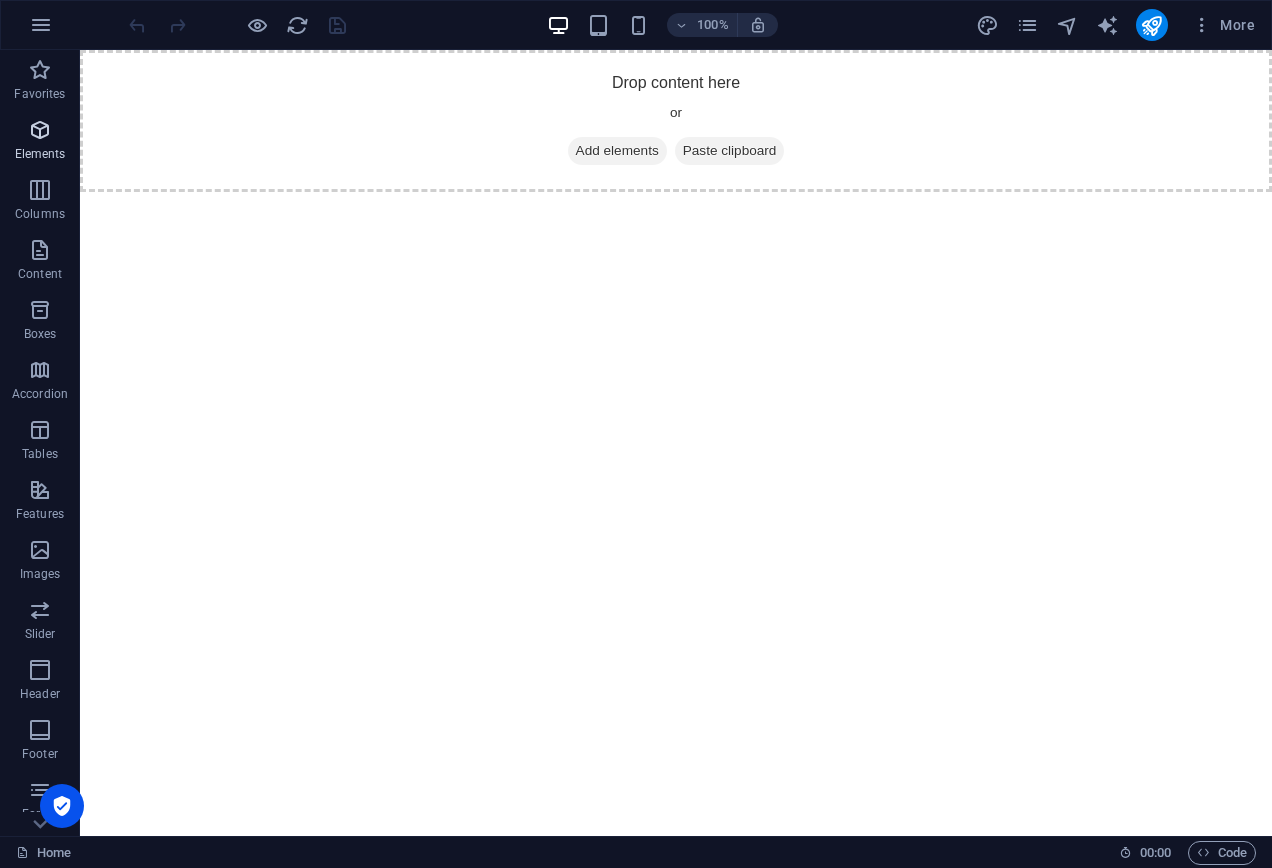 click on "Elements" at bounding box center (40, 142) 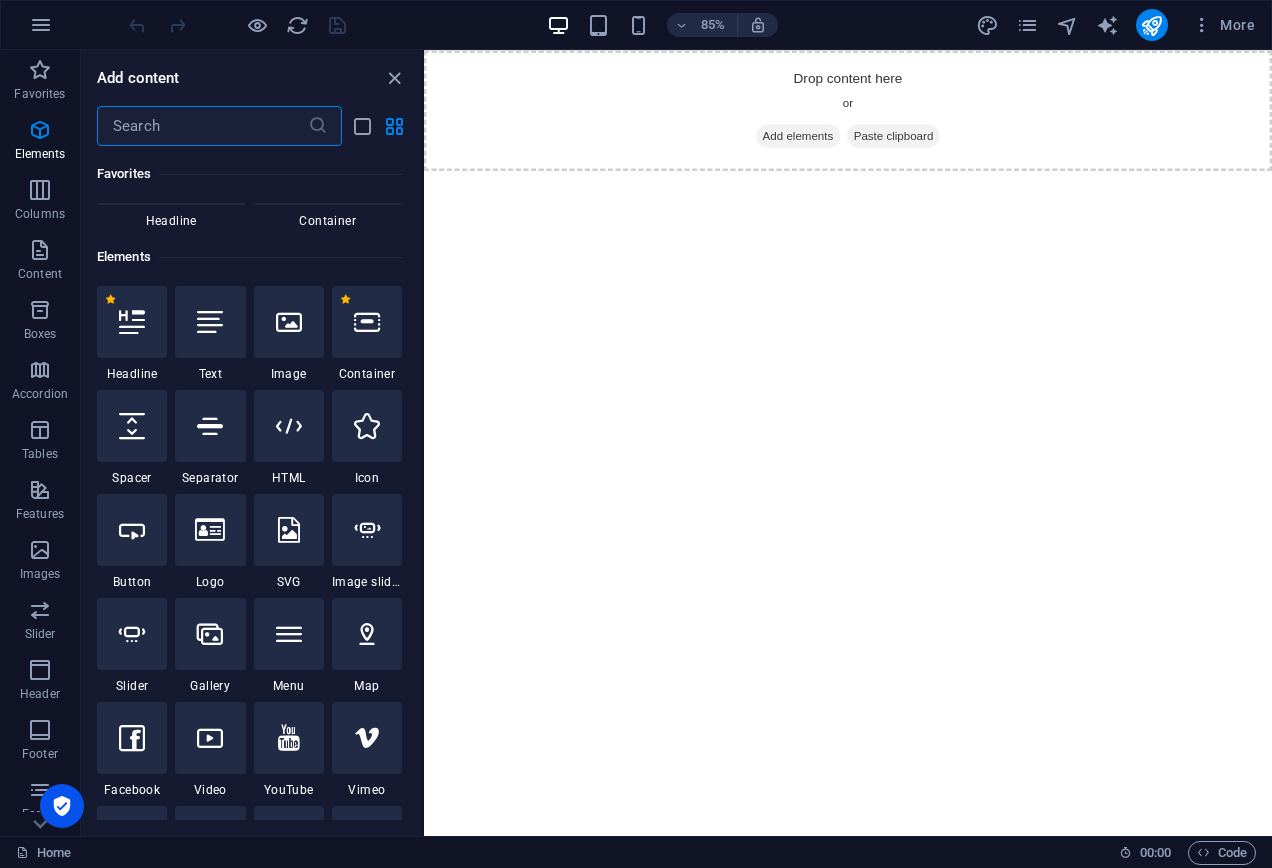 scroll, scrollTop: 213, scrollLeft: 0, axis: vertical 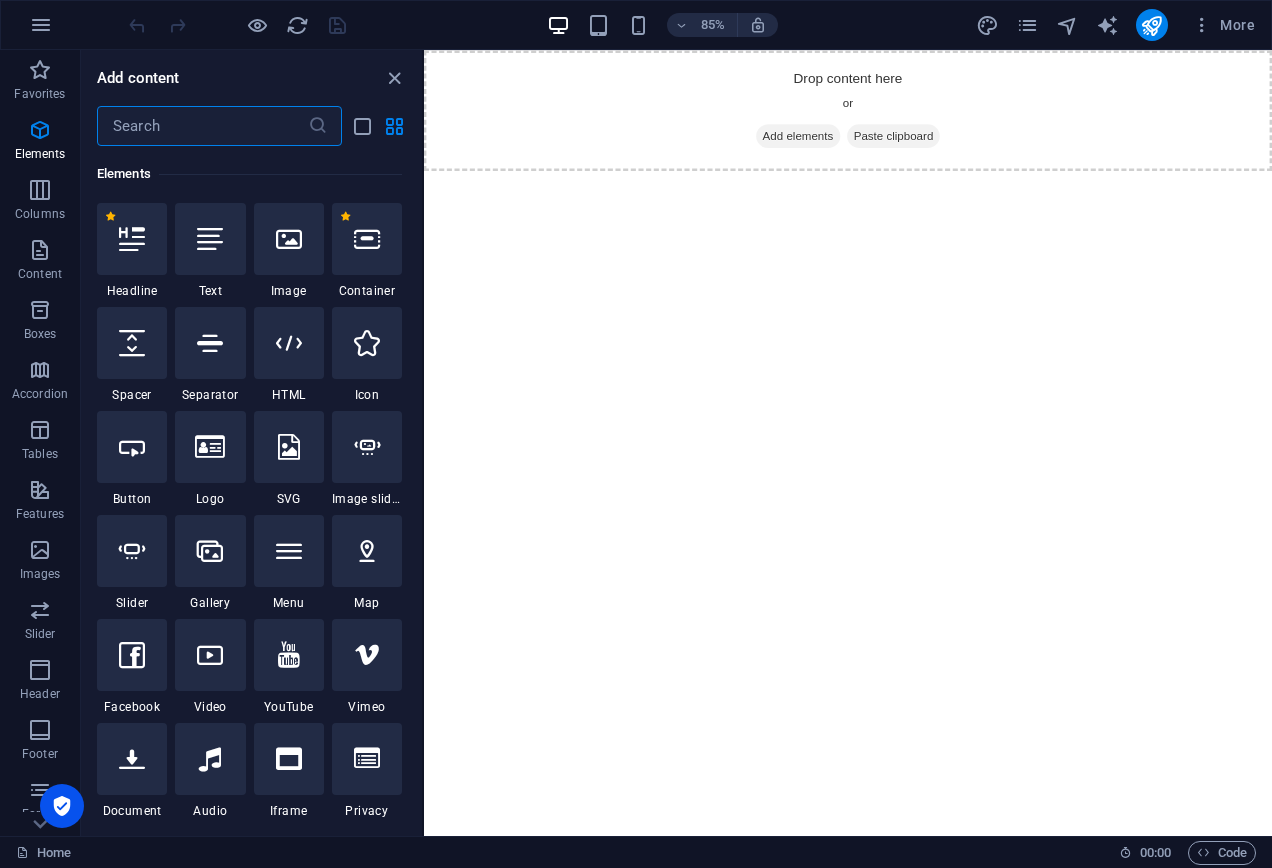 click at bounding box center (202, 126) 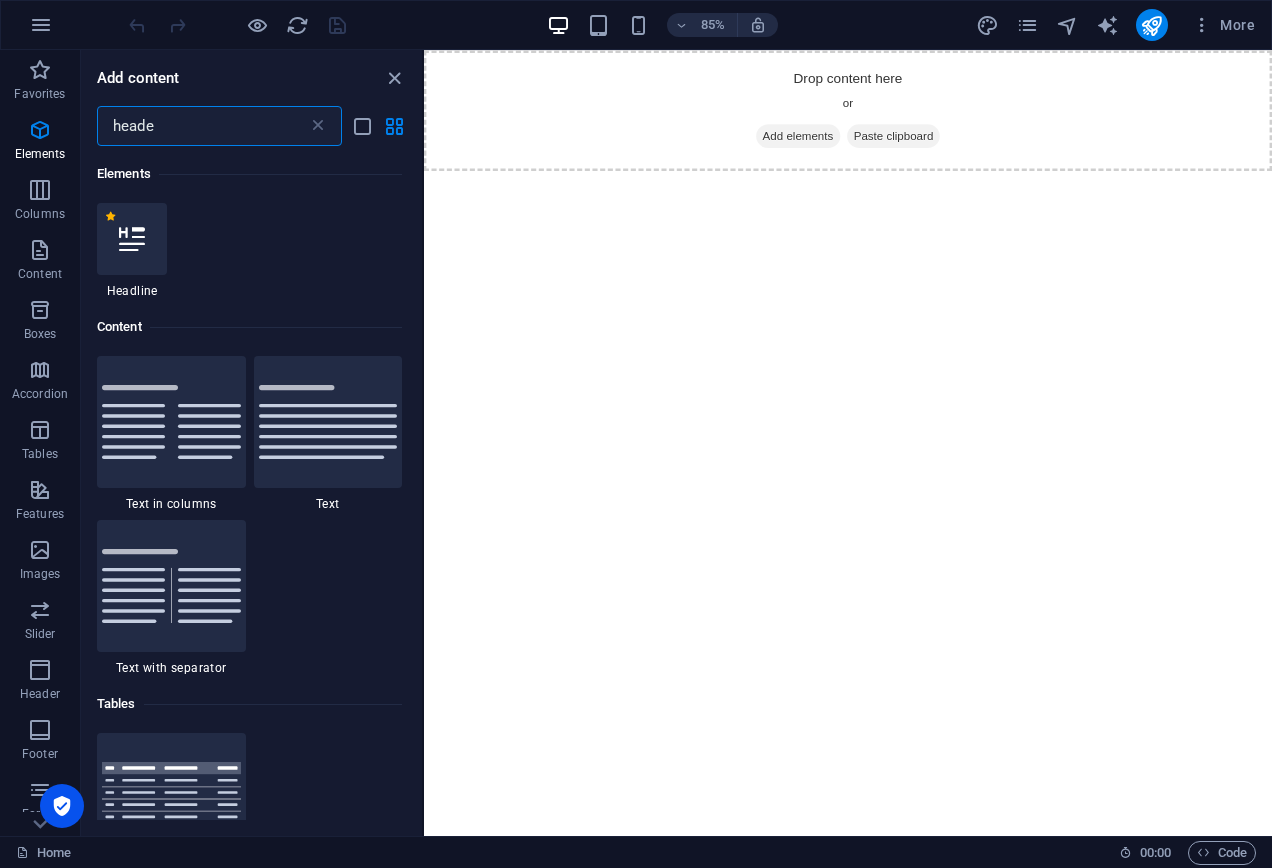 type on "header" 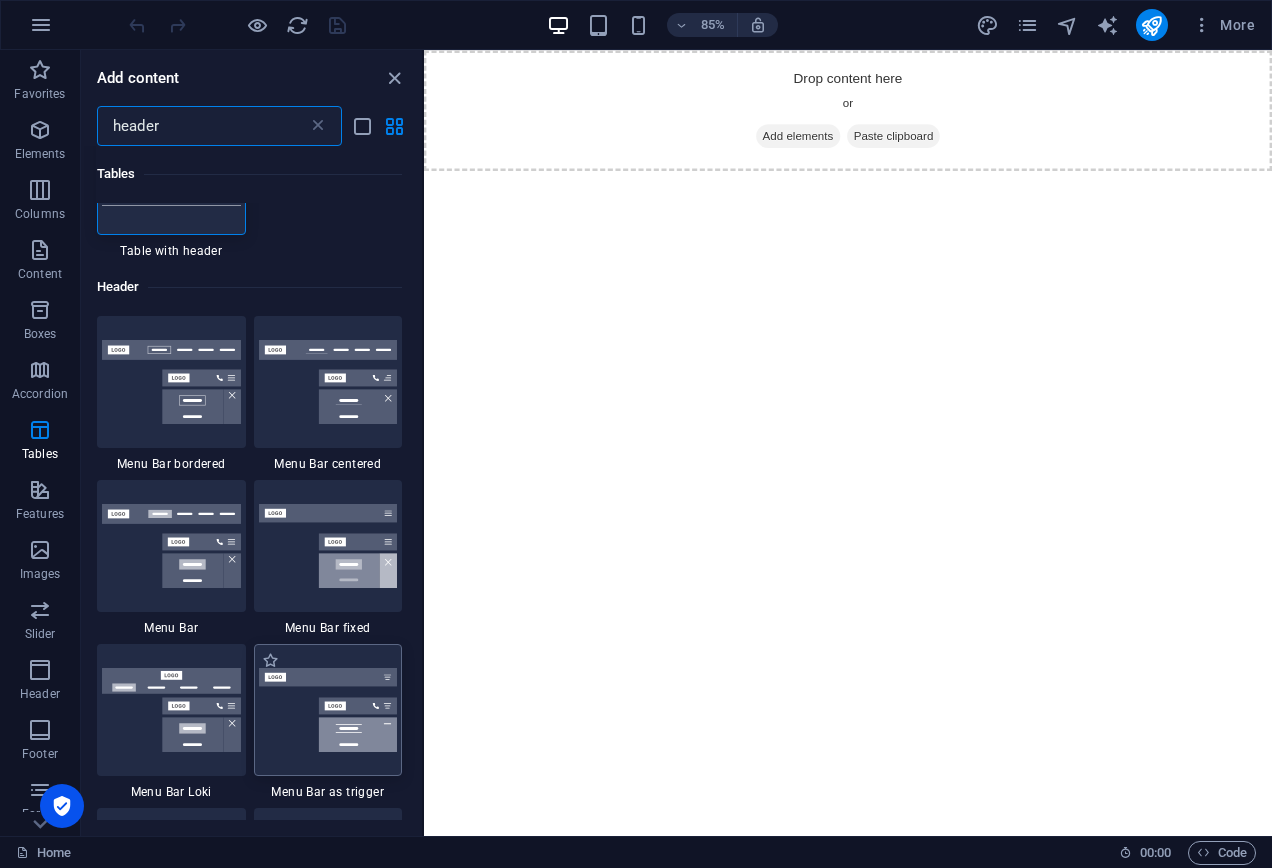 scroll, scrollTop: 300, scrollLeft: 0, axis: vertical 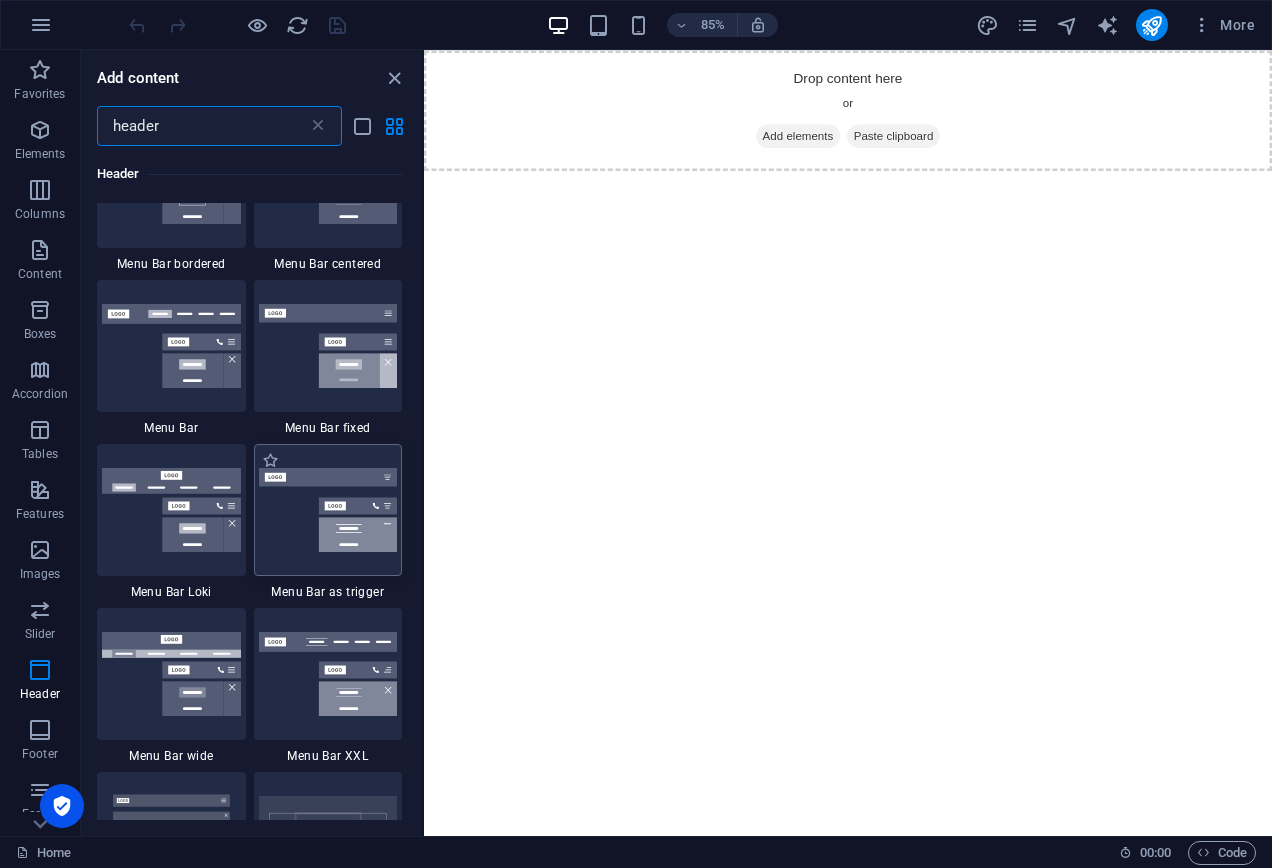 click at bounding box center [328, 510] 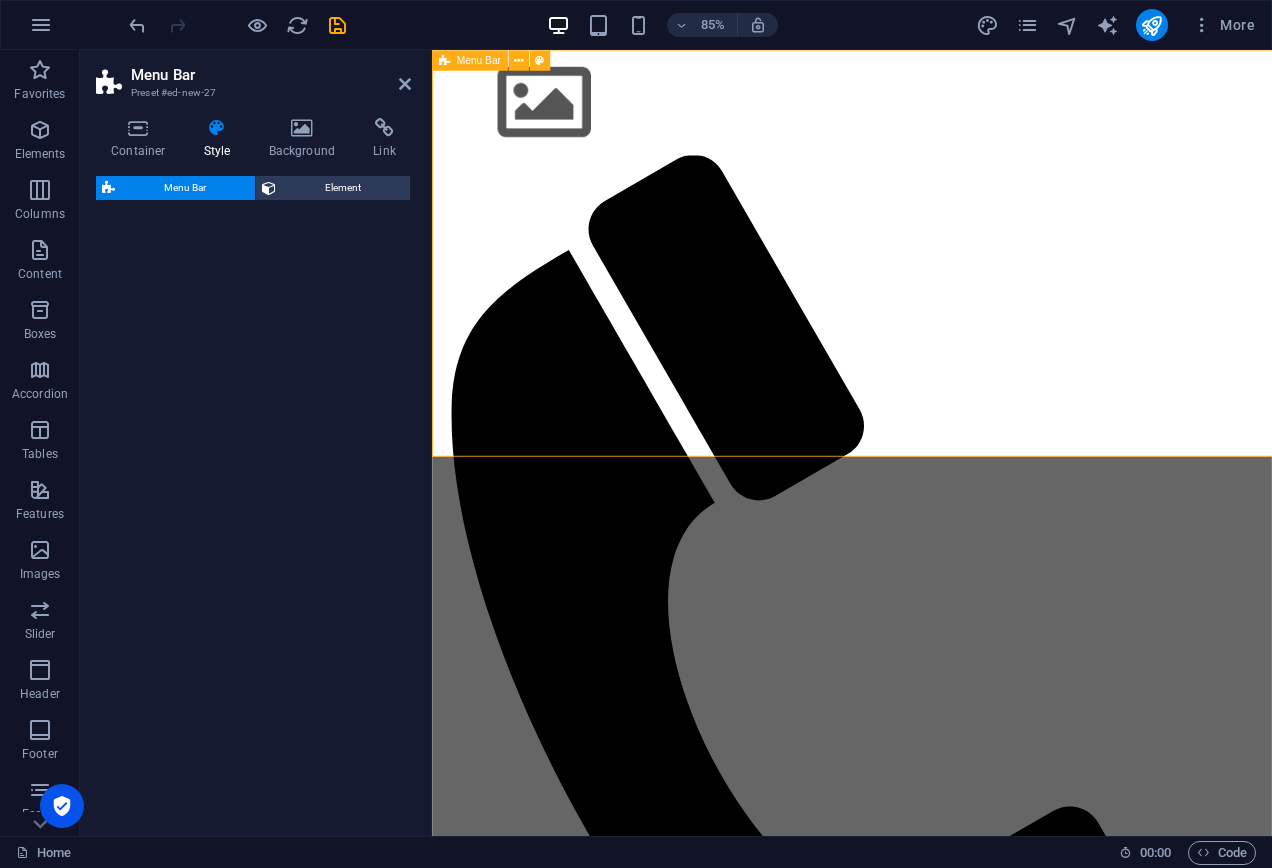 select on "rem" 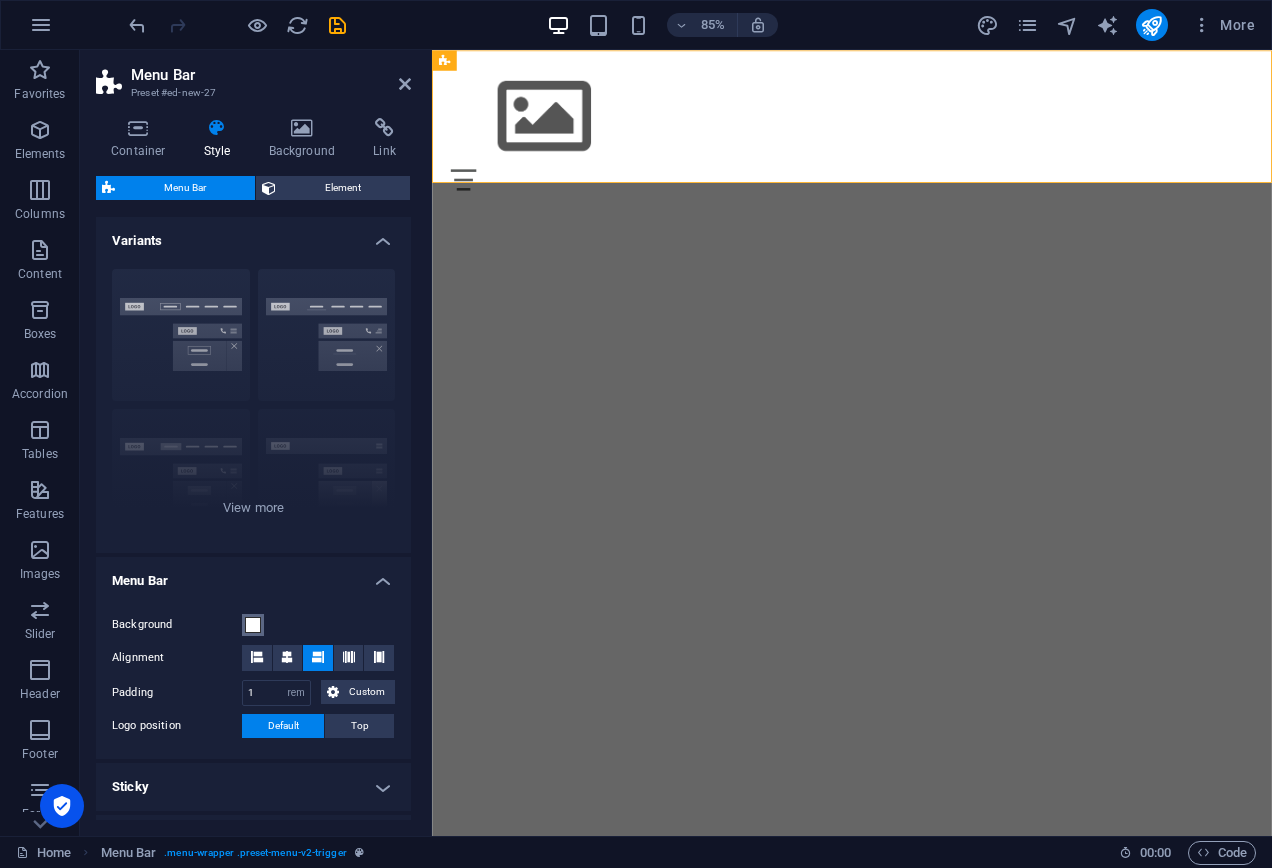 click at bounding box center [253, 625] 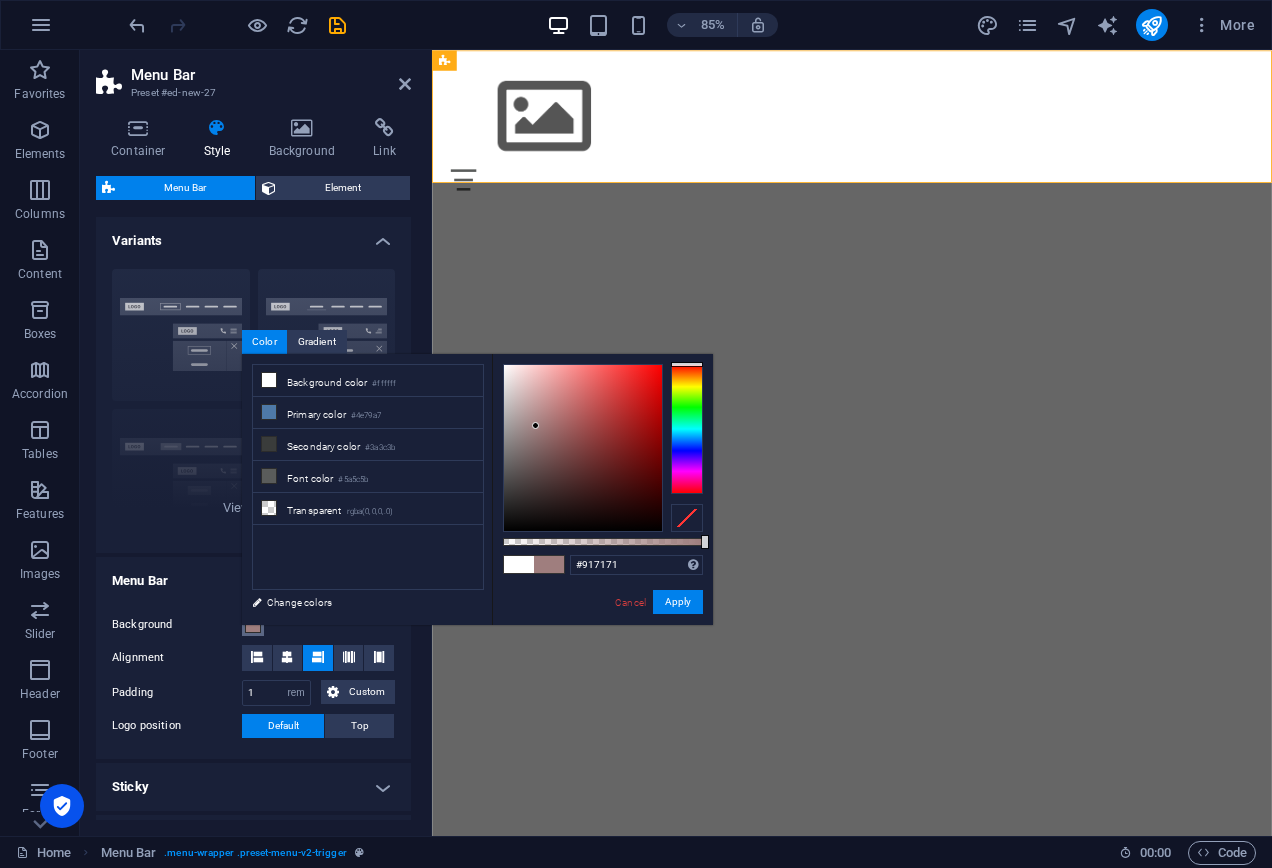 drag, startPoint x: 521, startPoint y: 403, endPoint x: 538, endPoint y: 435, distance: 36.23534 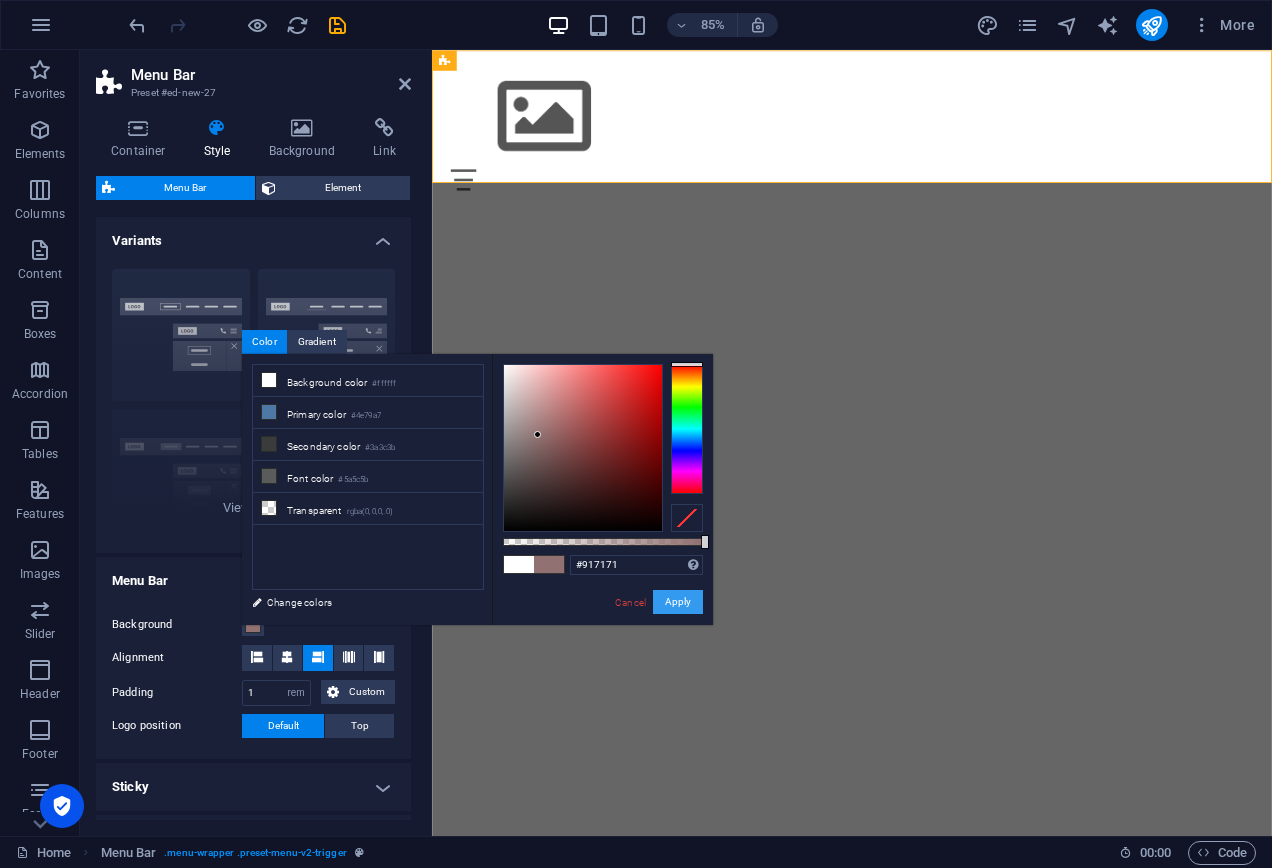 click on "Apply" at bounding box center (678, 602) 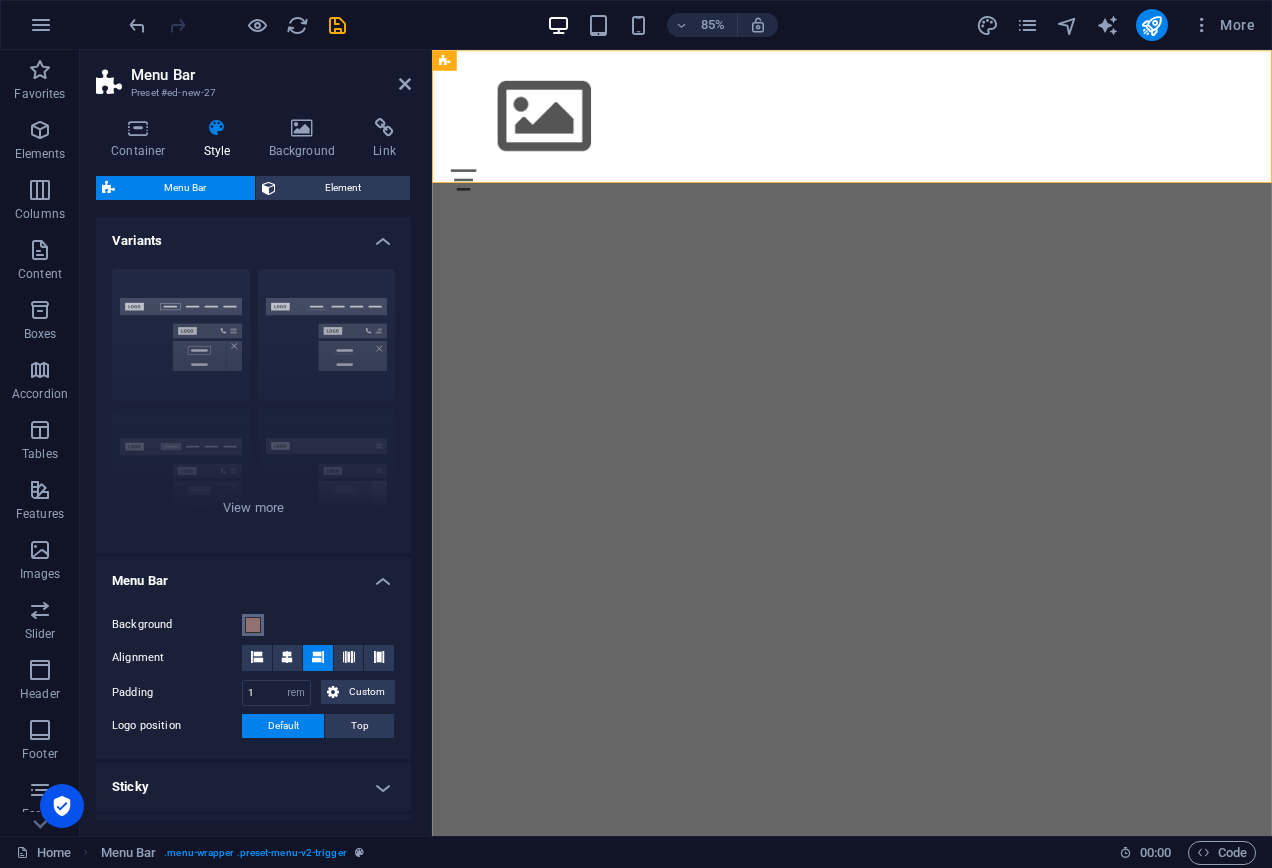 click at bounding box center [253, 625] 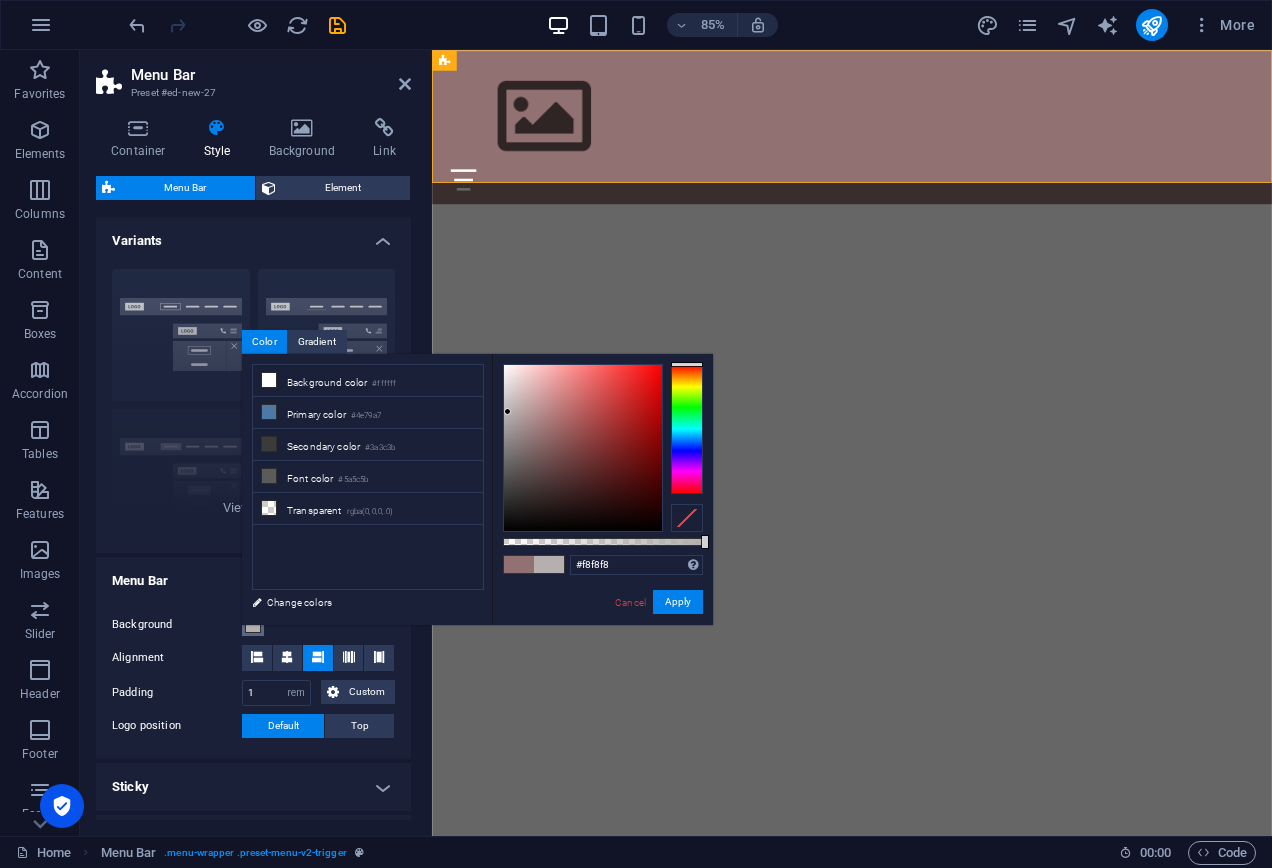 type on "#ffffff" 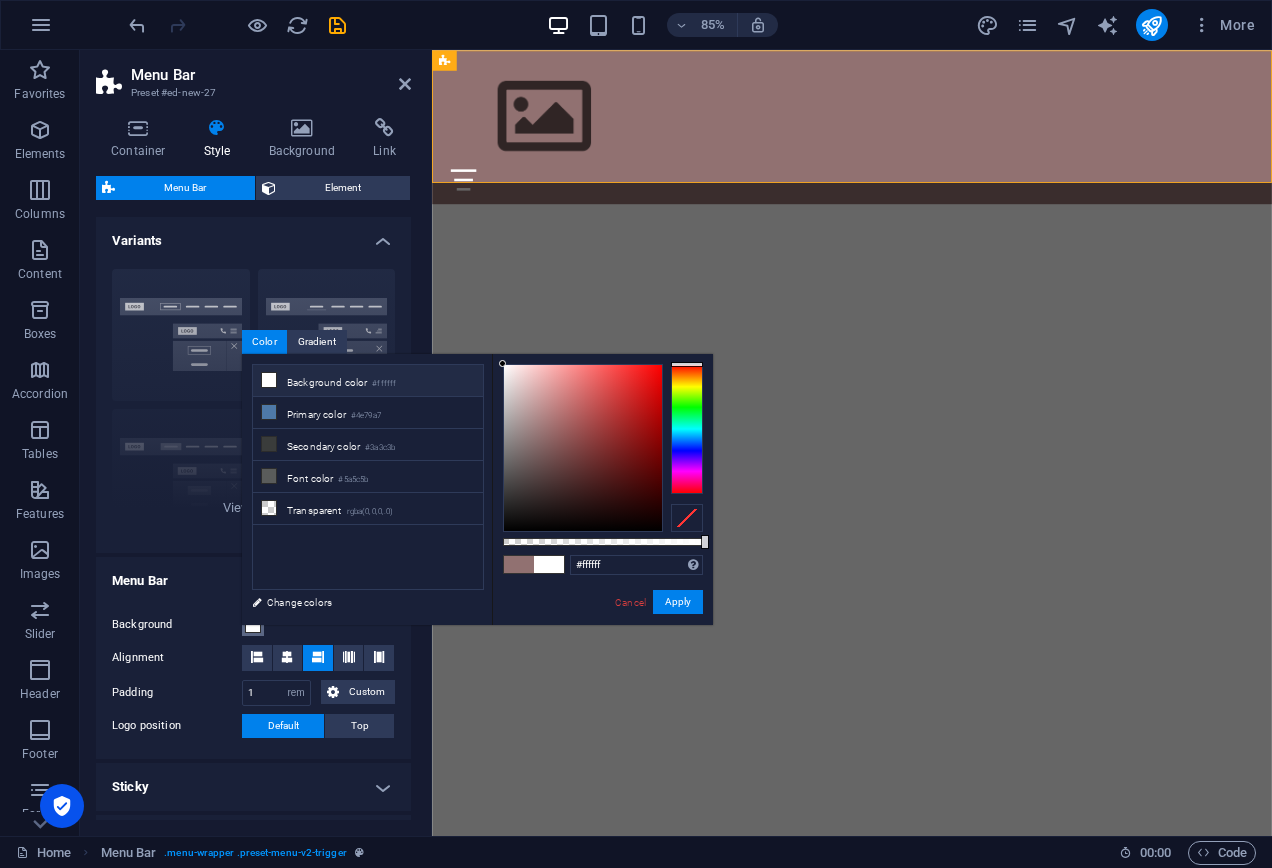 drag, startPoint x: 520, startPoint y: 440, endPoint x: 465, endPoint y: 326, distance: 126.57409 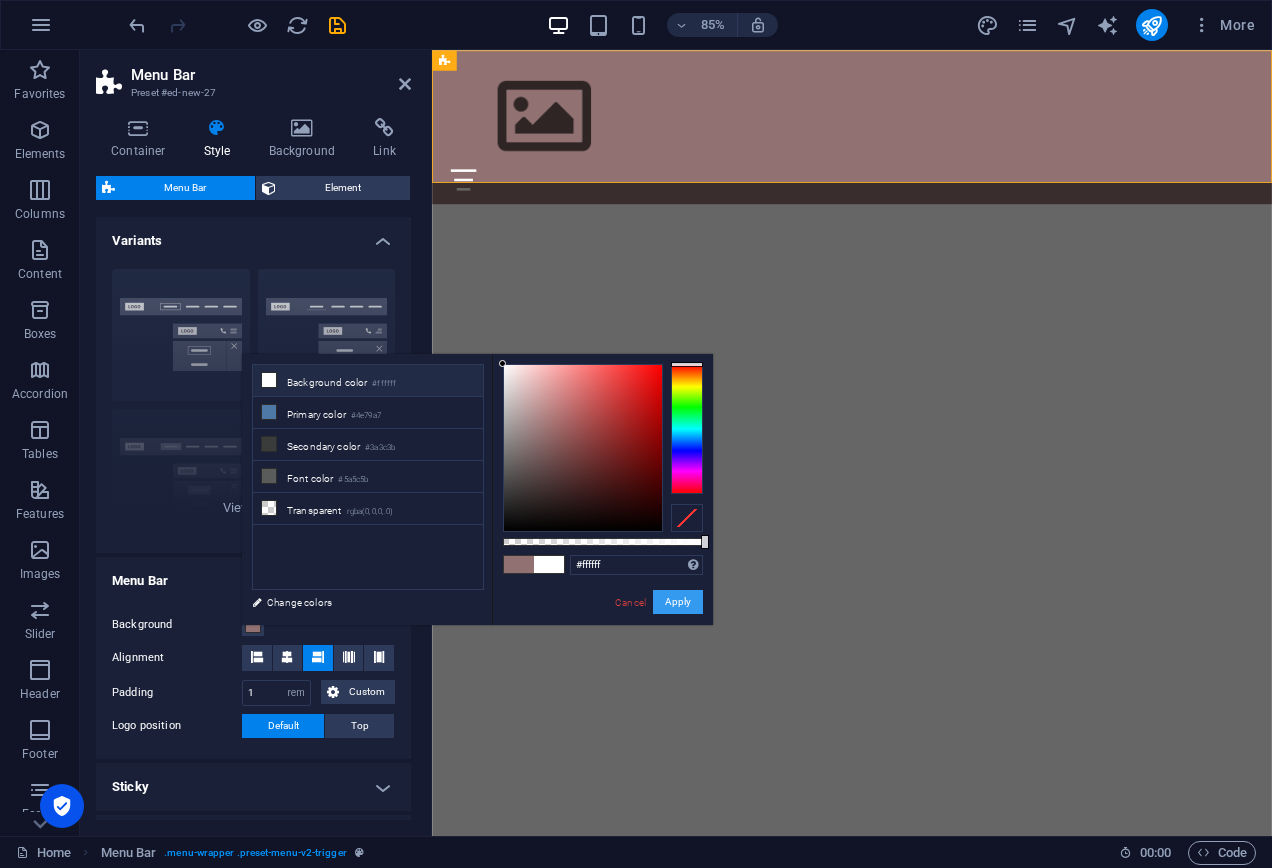 click on "Apply" at bounding box center [678, 602] 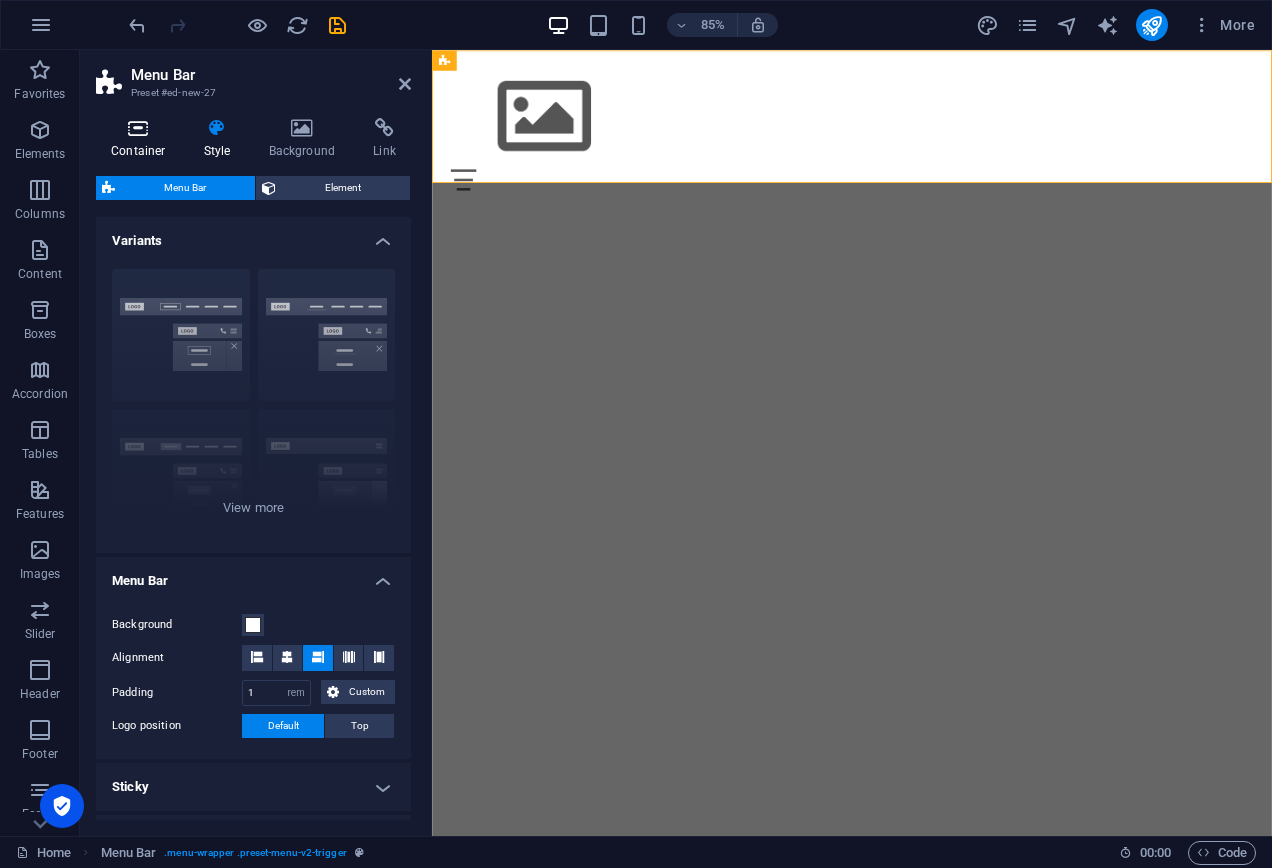 click at bounding box center (138, 128) 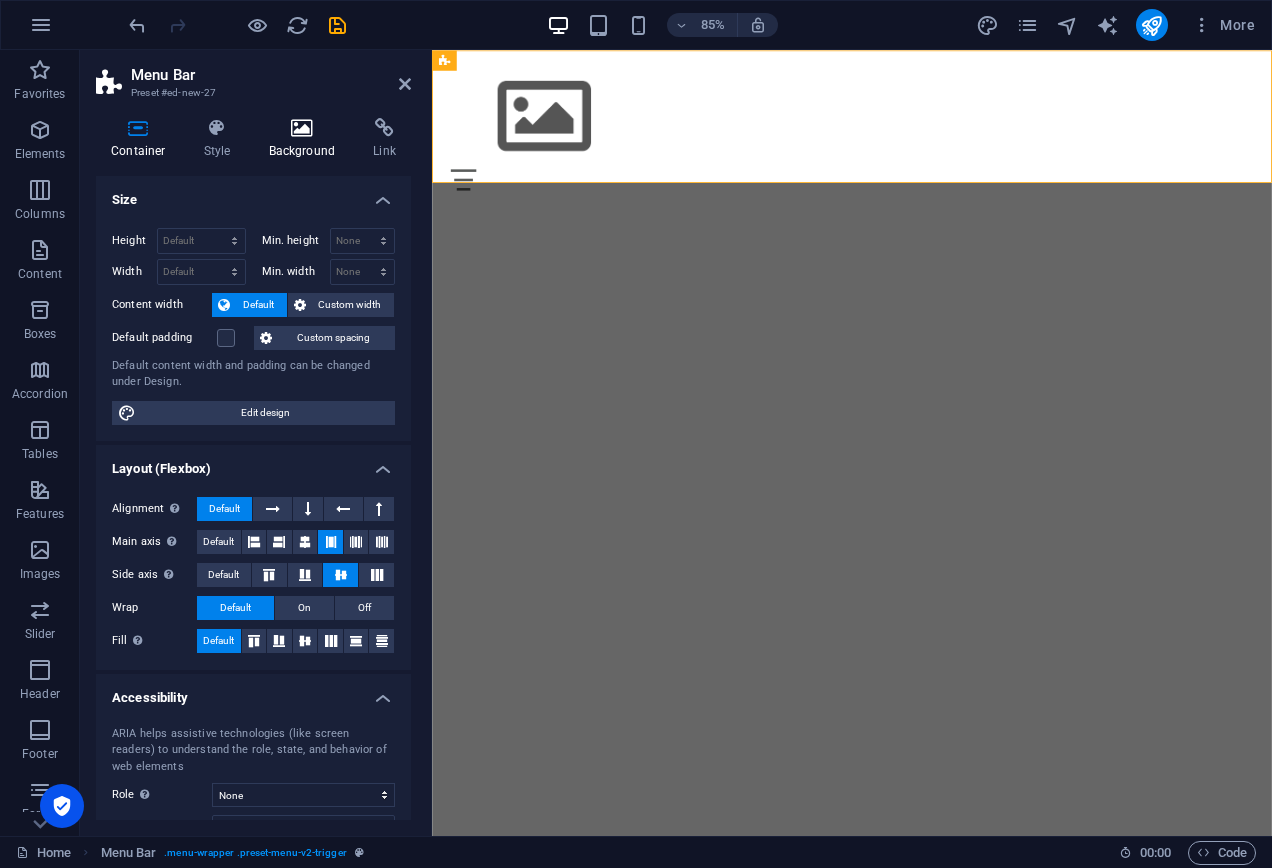 click at bounding box center (302, 128) 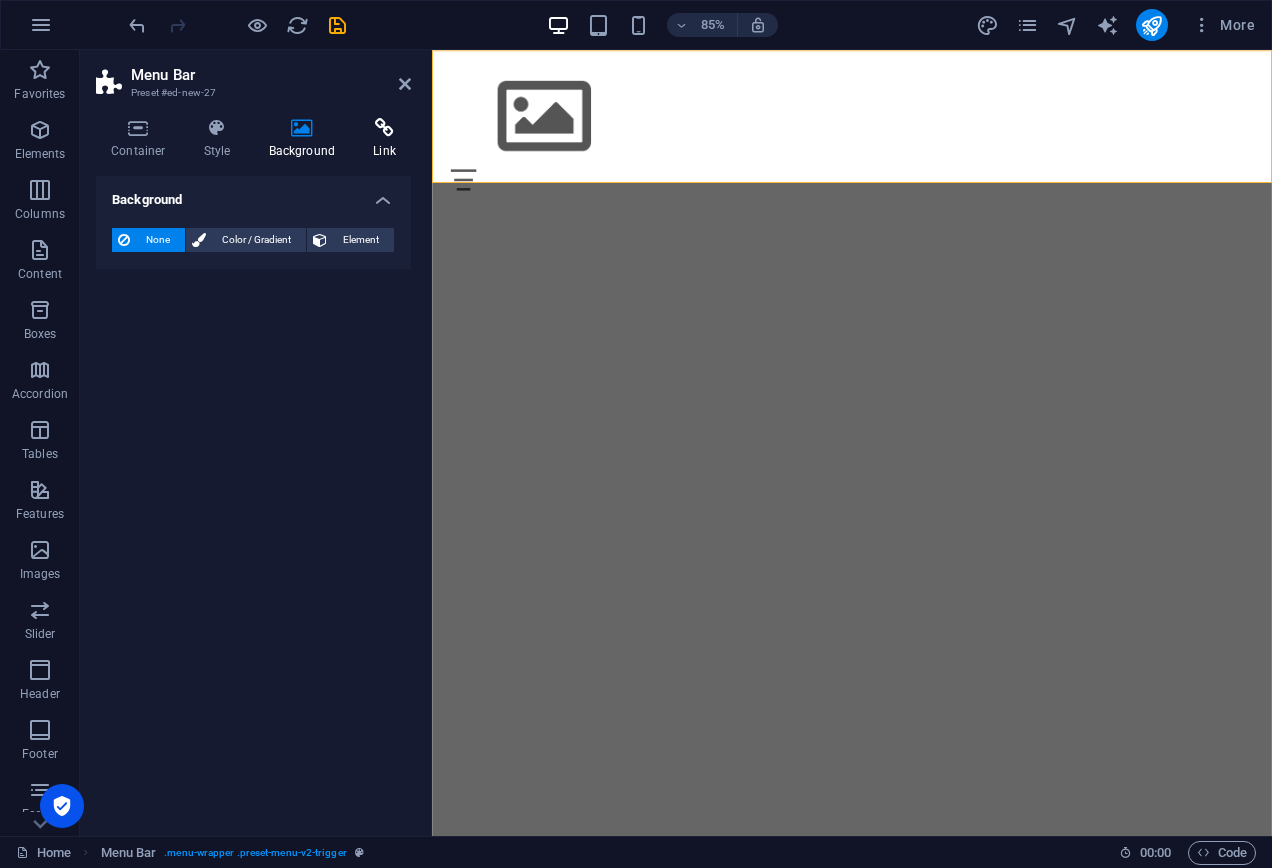 click at bounding box center (384, 128) 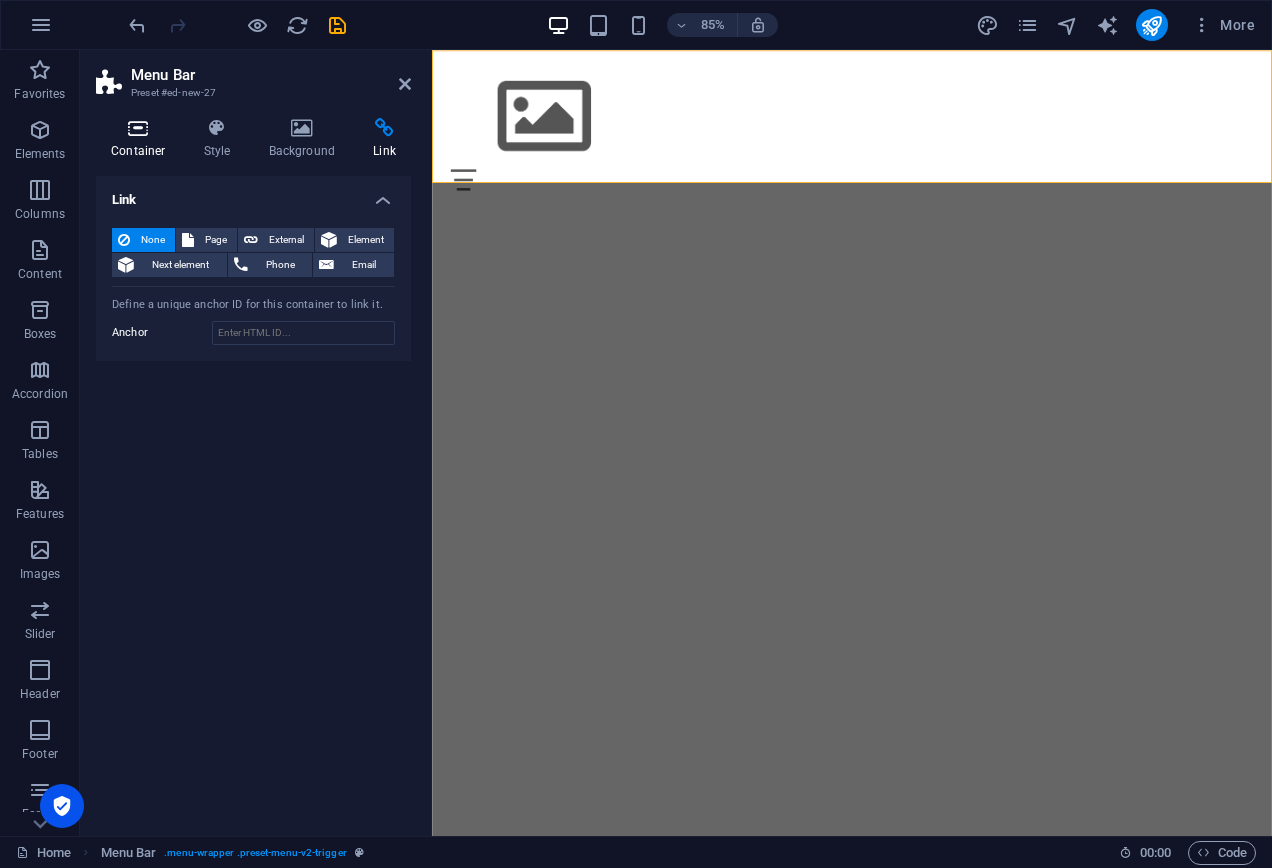 click at bounding box center [138, 128] 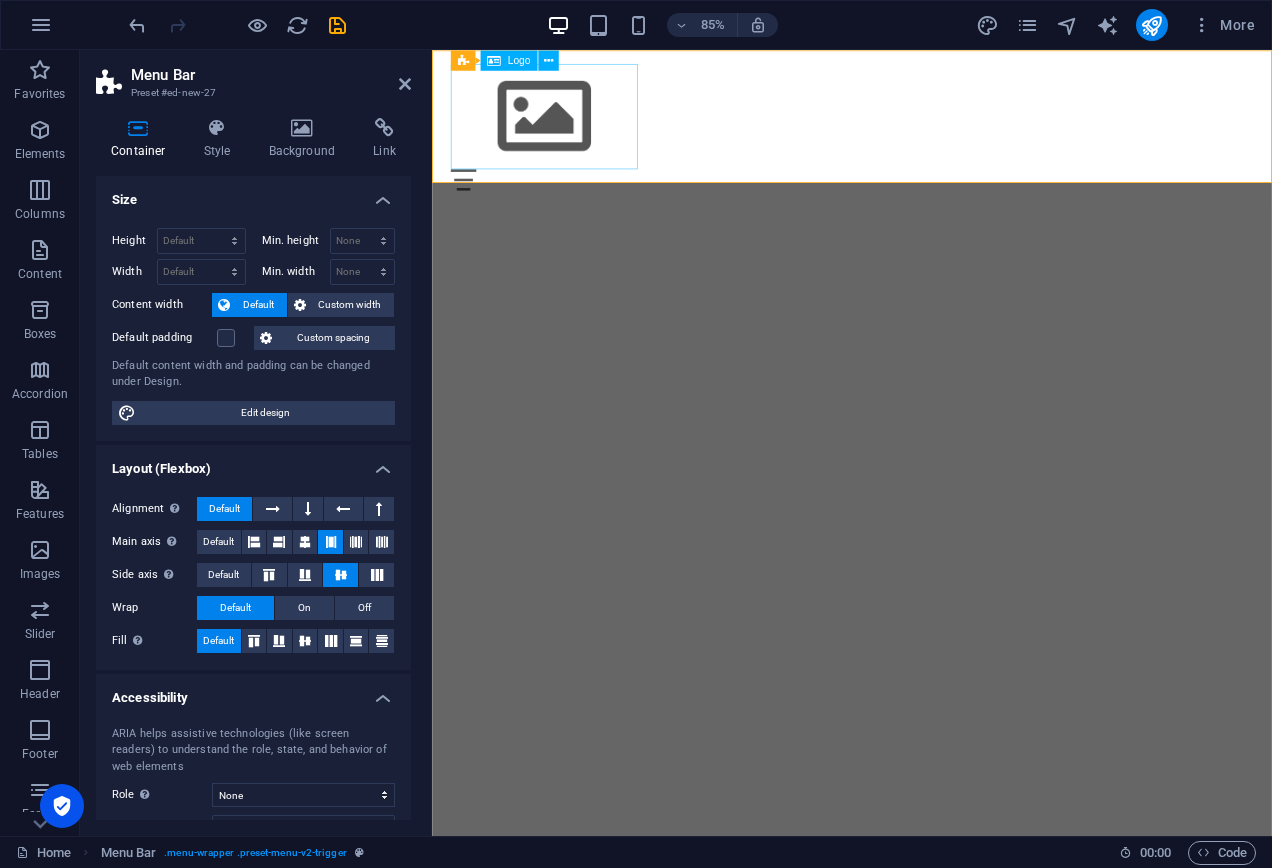 click at bounding box center (926, 128) 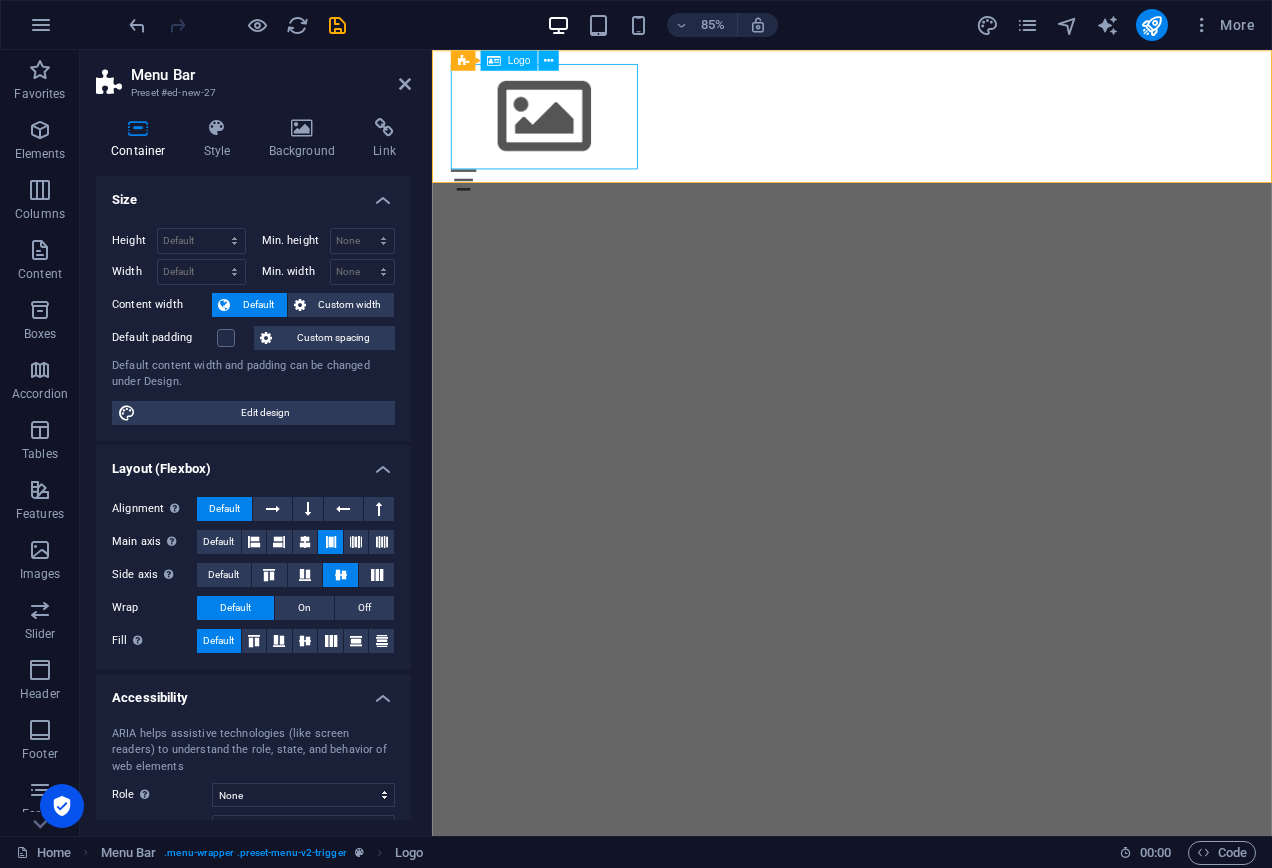 click on "Logo" at bounding box center (519, 60) 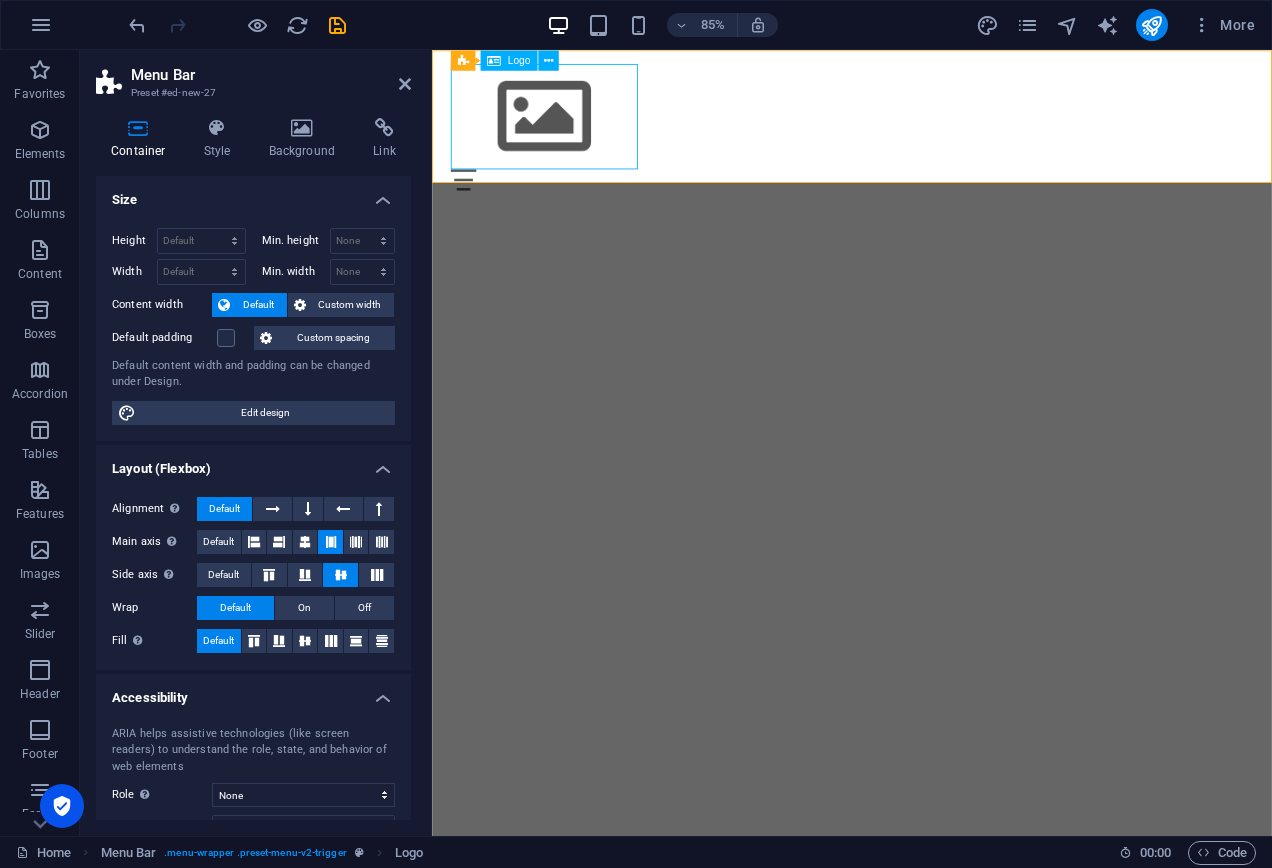 click at bounding box center (926, 128) 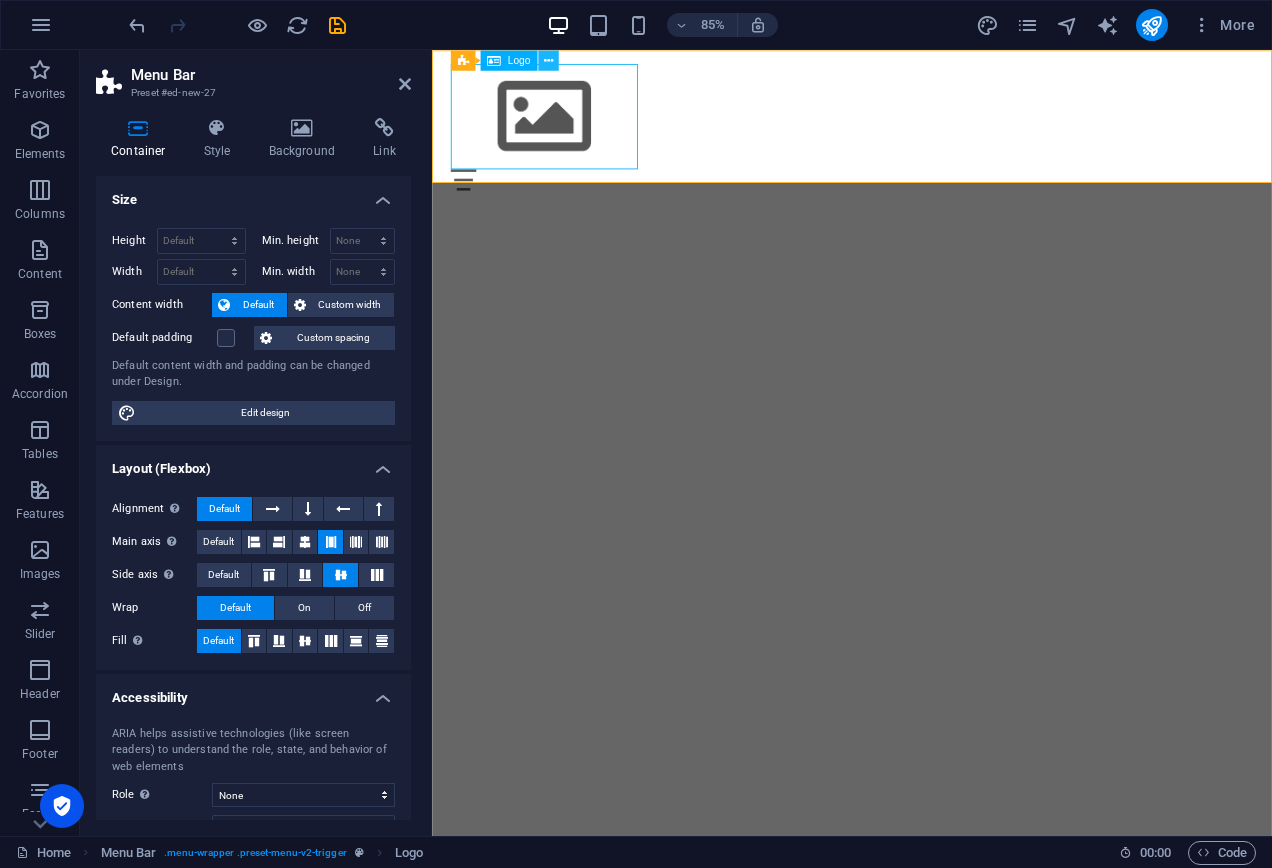 click at bounding box center (548, 60) 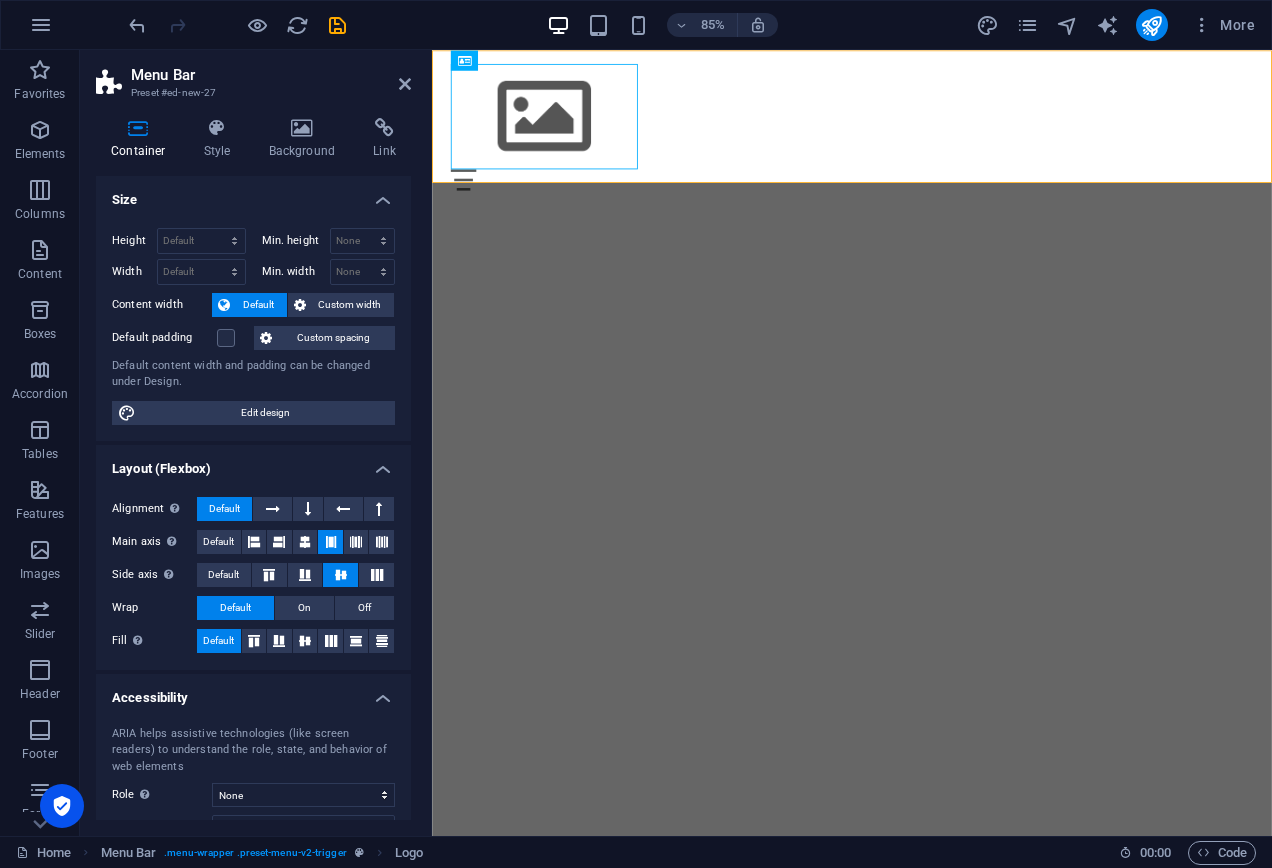 scroll, scrollTop: 131, scrollLeft: 0, axis: vertical 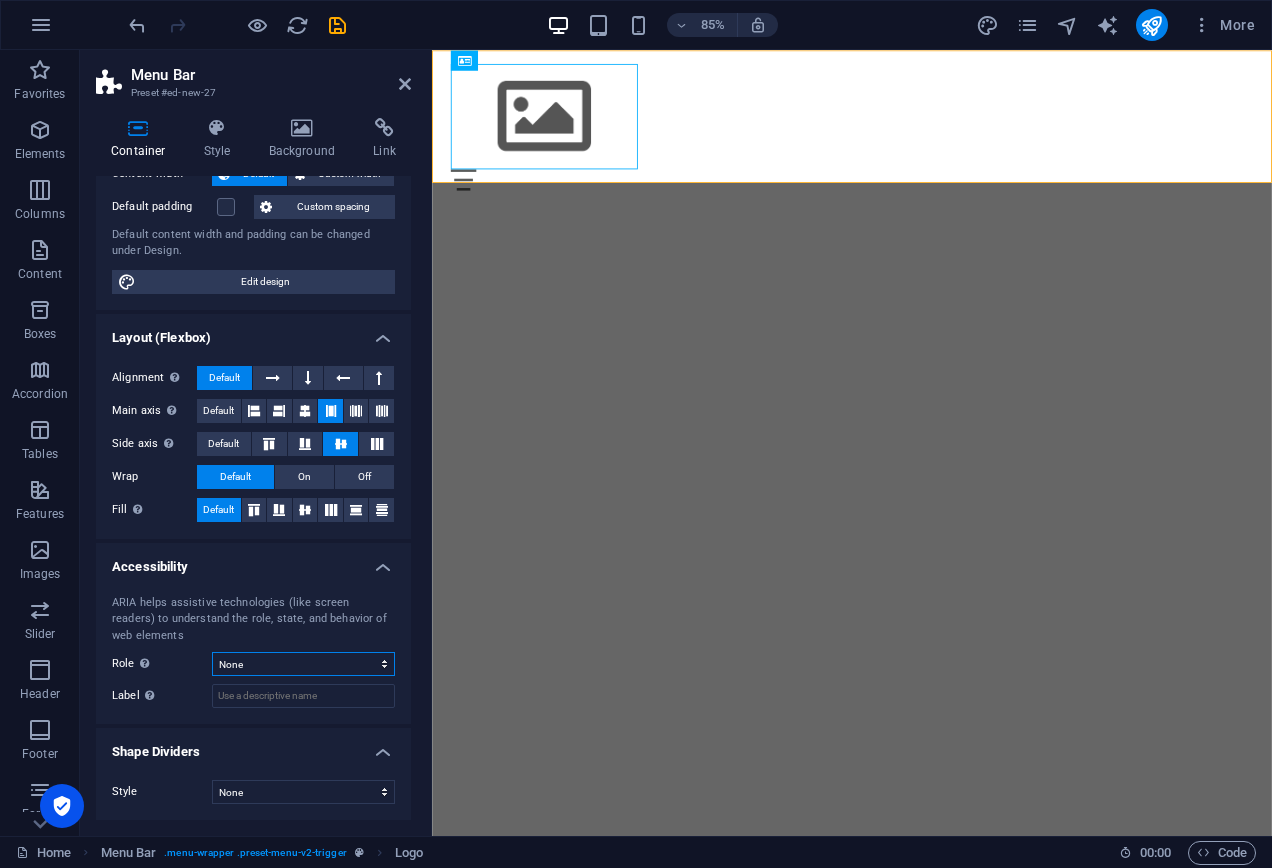 click on "None Alert Article Banner Comment Complementary Dialog Footer Header Marquee Presentation Region Section Separator Status Timer" at bounding box center [303, 664] 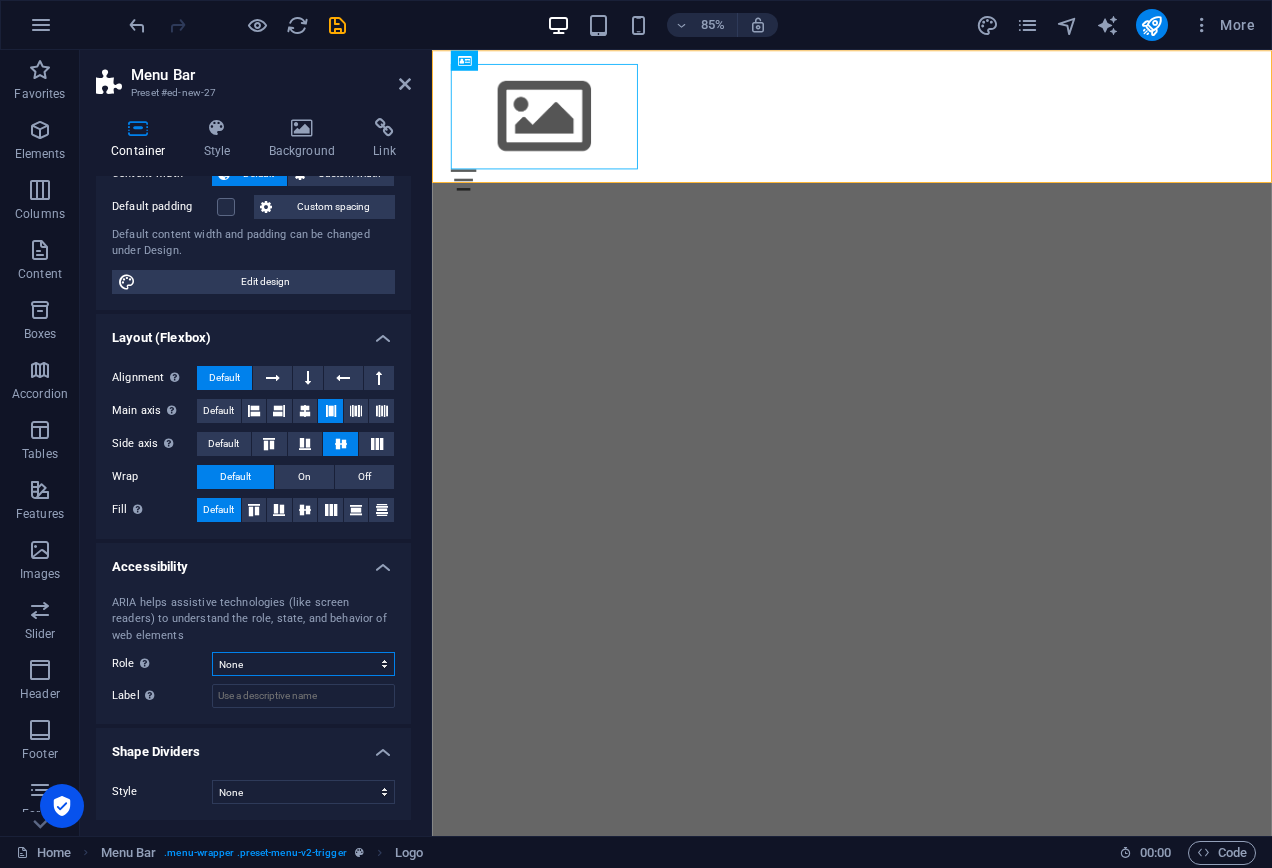 select on "header" 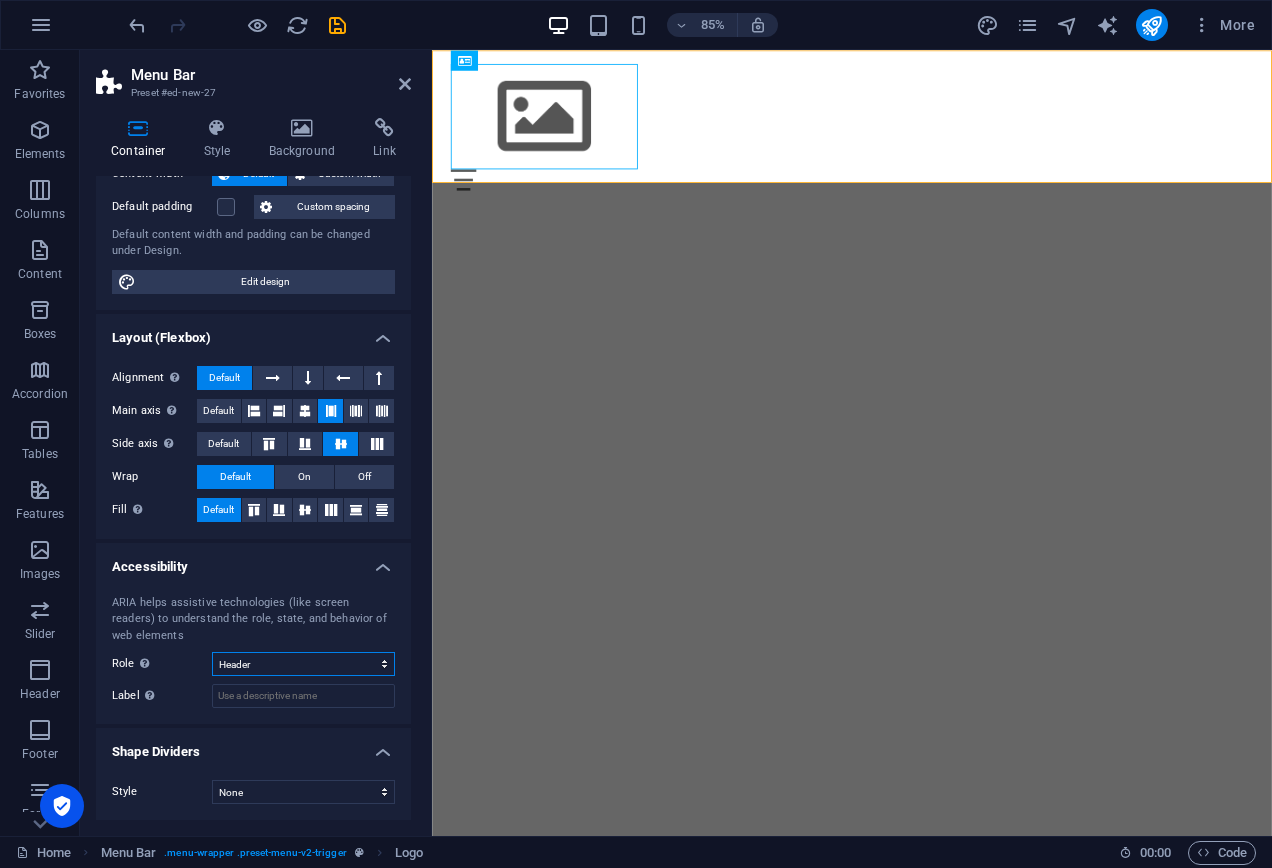 click on "None Alert Article Banner Comment Complementary Dialog Footer Header Marquee Presentation Region Section Separator Status Timer" at bounding box center (303, 664) 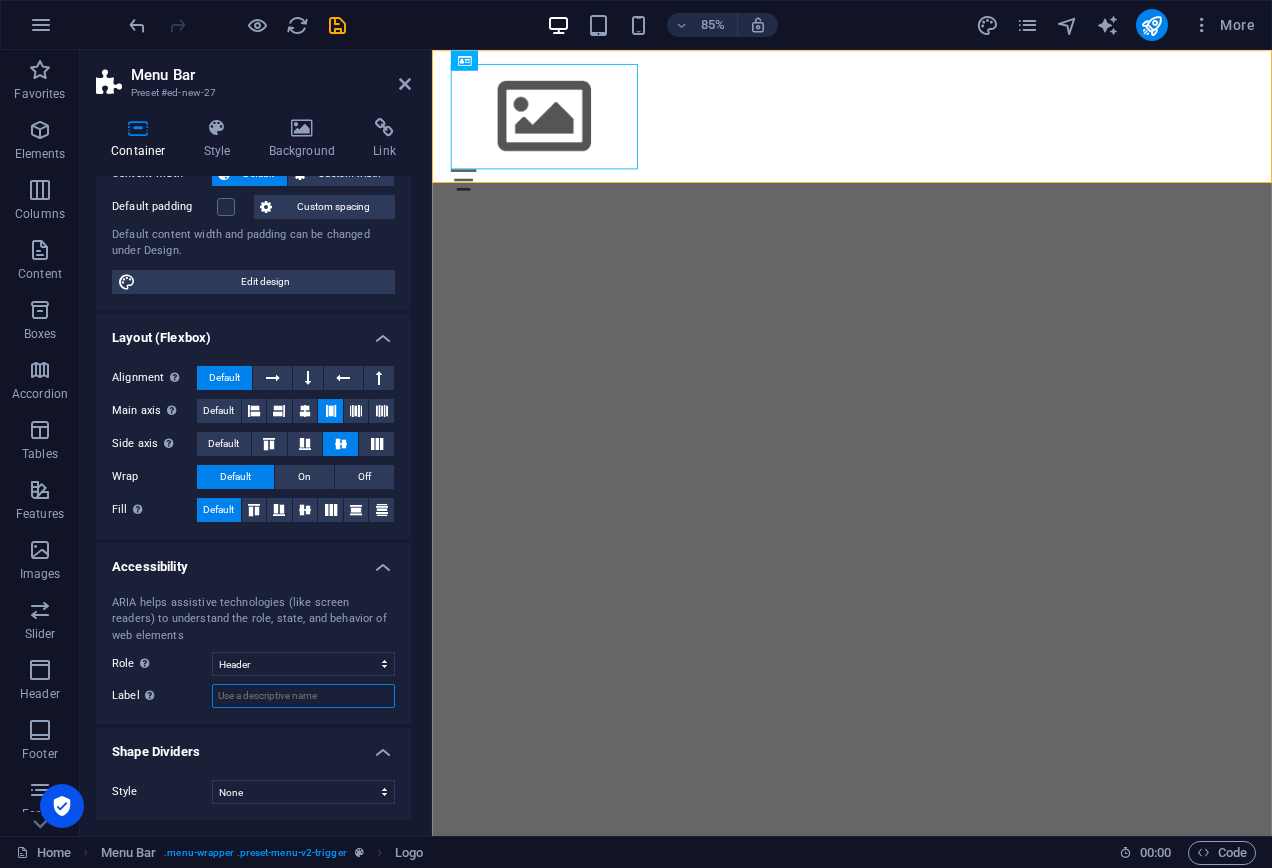 click on "Label Use the  ARIA label  to provide a clear and descriptive name for elements that aren not self-explanatory on their own." at bounding box center (303, 696) 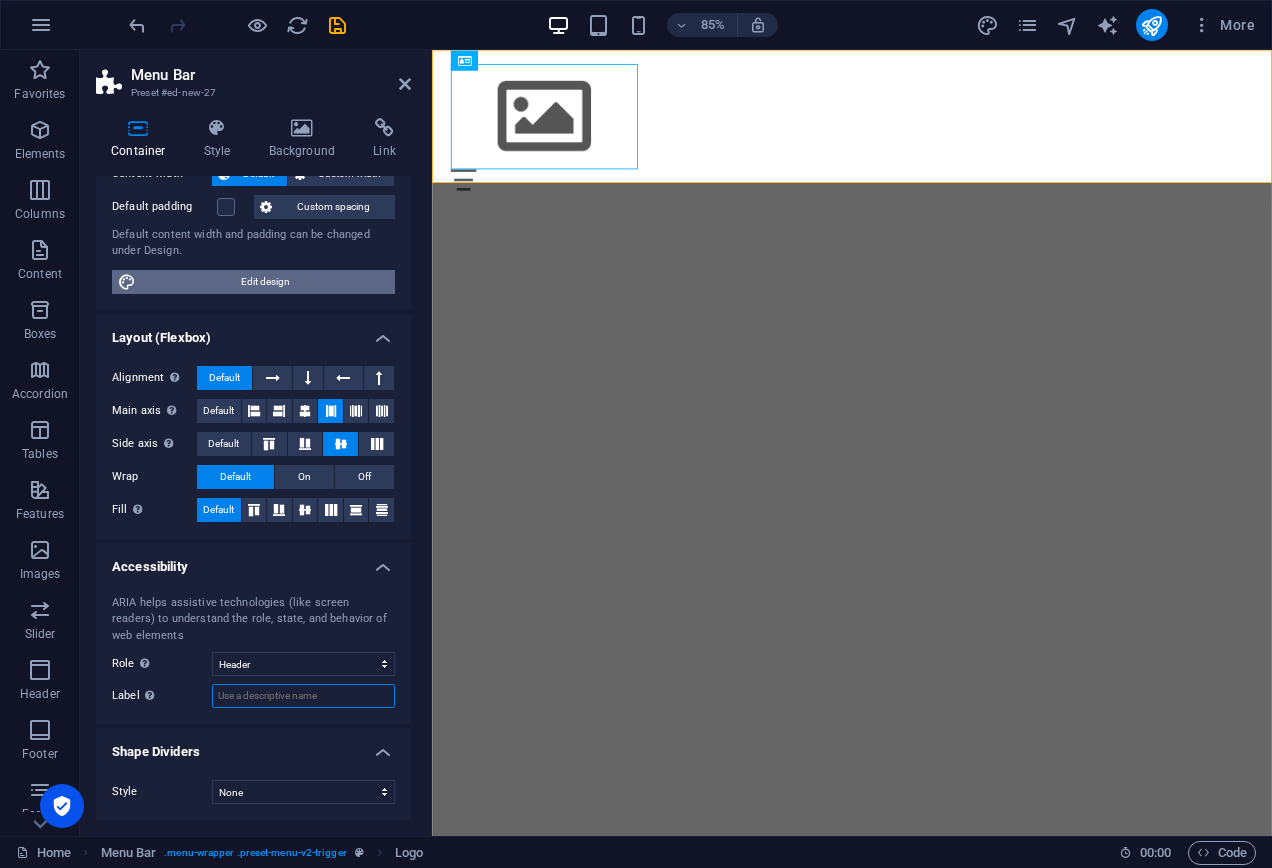 scroll, scrollTop: 0, scrollLeft: 0, axis: both 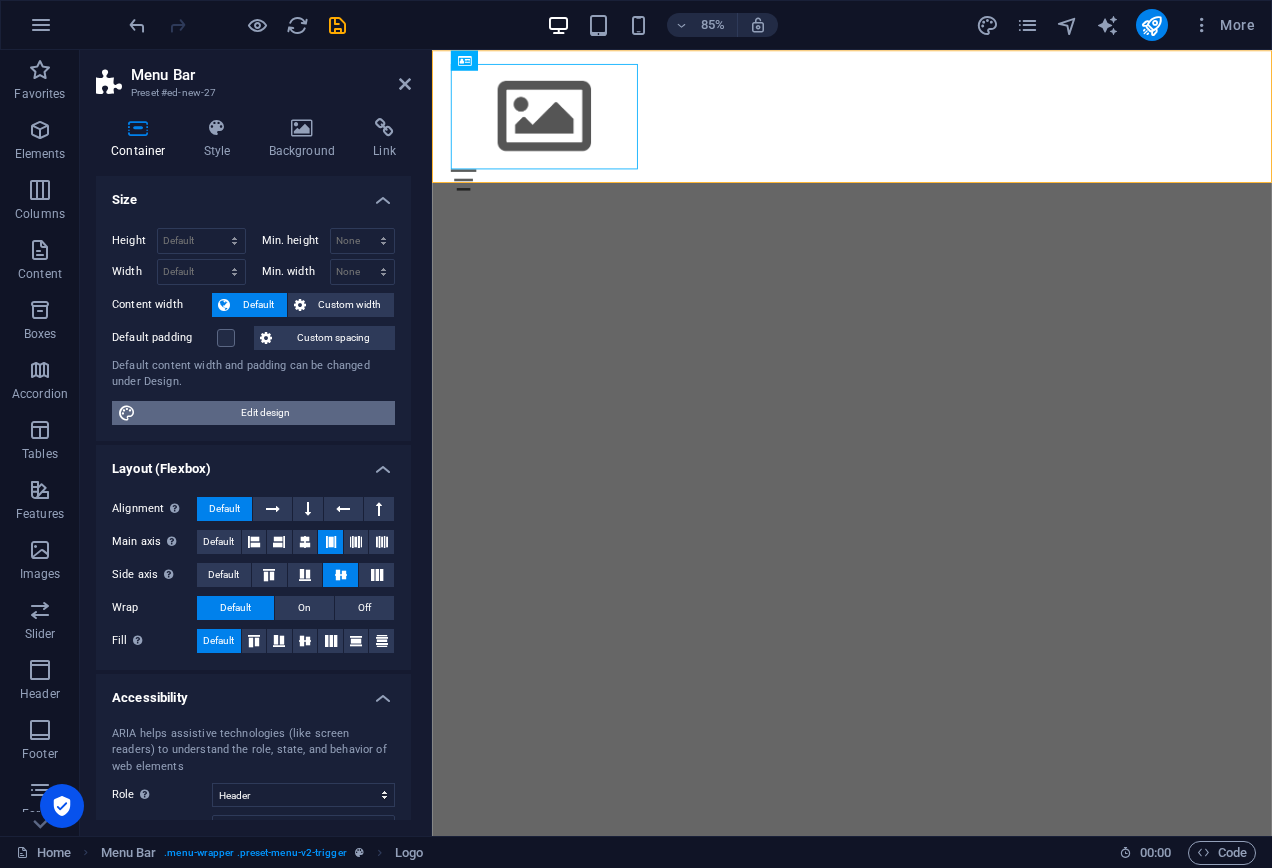 click on "Edit design" at bounding box center (265, 413) 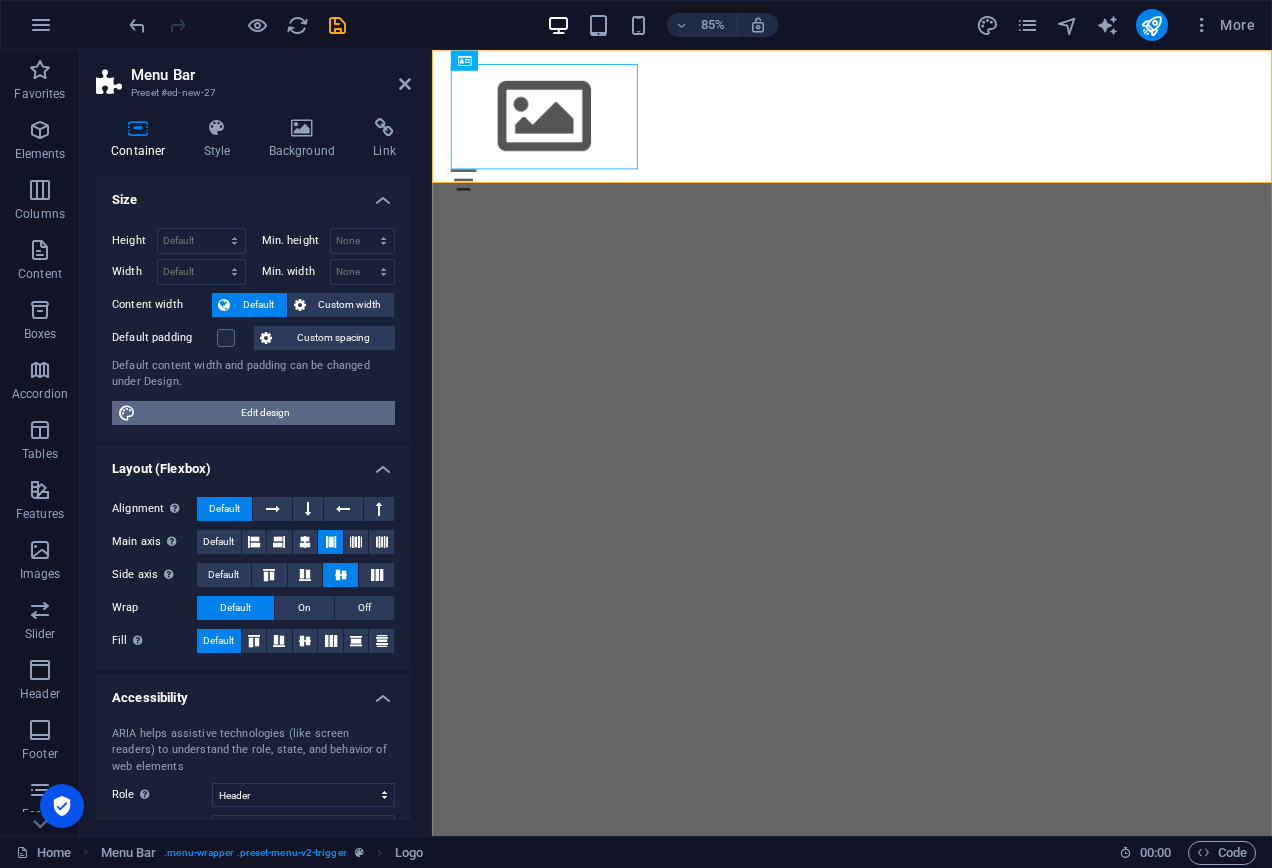 select on "rem" 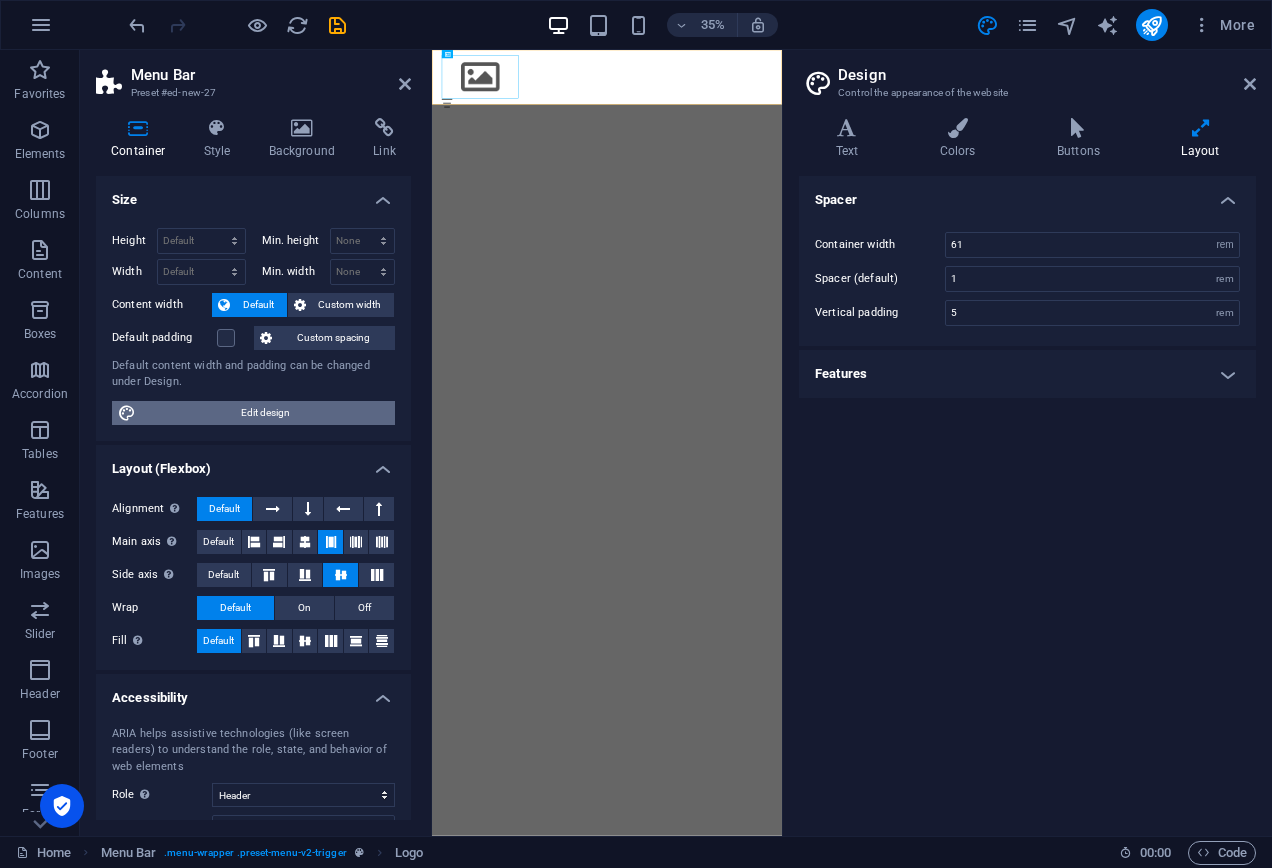 click at bounding box center (1250, 84) 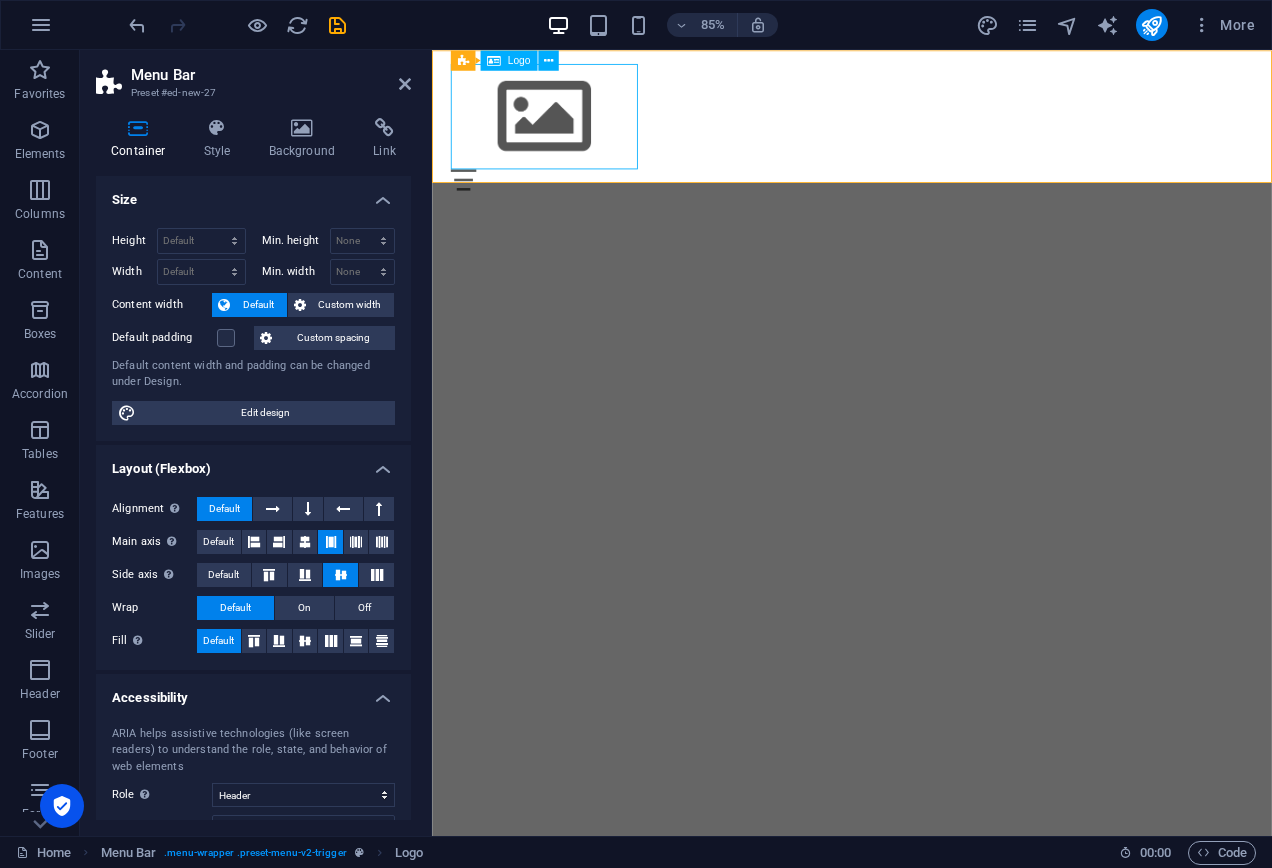 click at bounding box center (926, 128) 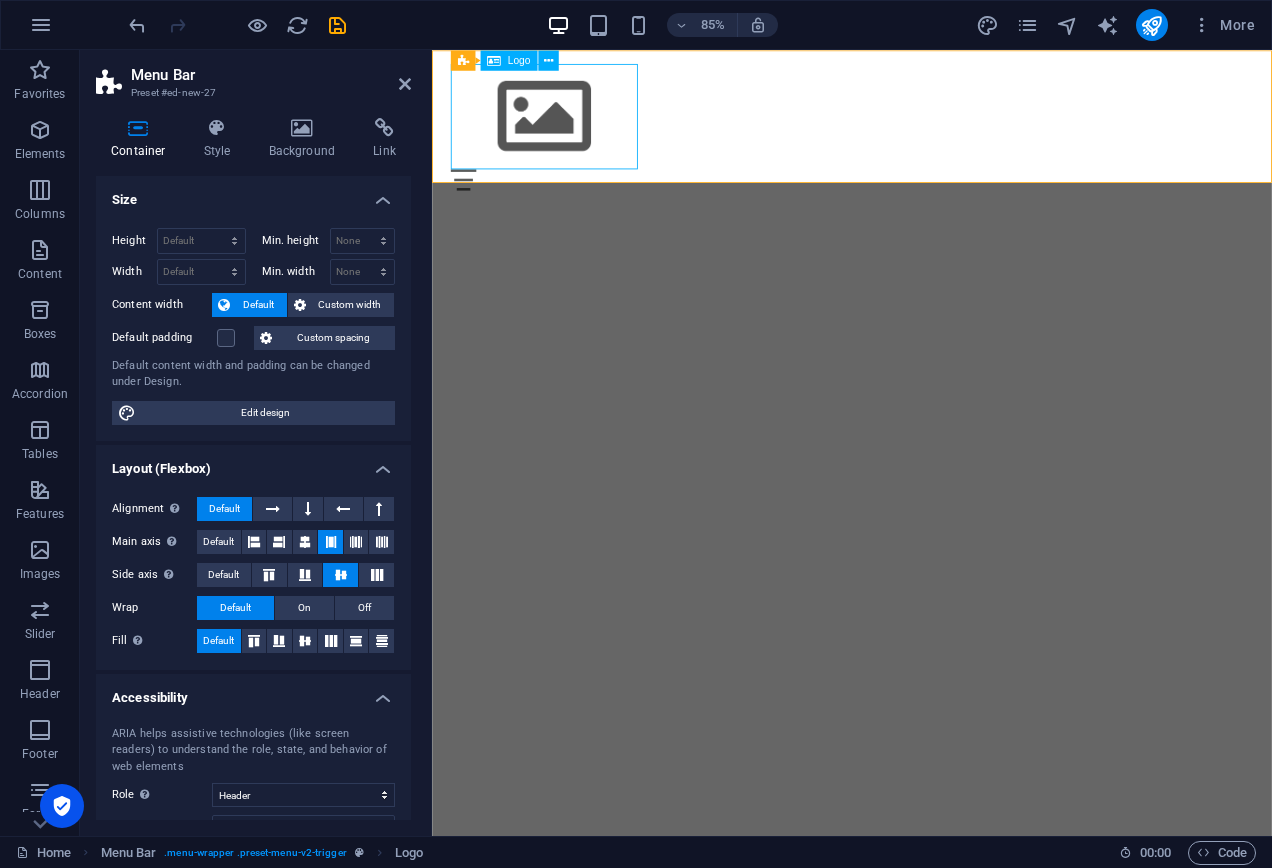 click at bounding box center [926, 128] 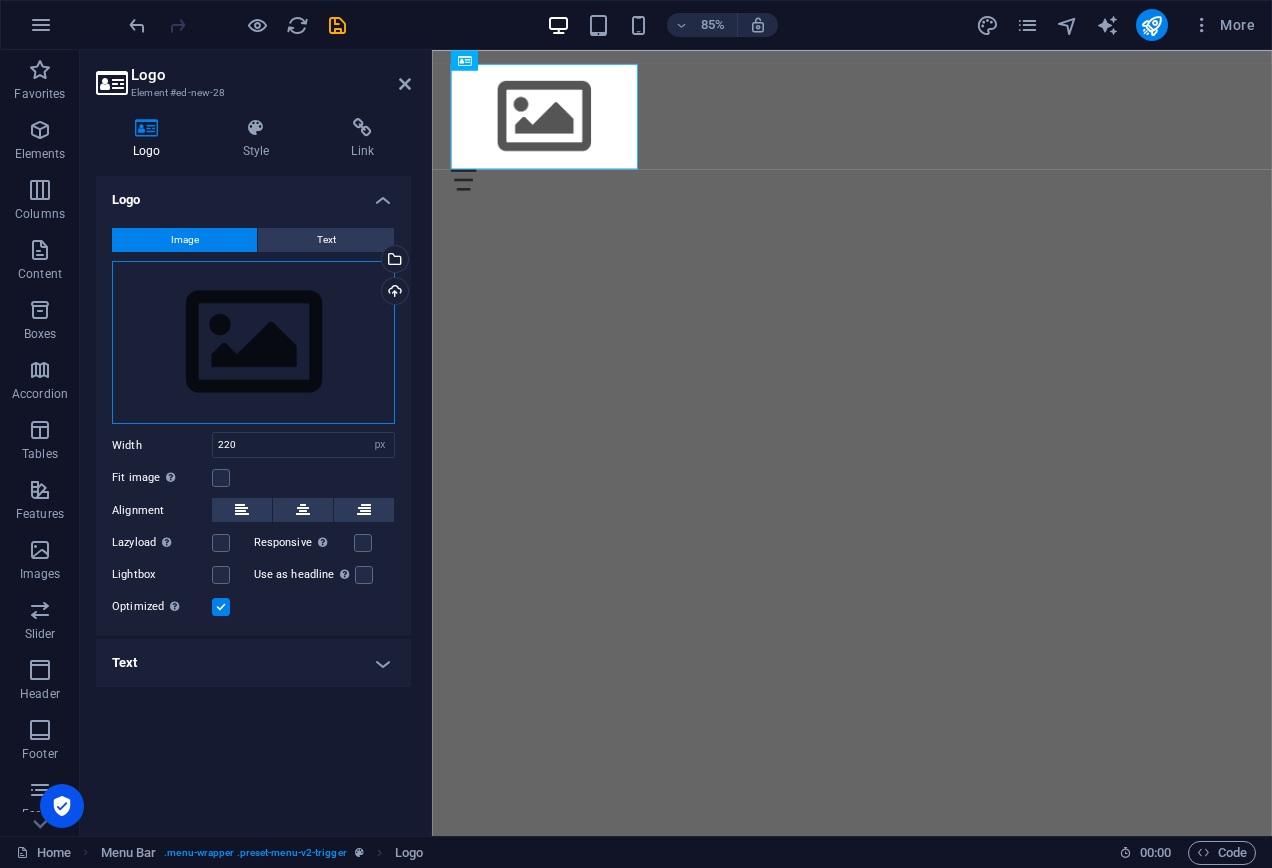 click on "Drag files here, click to choose files or select files from Files or our free stock photos & videos" at bounding box center [253, 343] 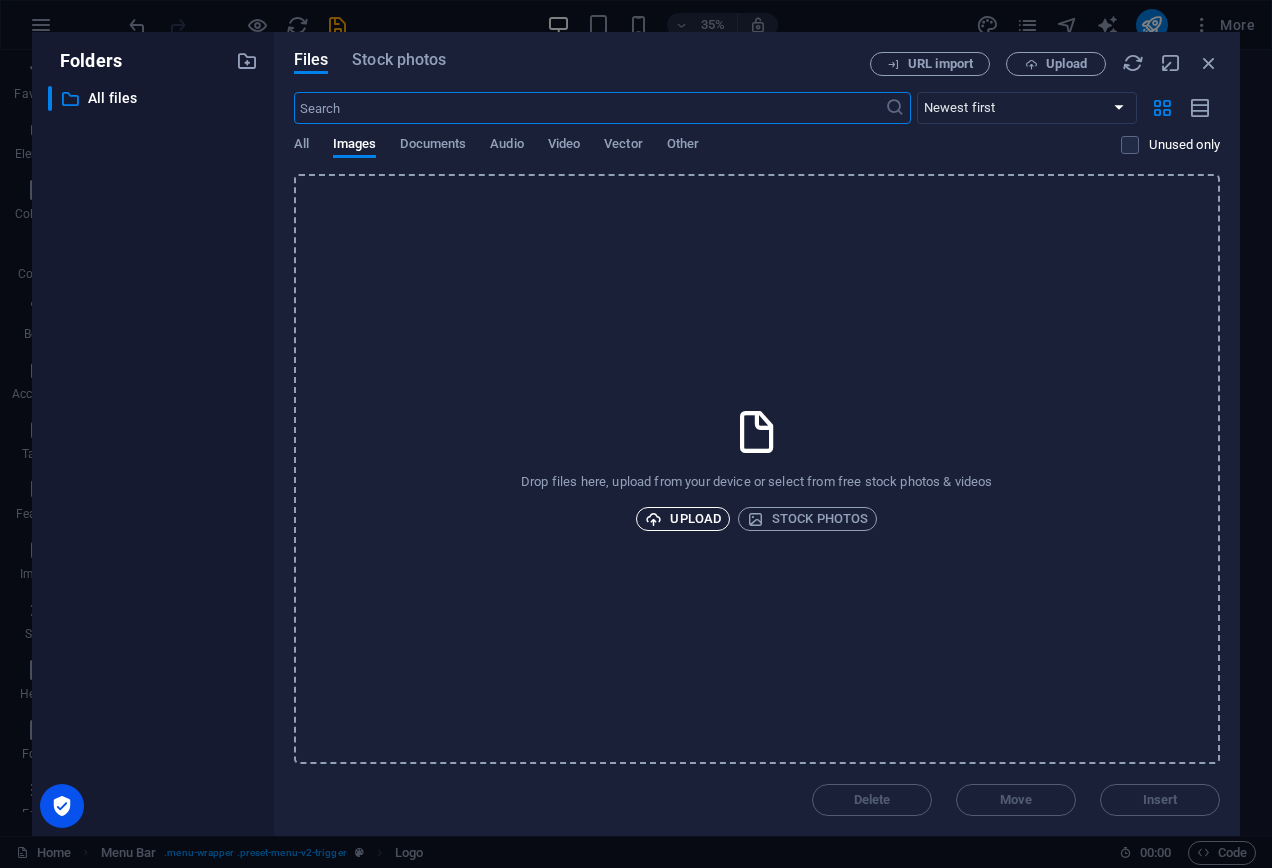 click on "Upload" at bounding box center (683, 519) 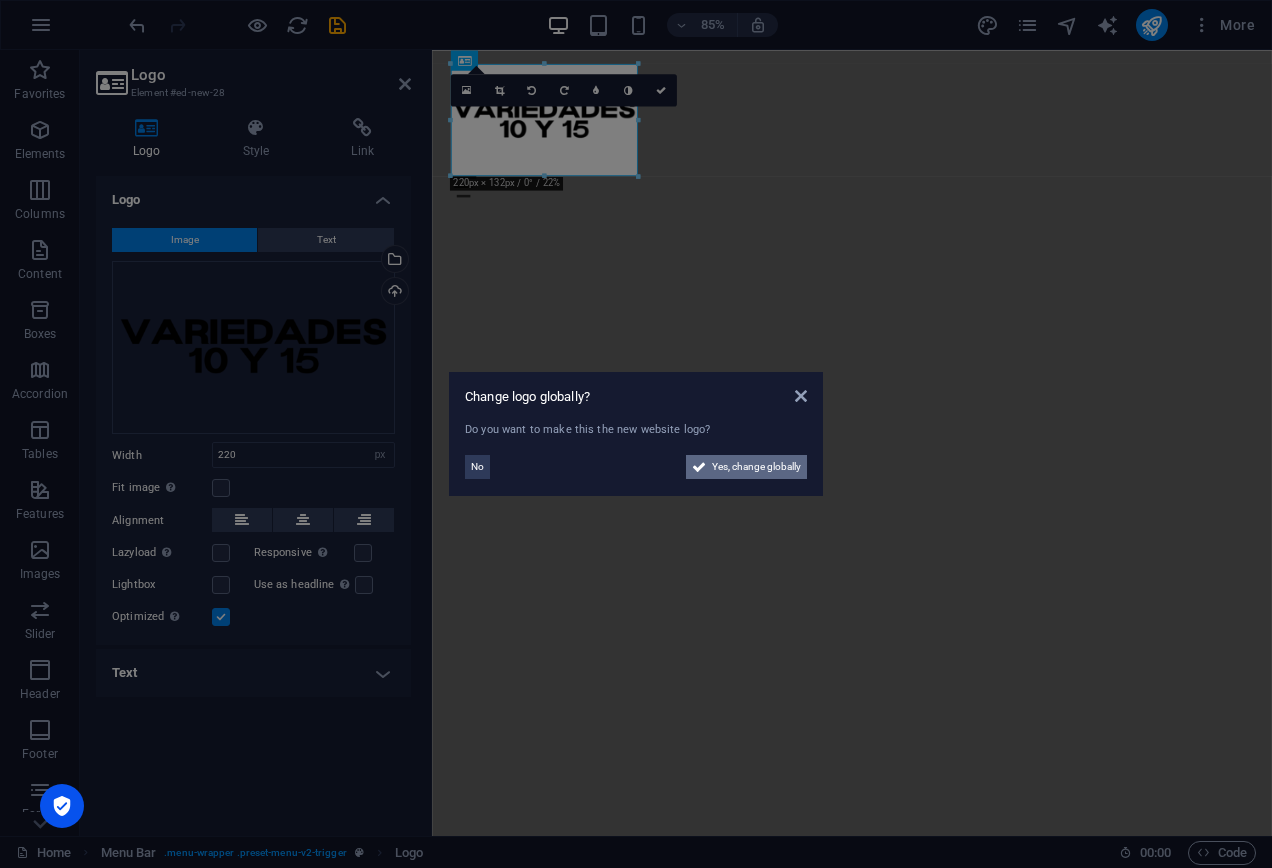 click on "Yes, change globally" at bounding box center [756, 467] 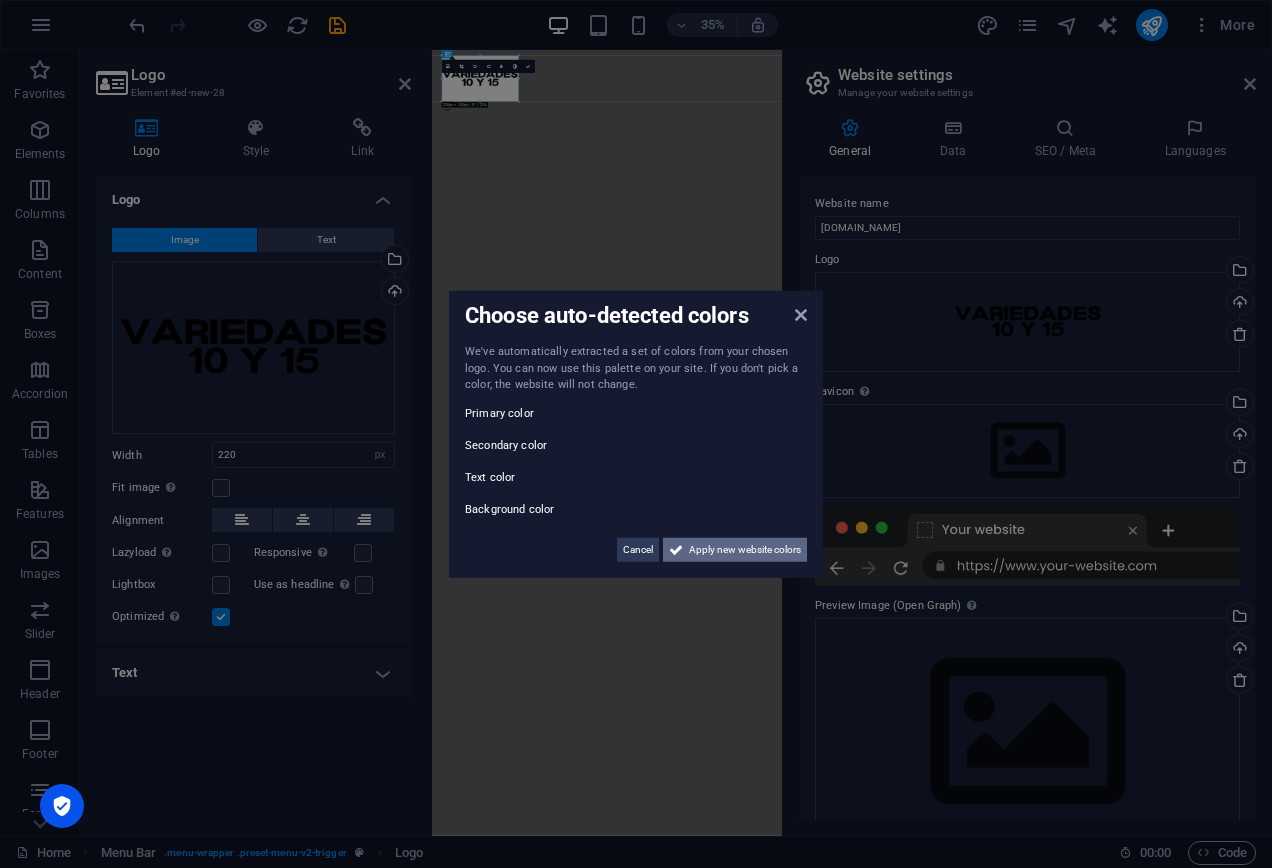 click on "Apply new website colors" at bounding box center (745, 549) 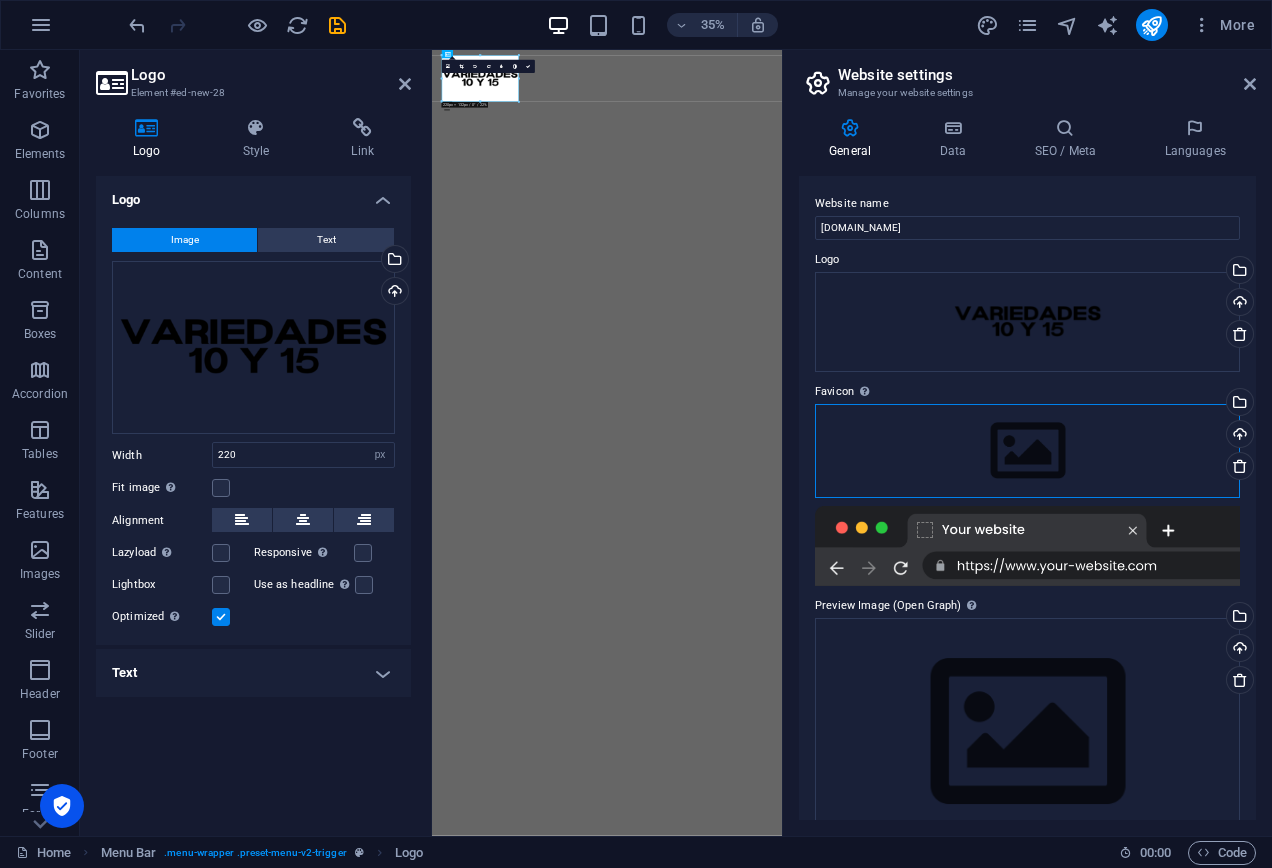 click on "Drag files here, click to choose files or select files from Files or our free stock photos & videos" at bounding box center [1027, 451] 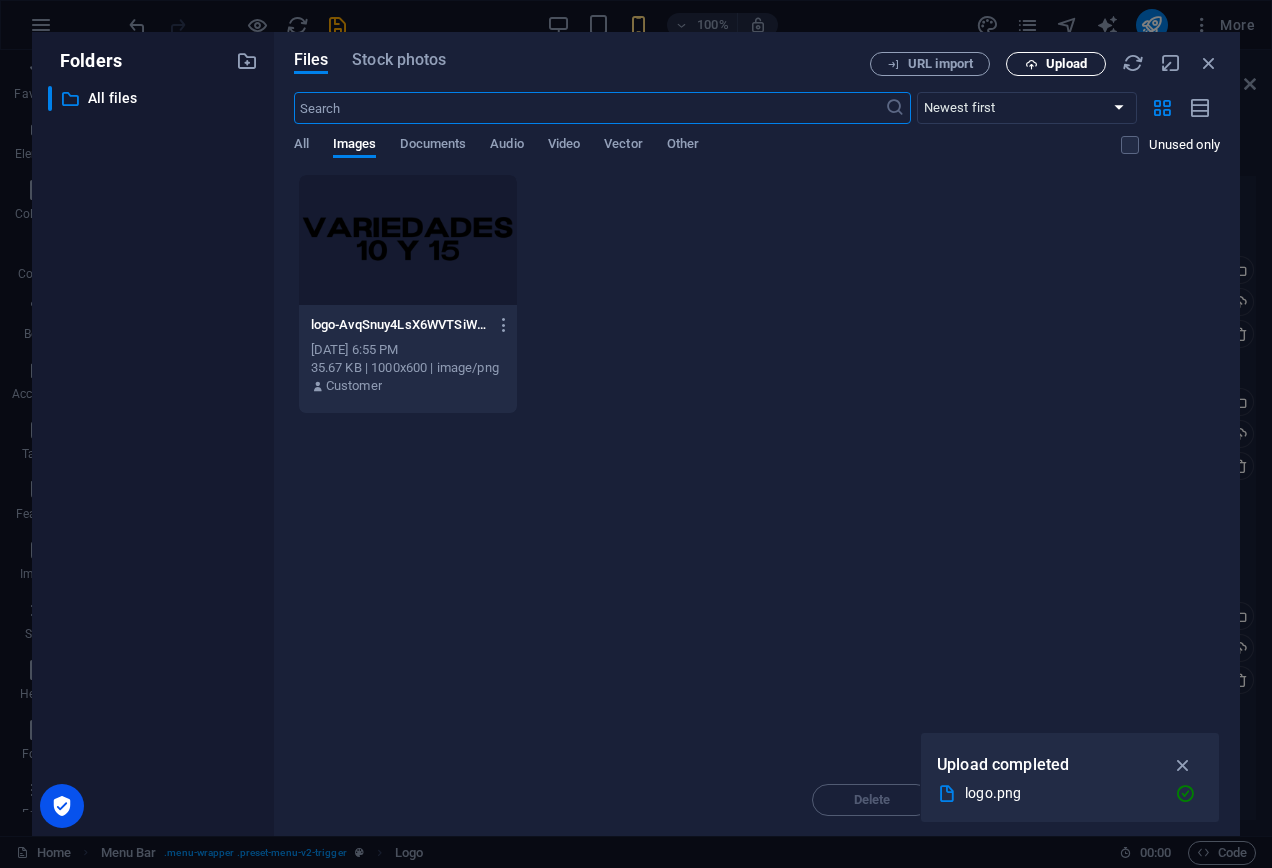 click at bounding box center [1031, 64] 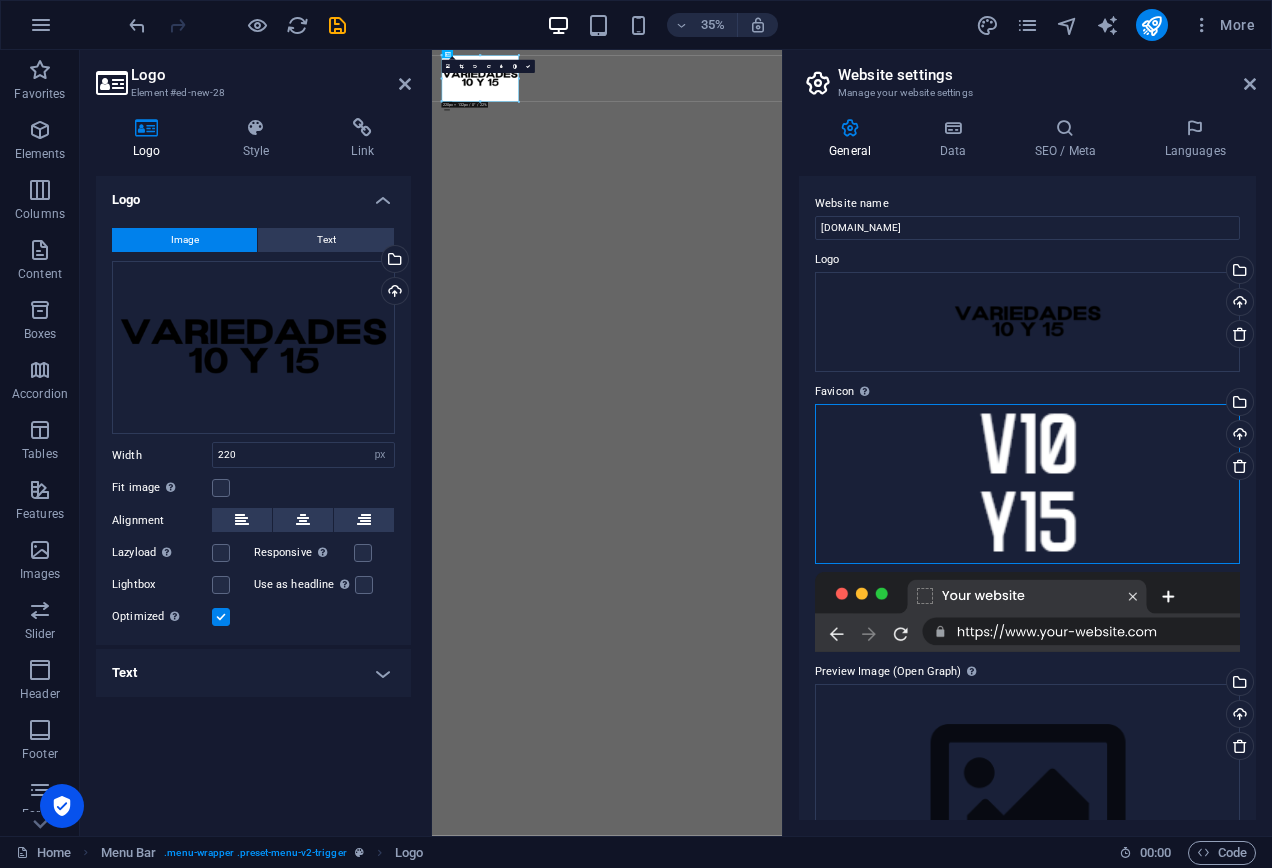 click on "Drag files here, click to choose files or select files from Files or our free stock photos & videos" at bounding box center [1027, 484] 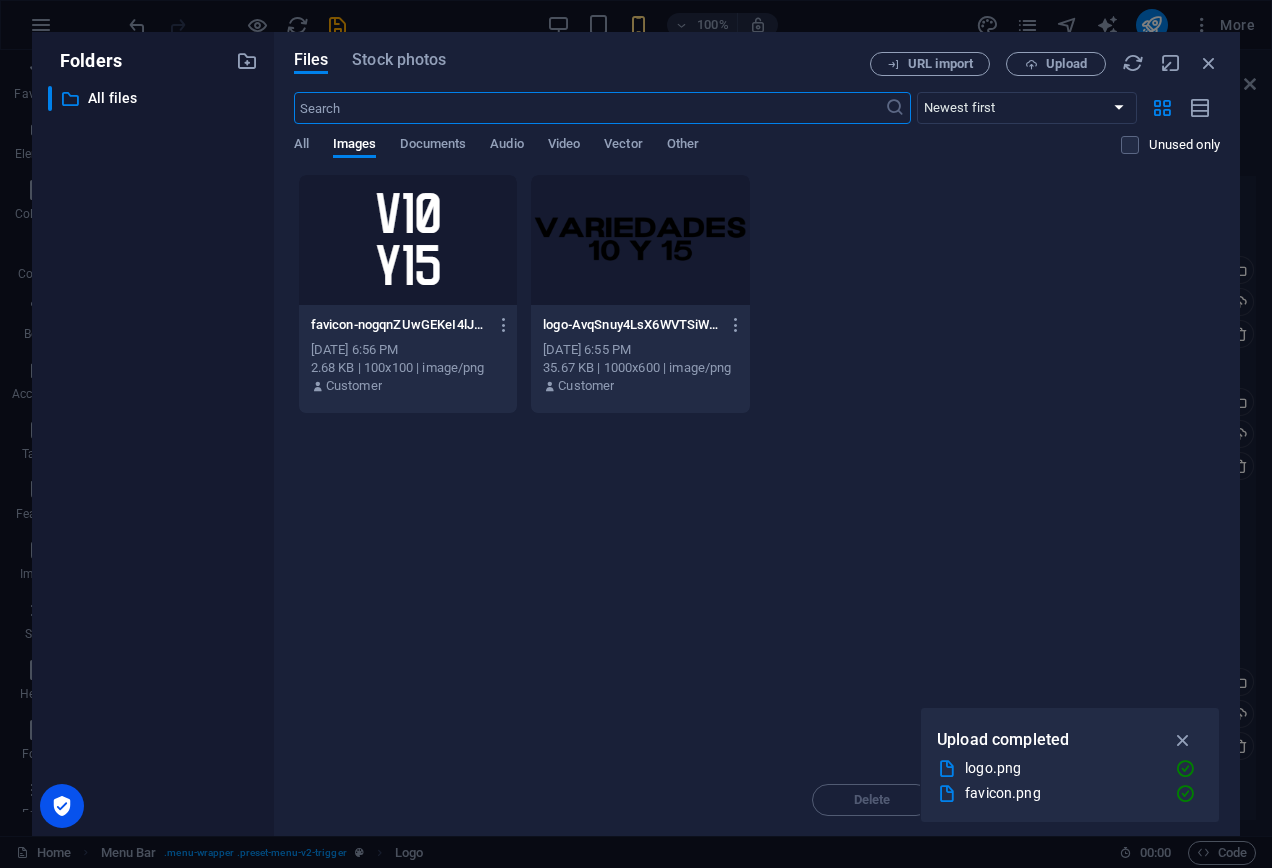 click at bounding box center (408, 240) 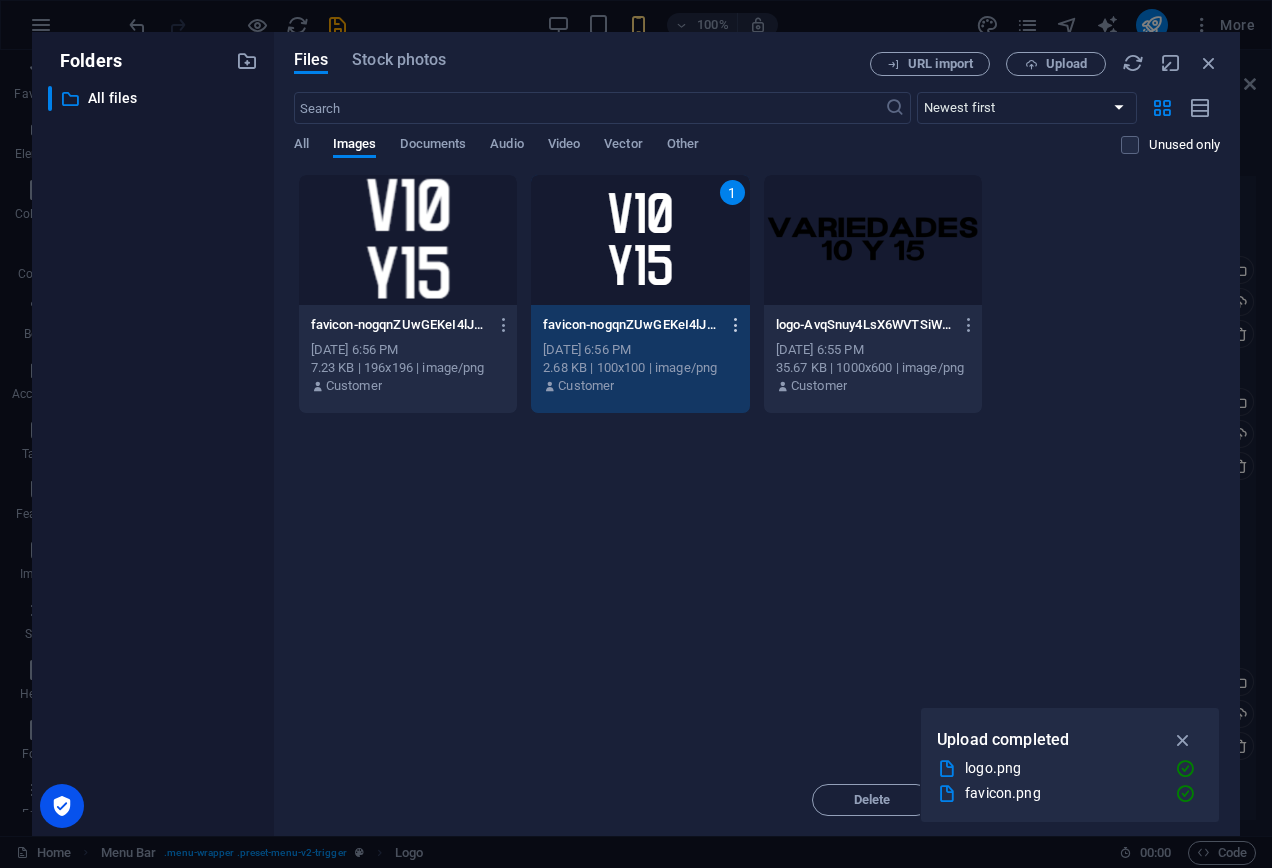 click at bounding box center (732, 325) 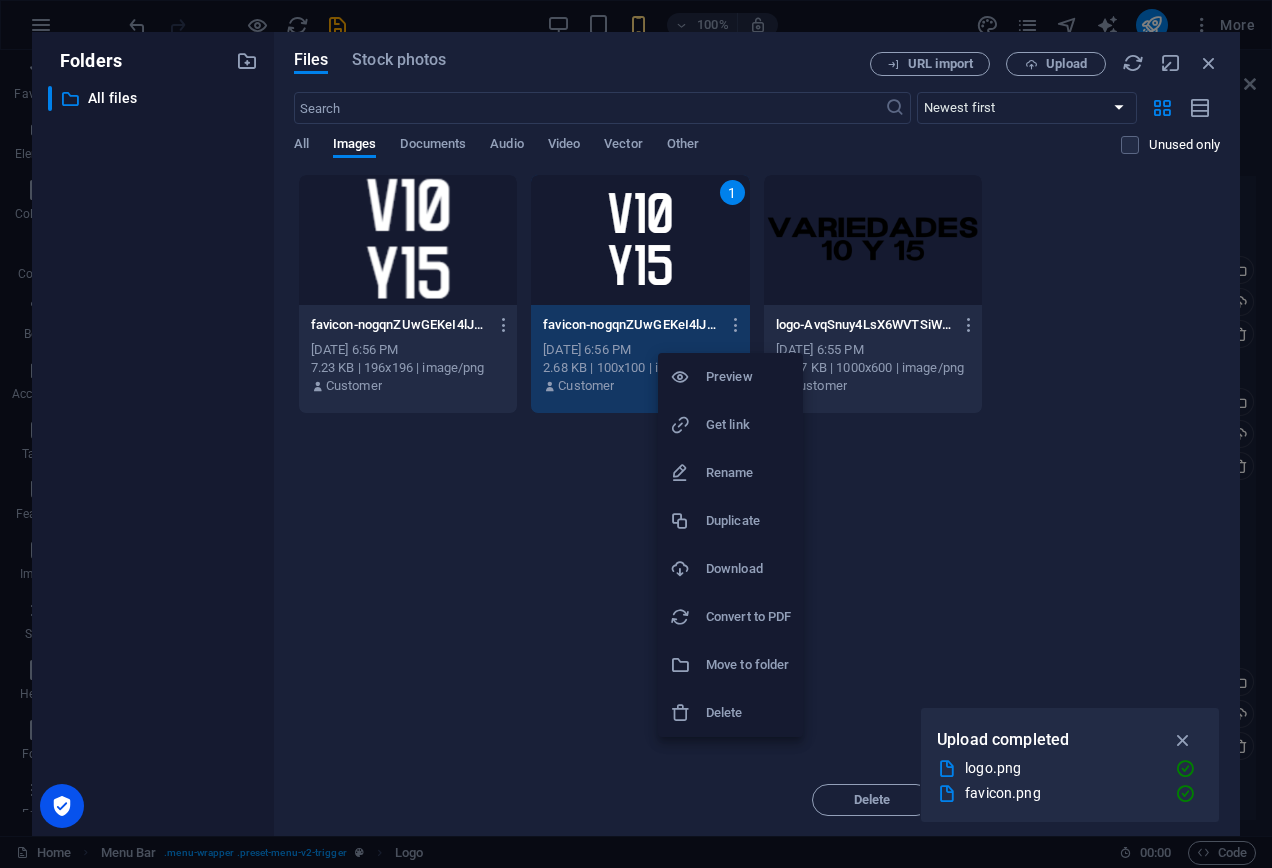 click on "Delete" at bounding box center [748, 713] 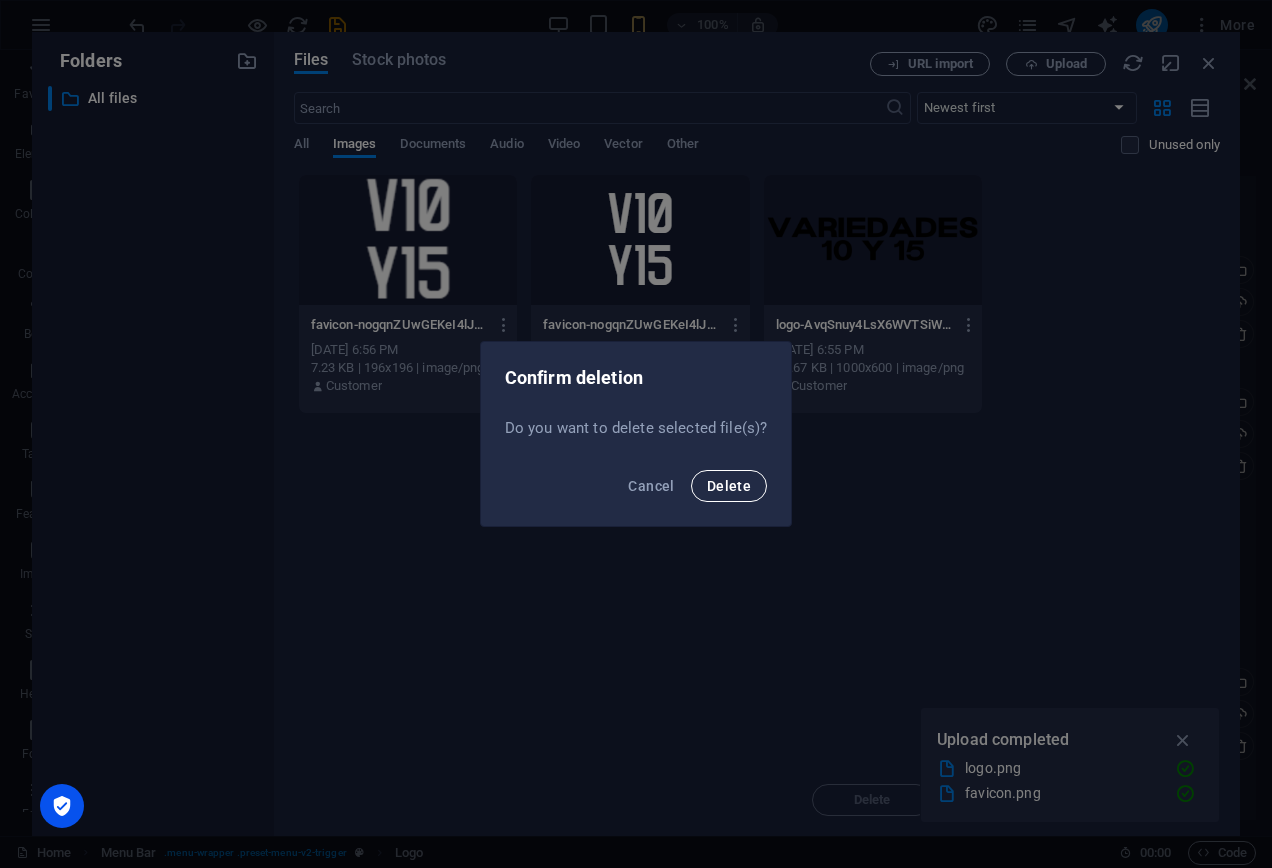 click on "Delete" at bounding box center [729, 486] 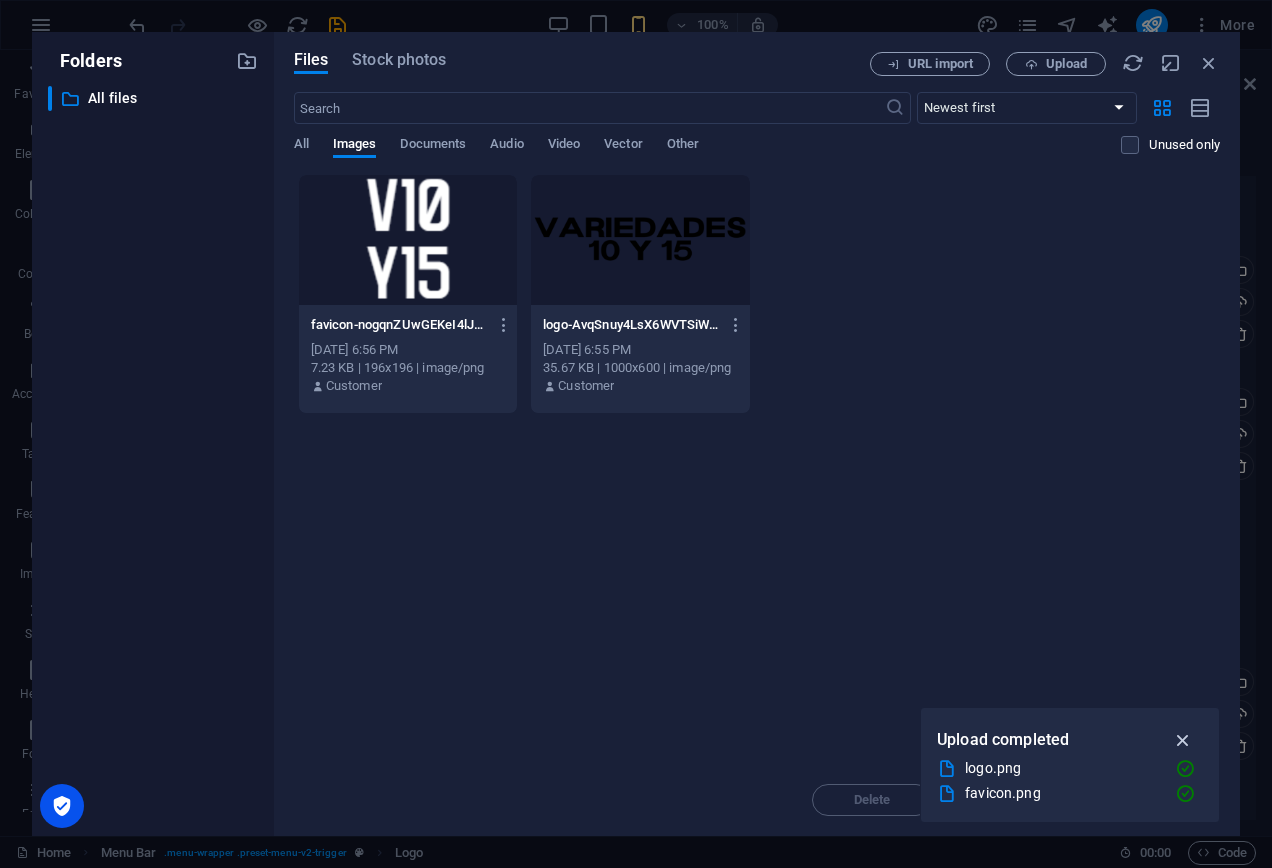 click at bounding box center (1183, 740) 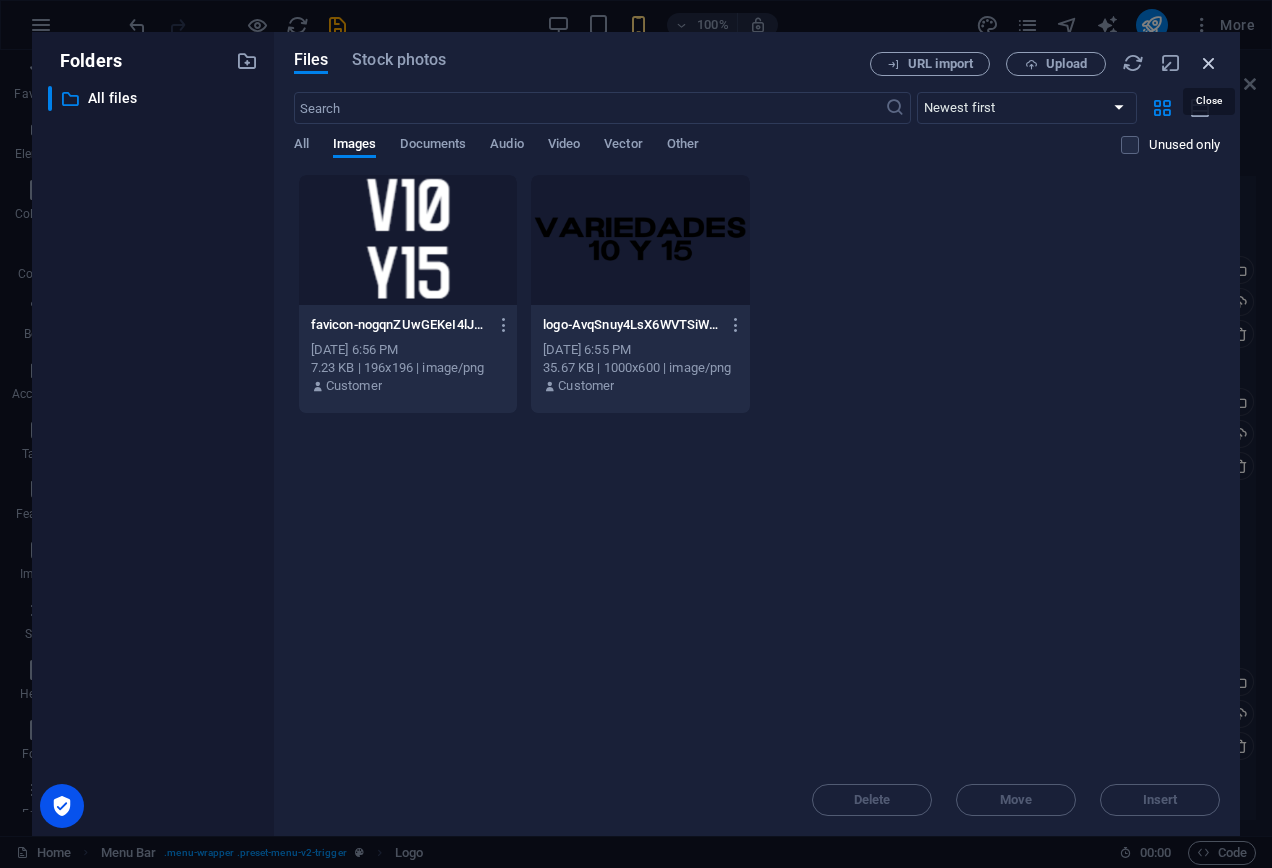 click at bounding box center [1209, 63] 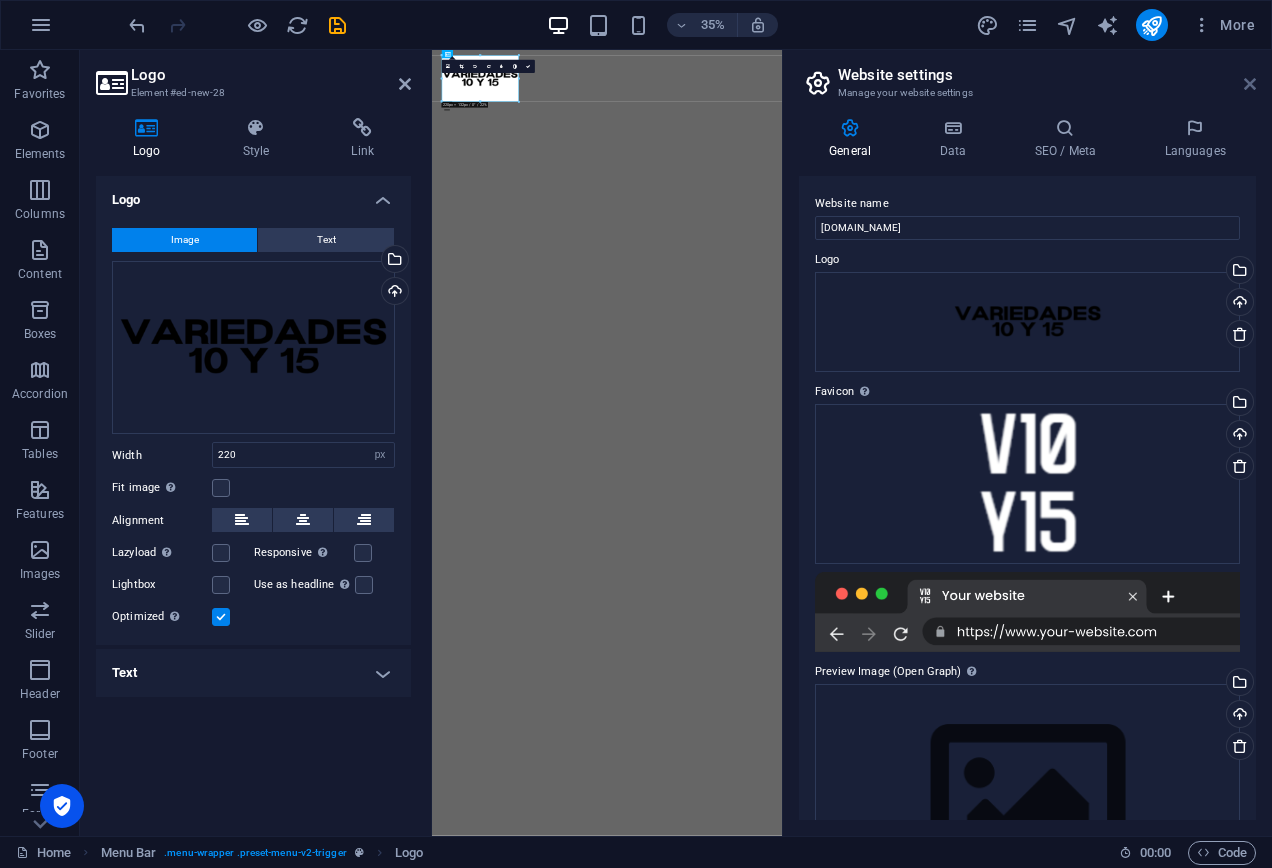 click at bounding box center (1250, 84) 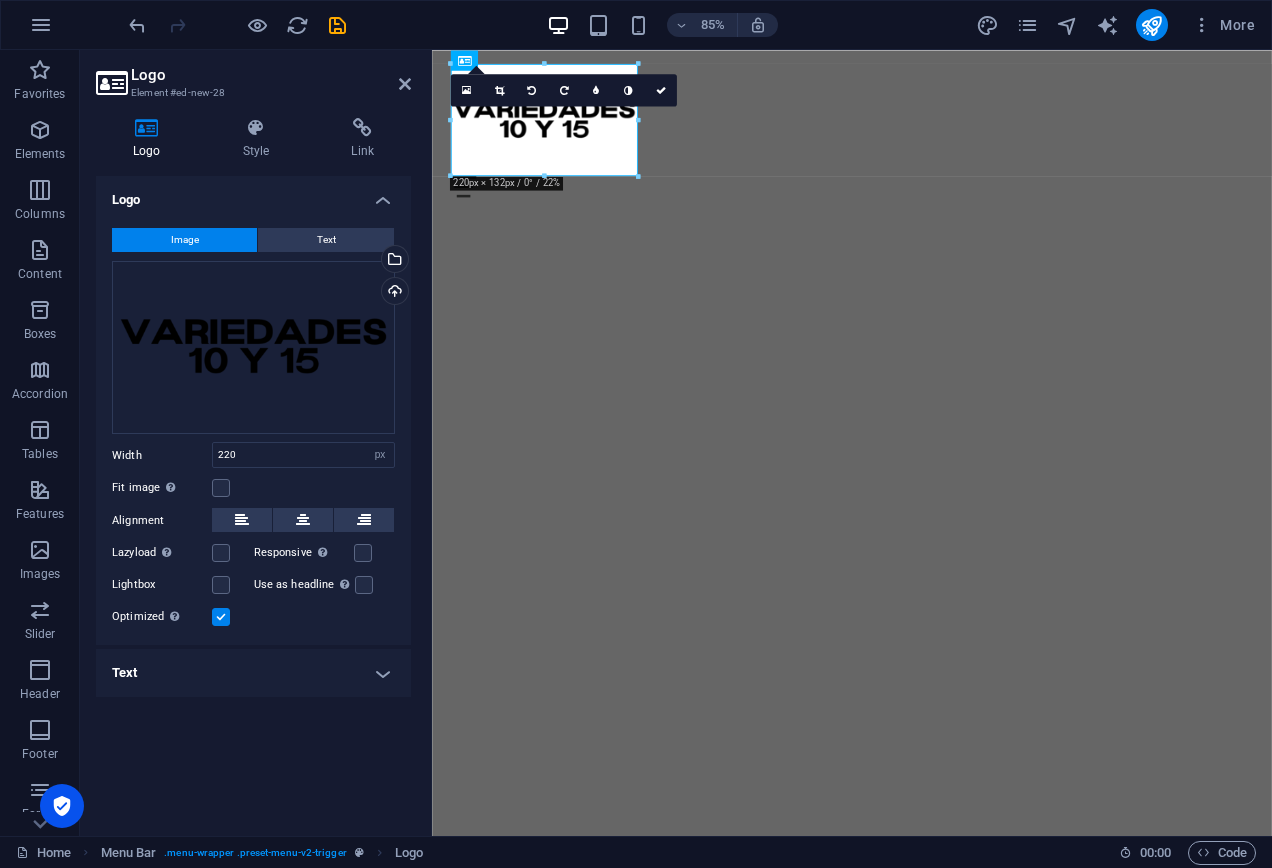 click on "Skip to main content
Menu Home About Service Contact" at bounding box center [926, 144] 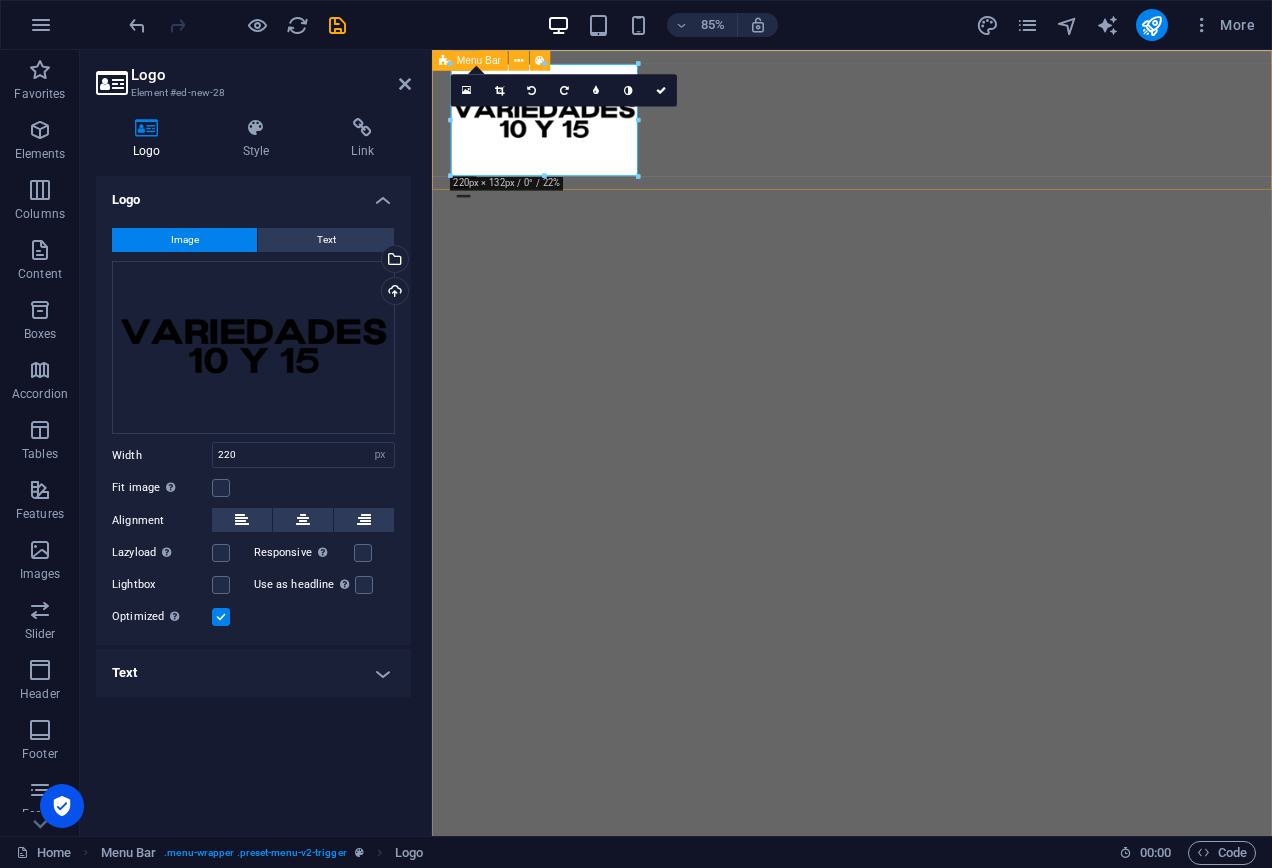 click on "Menu Home About Service Contact" at bounding box center (926, 144) 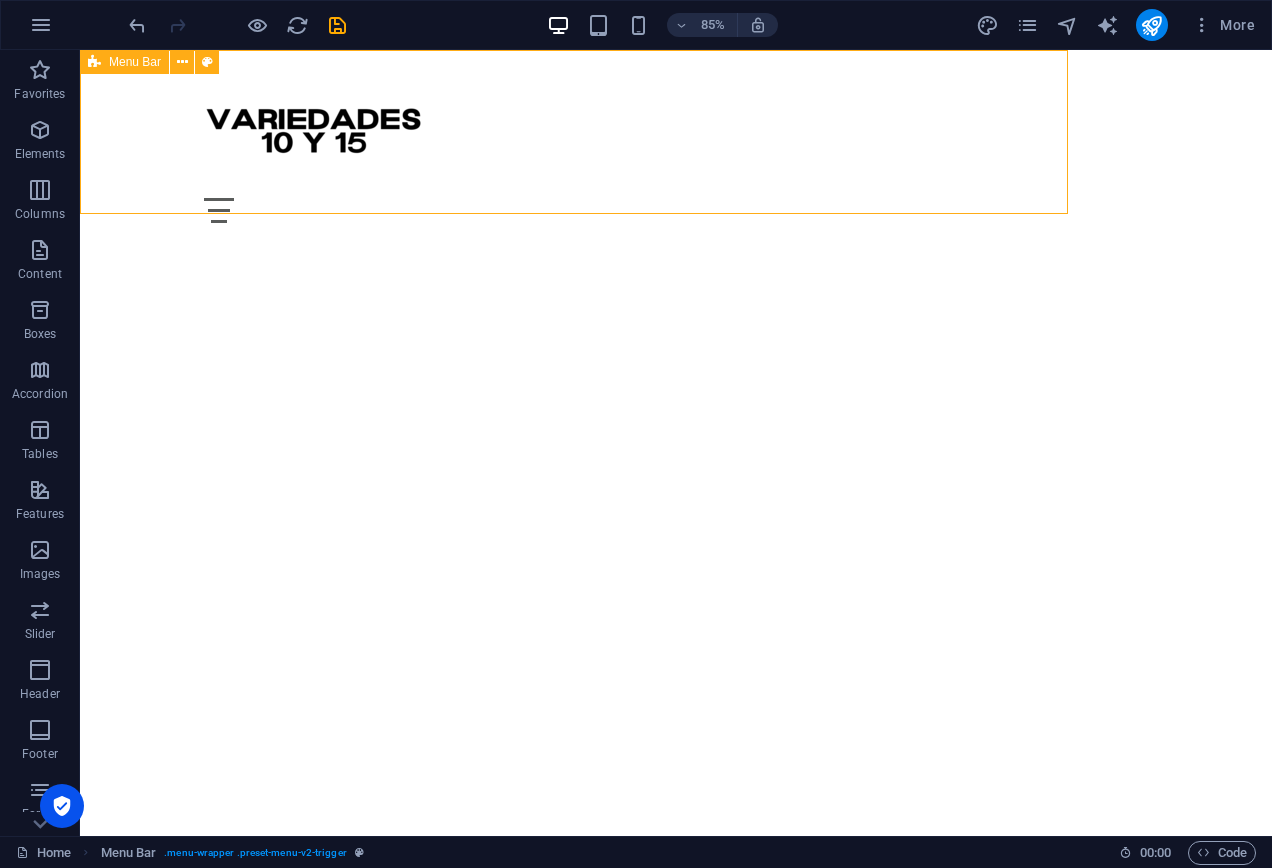 click on "Skip to main content
Menu Home About Service Contact" at bounding box center [676, 144] 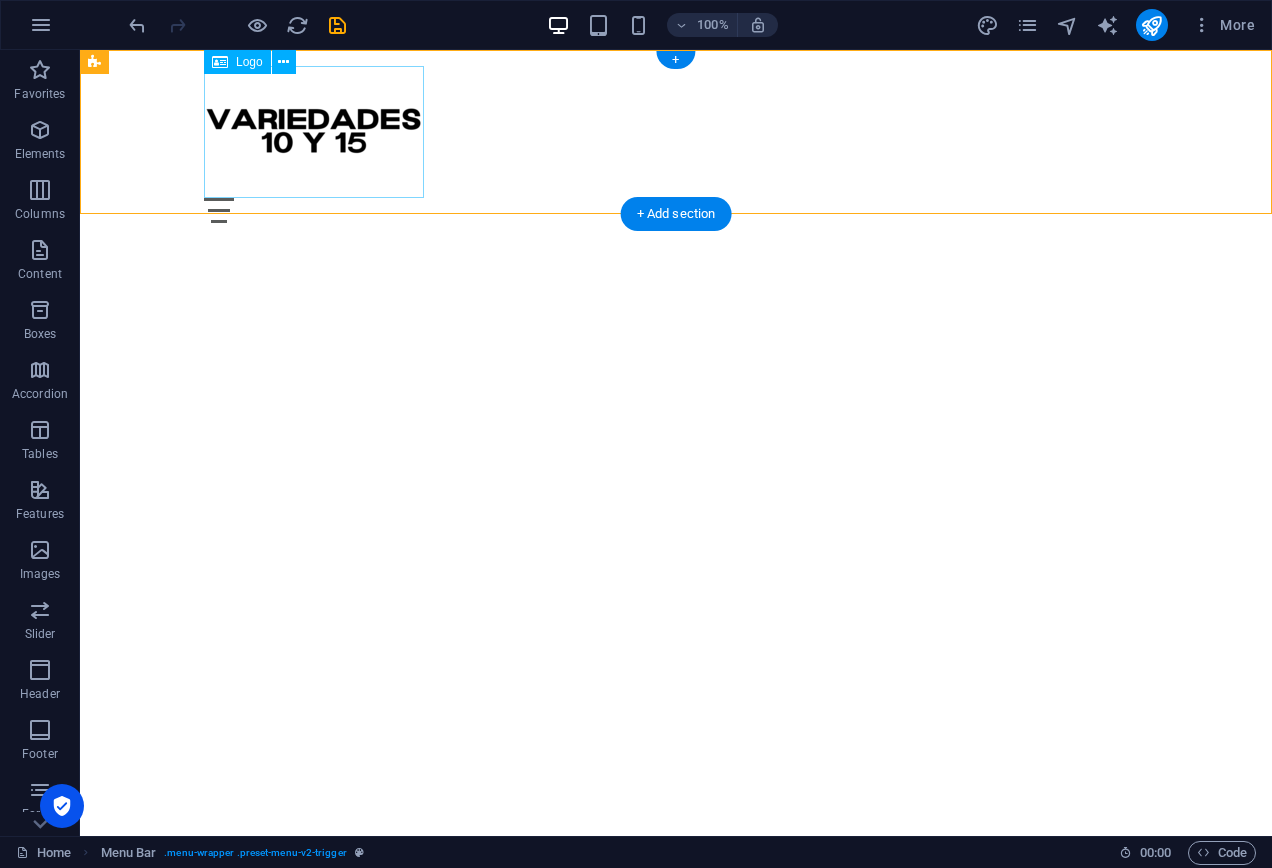 click at bounding box center (676, 132) 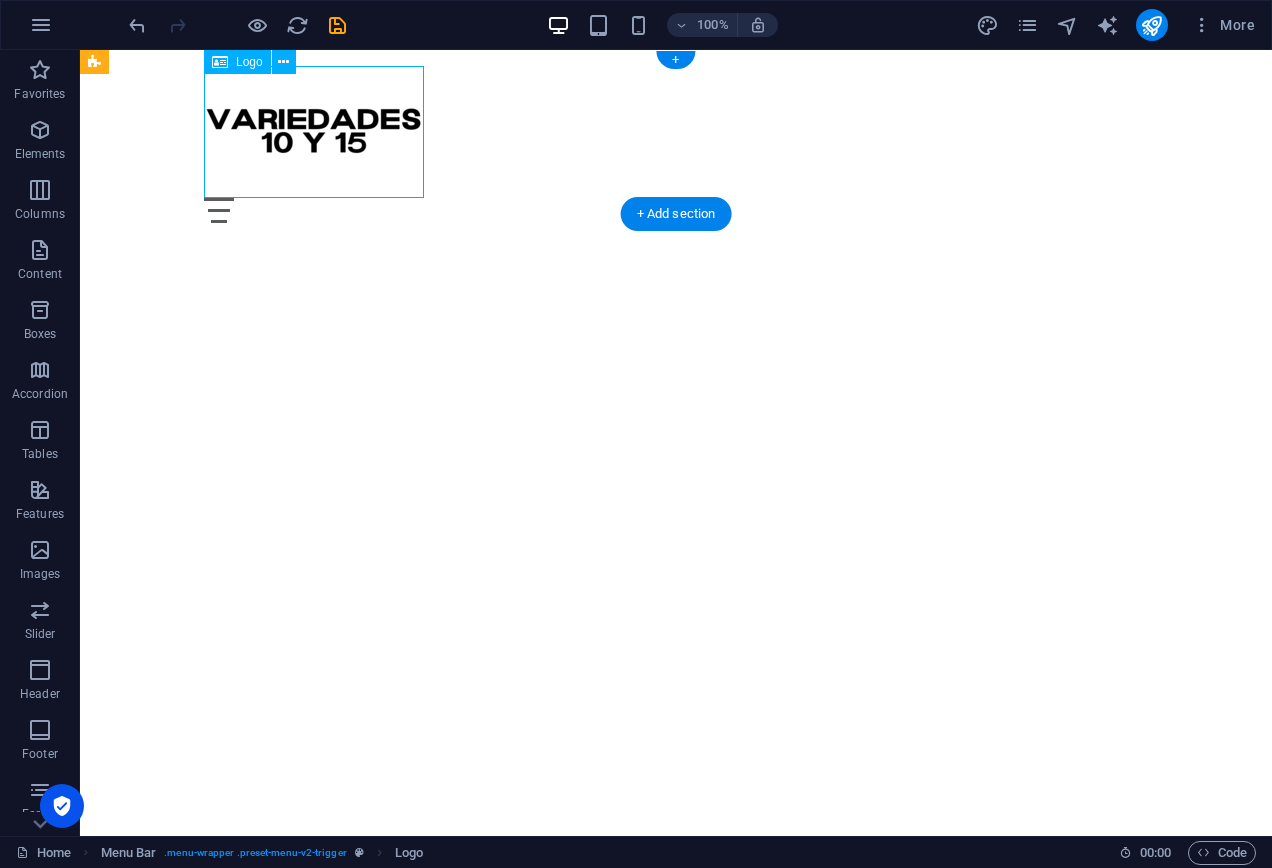 click at bounding box center (676, 132) 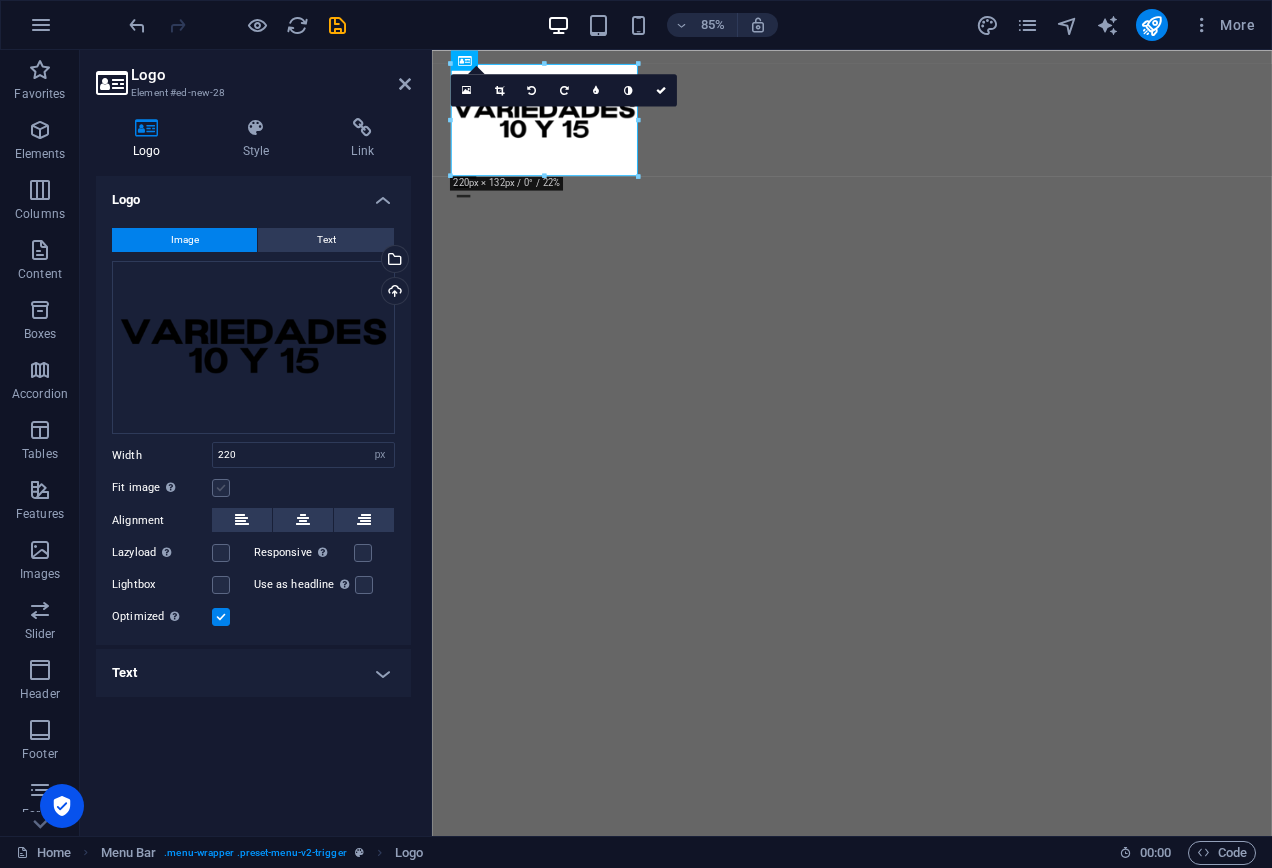 click at bounding box center [221, 488] 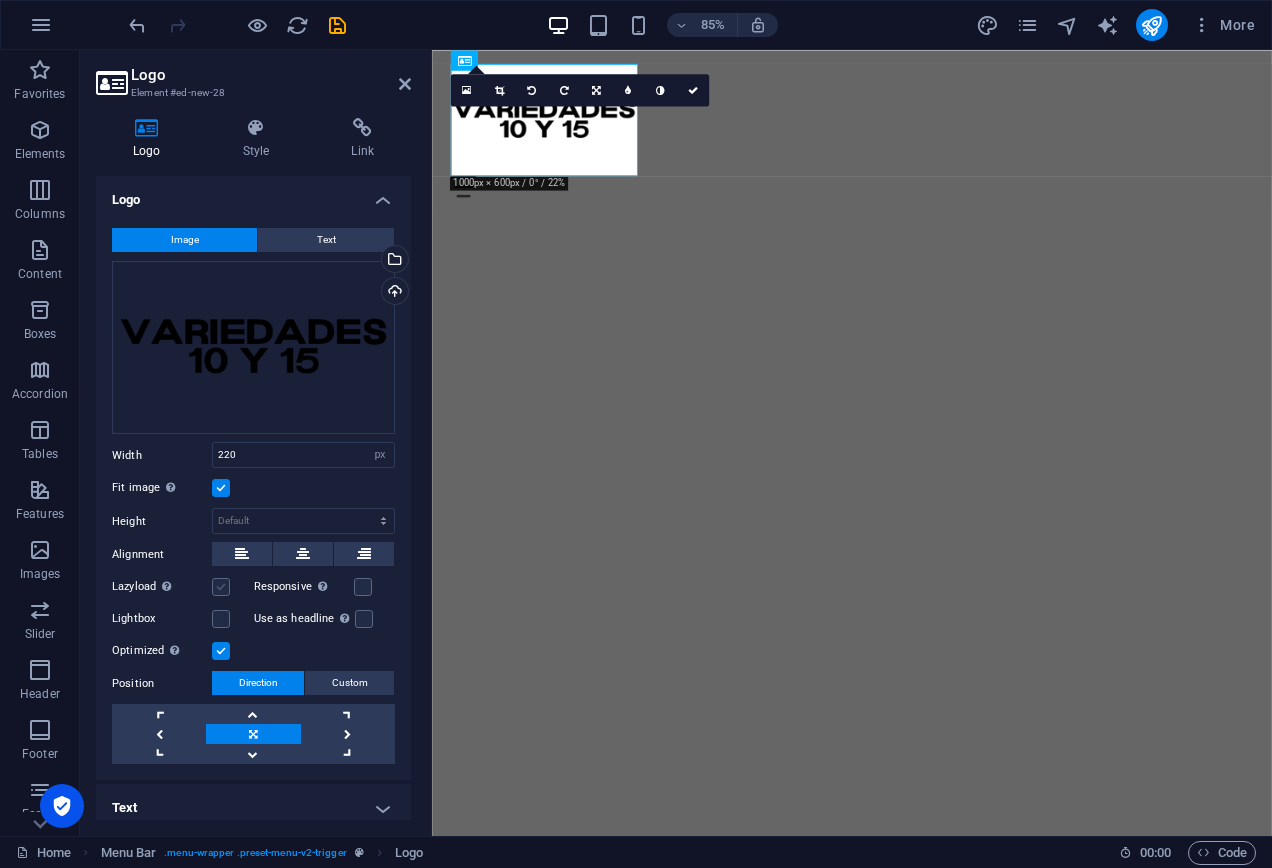 click at bounding box center (221, 587) 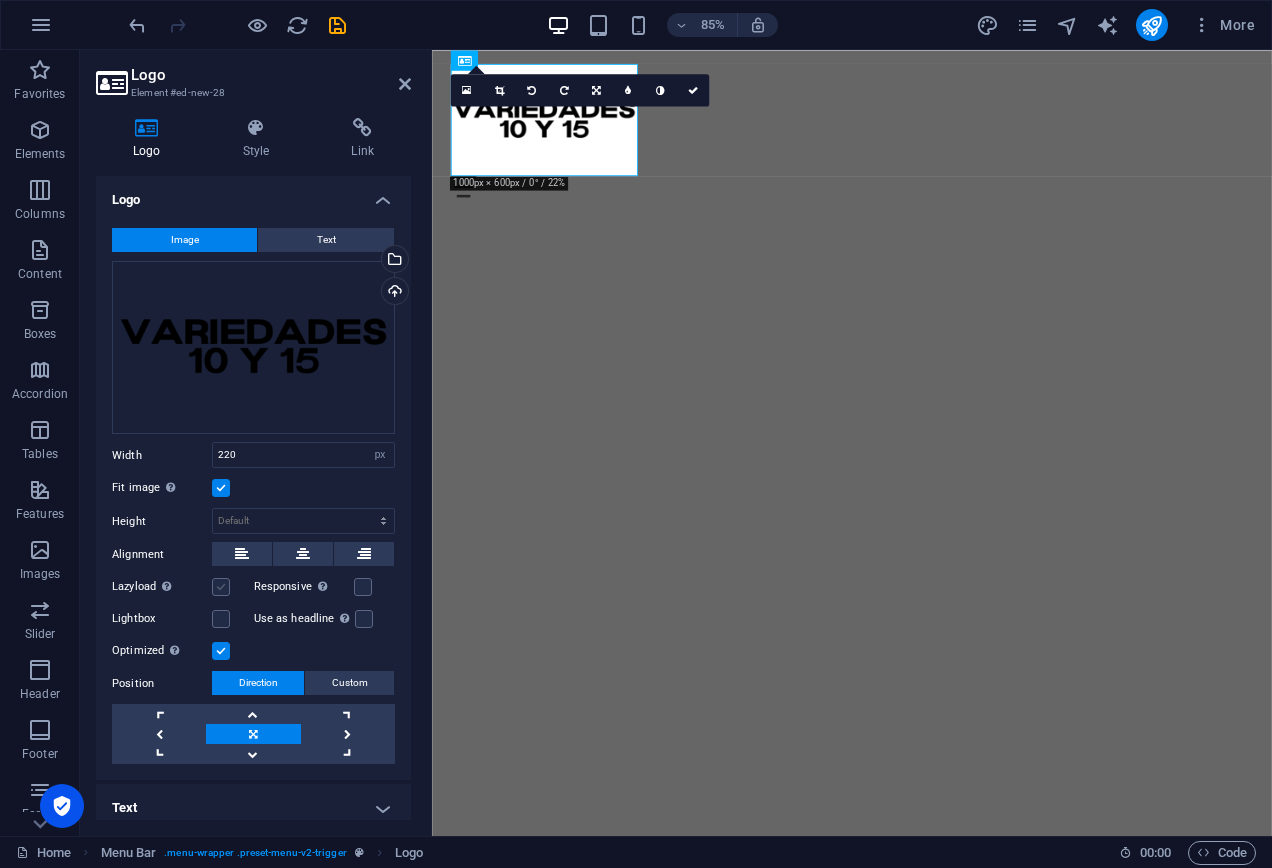 click on "Lazyload Loading images after the page loads improves page speed." at bounding box center (0, 0) 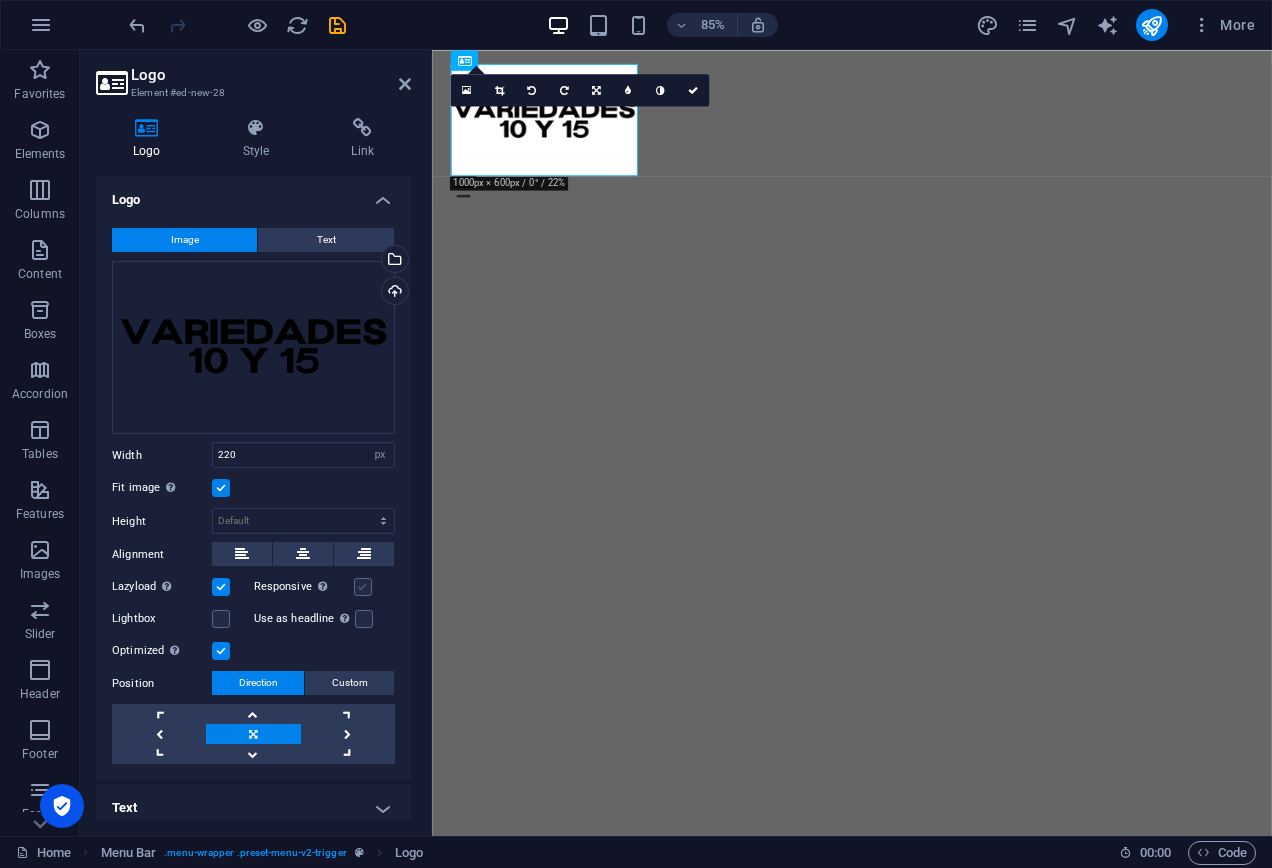 click at bounding box center (363, 587) 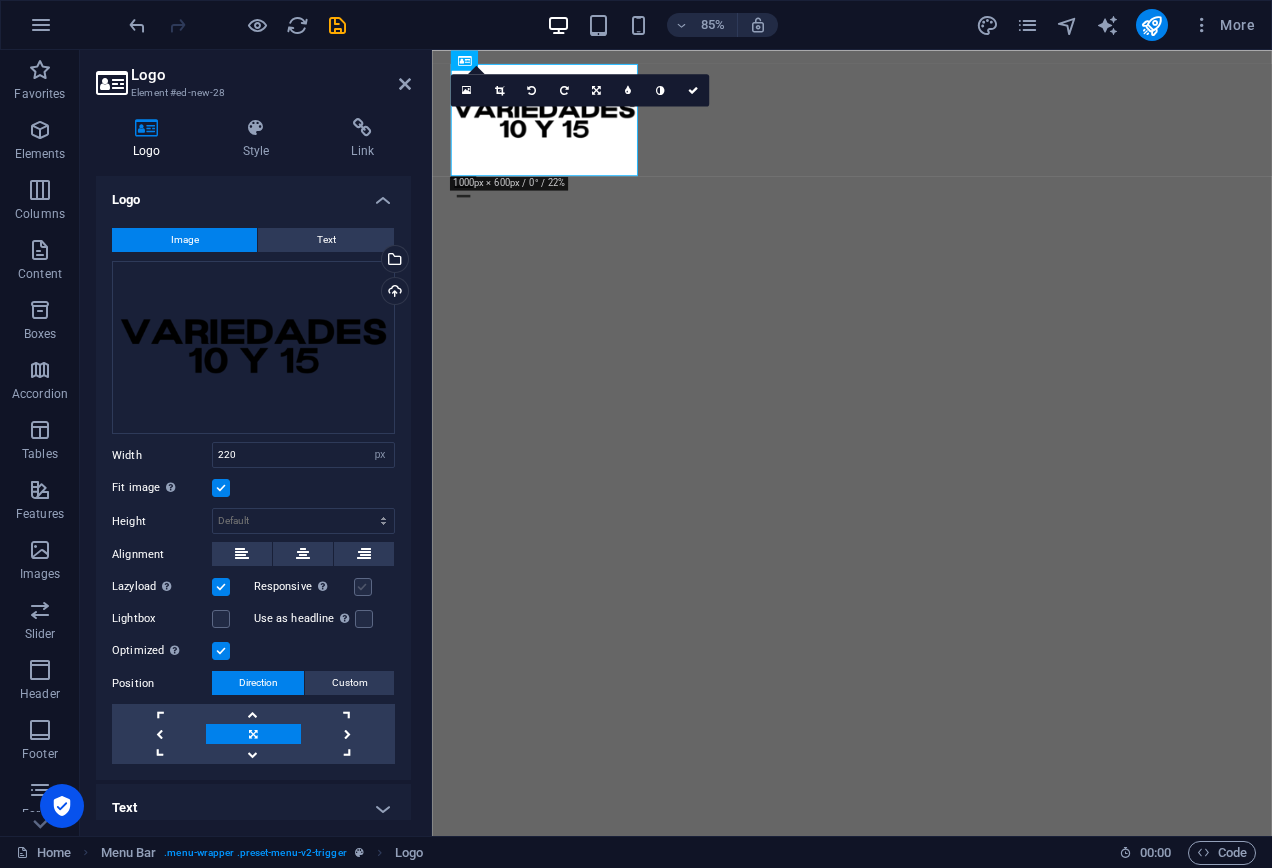 click on "Responsive Automatically load retina image and smartphone optimized sizes." at bounding box center (0, 0) 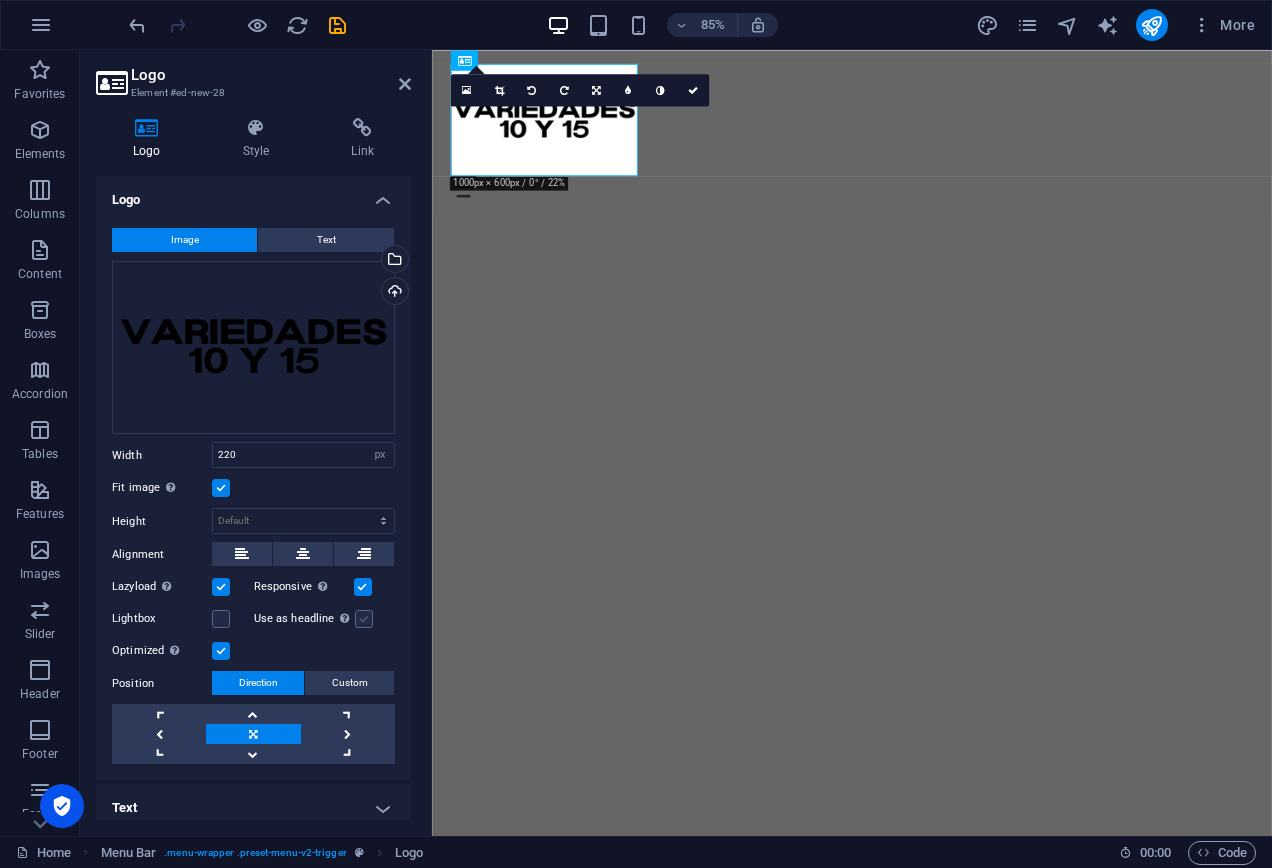 click at bounding box center (364, 619) 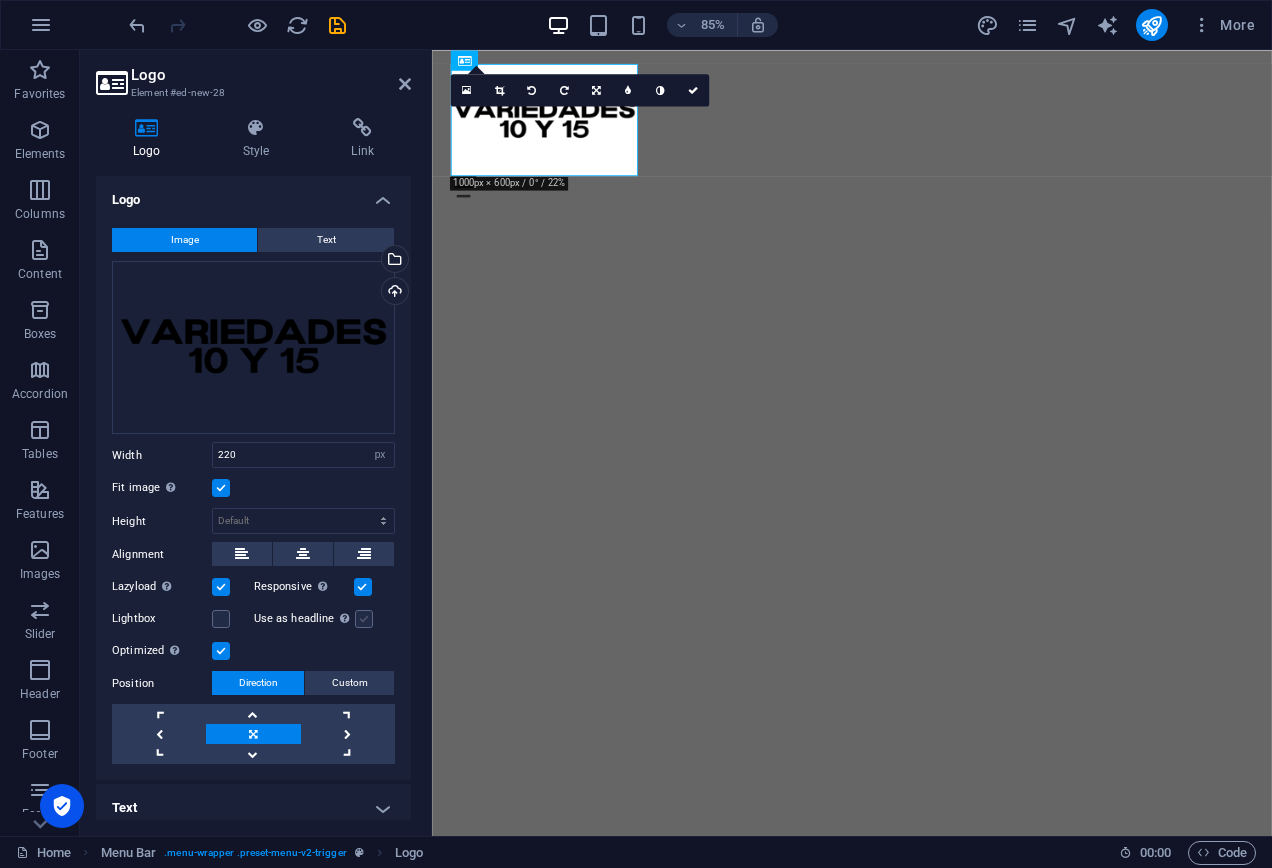 click on "Use as headline The image will be wrapped in an H1 headline tag. Useful for giving alternative text the weight of an H1 headline, e.g. for the logo. Leave unchecked if uncertain." at bounding box center (0, 0) 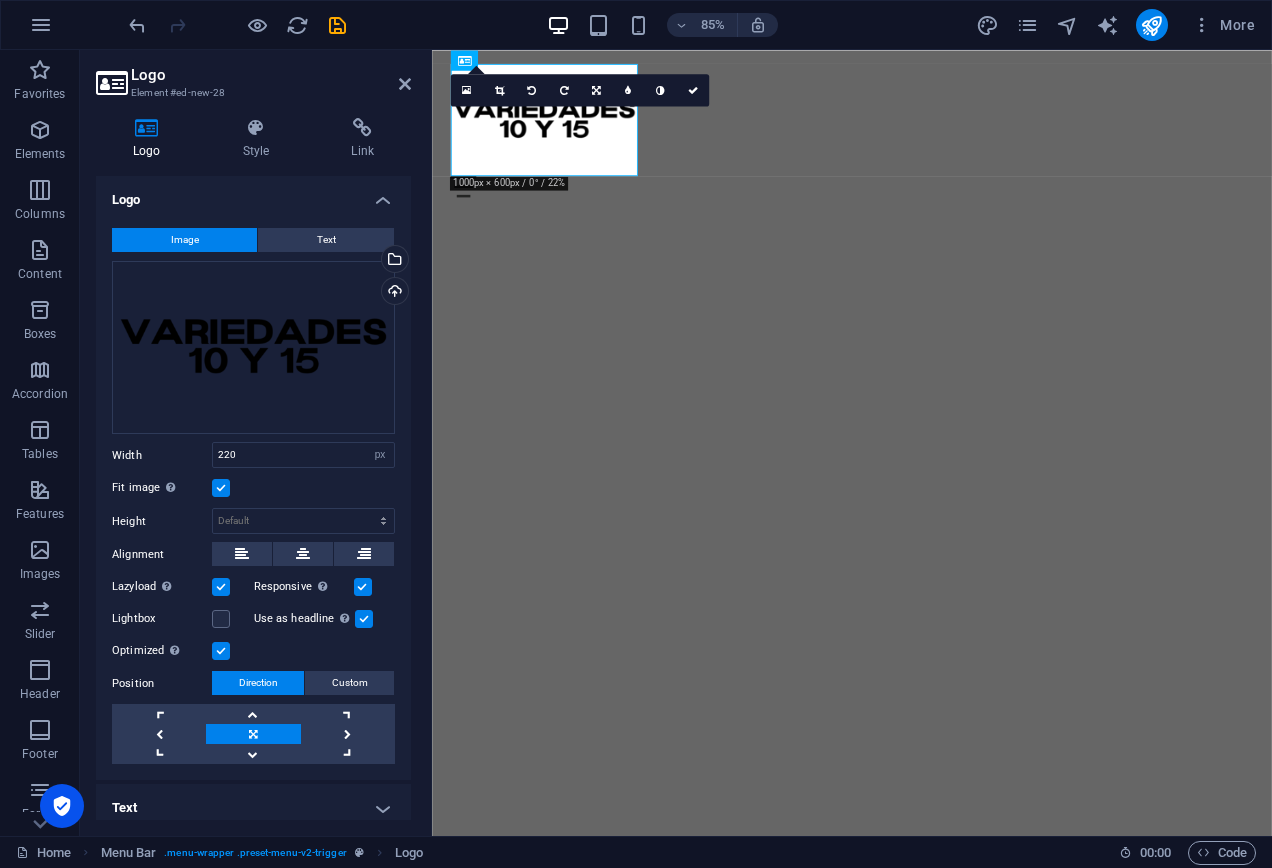 click at bounding box center (364, 619) 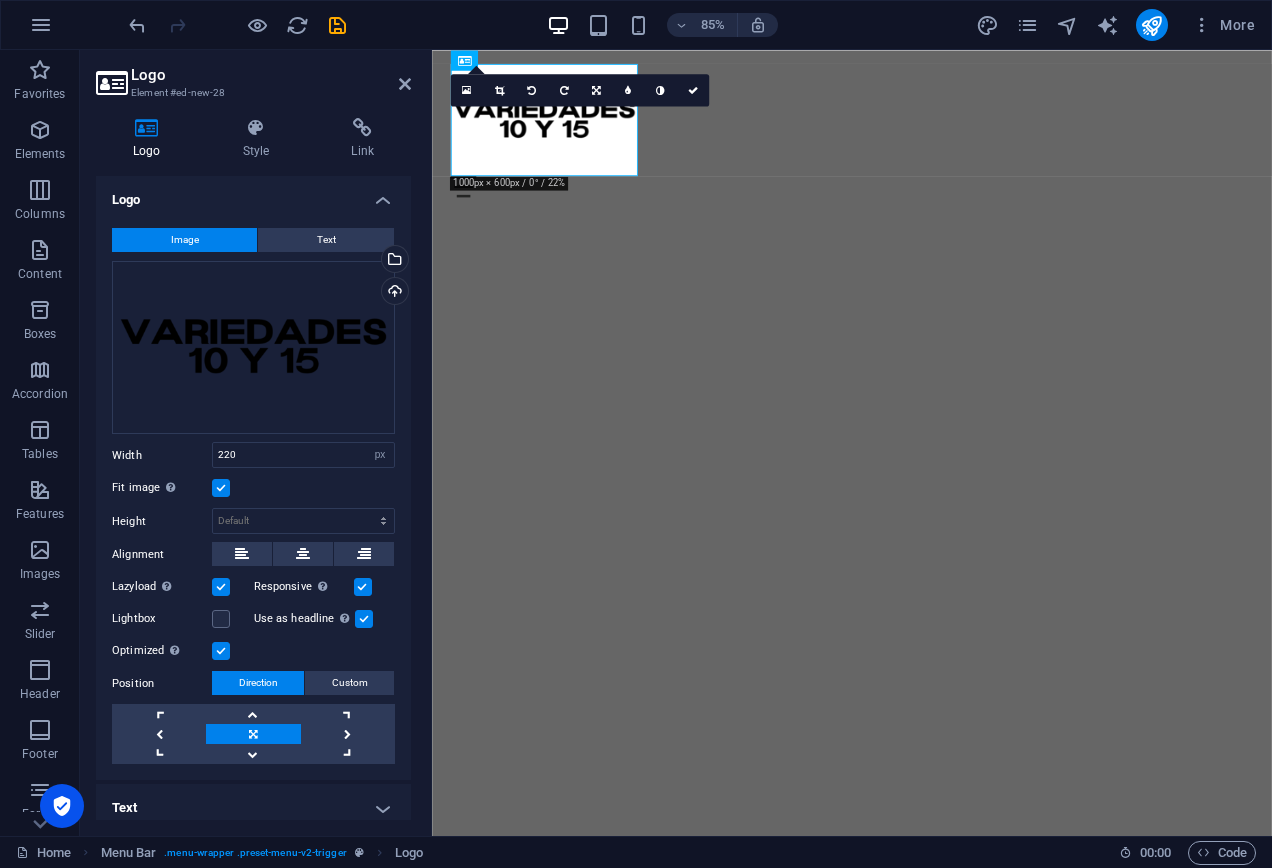 click on "Use as headline The image will be wrapped in an H1 headline tag. Useful for giving alternative text the weight of an H1 headline, e.g. for the logo. Leave unchecked if uncertain." at bounding box center [0, 0] 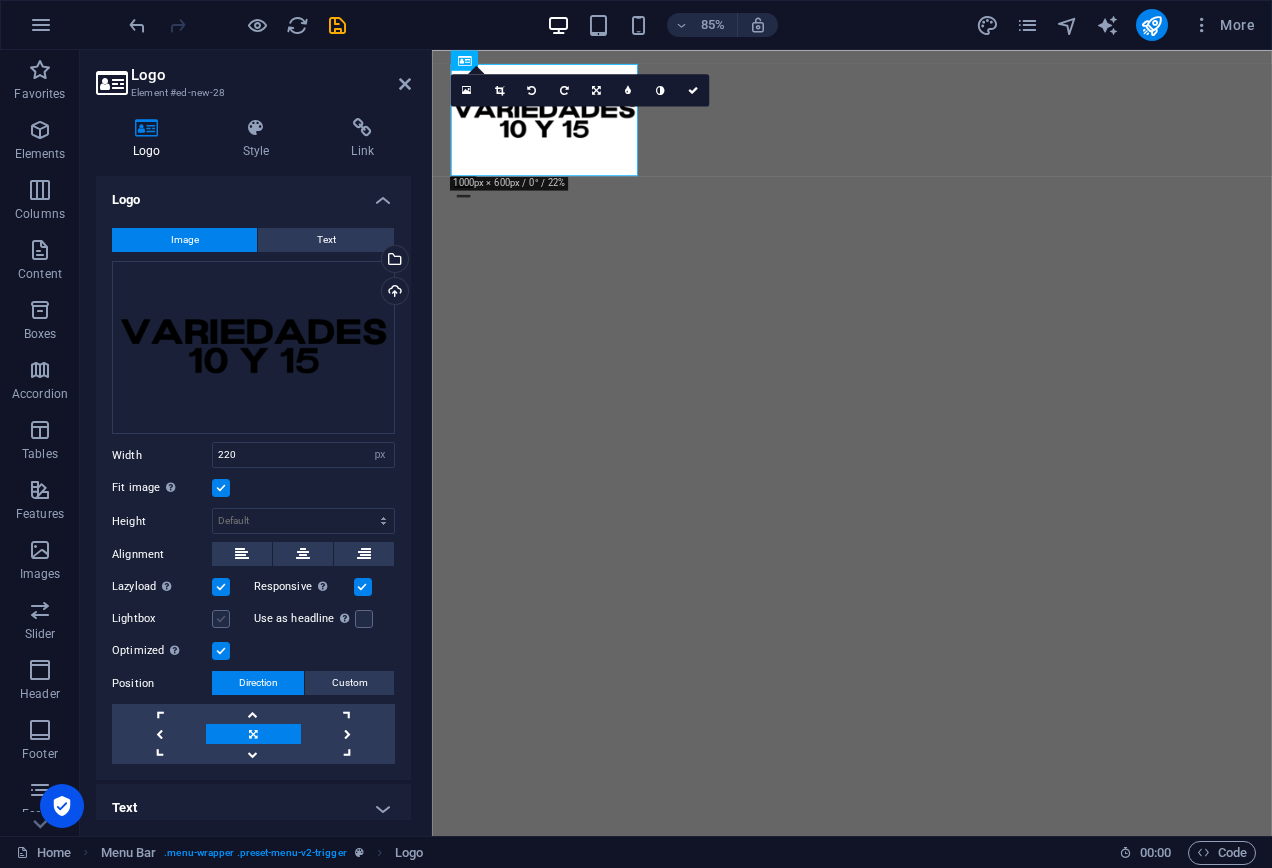 click at bounding box center (221, 619) 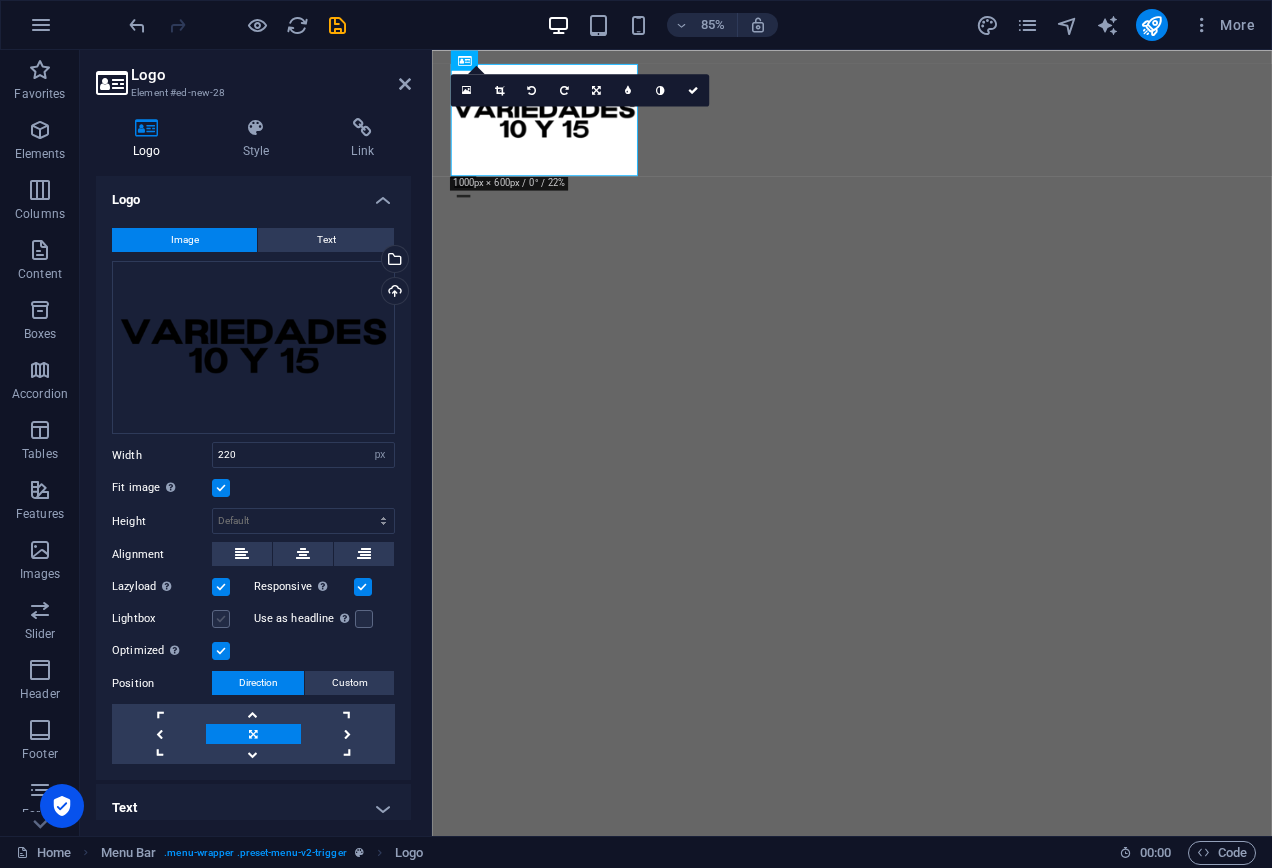 click on "Lightbox" at bounding box center [0, 0] 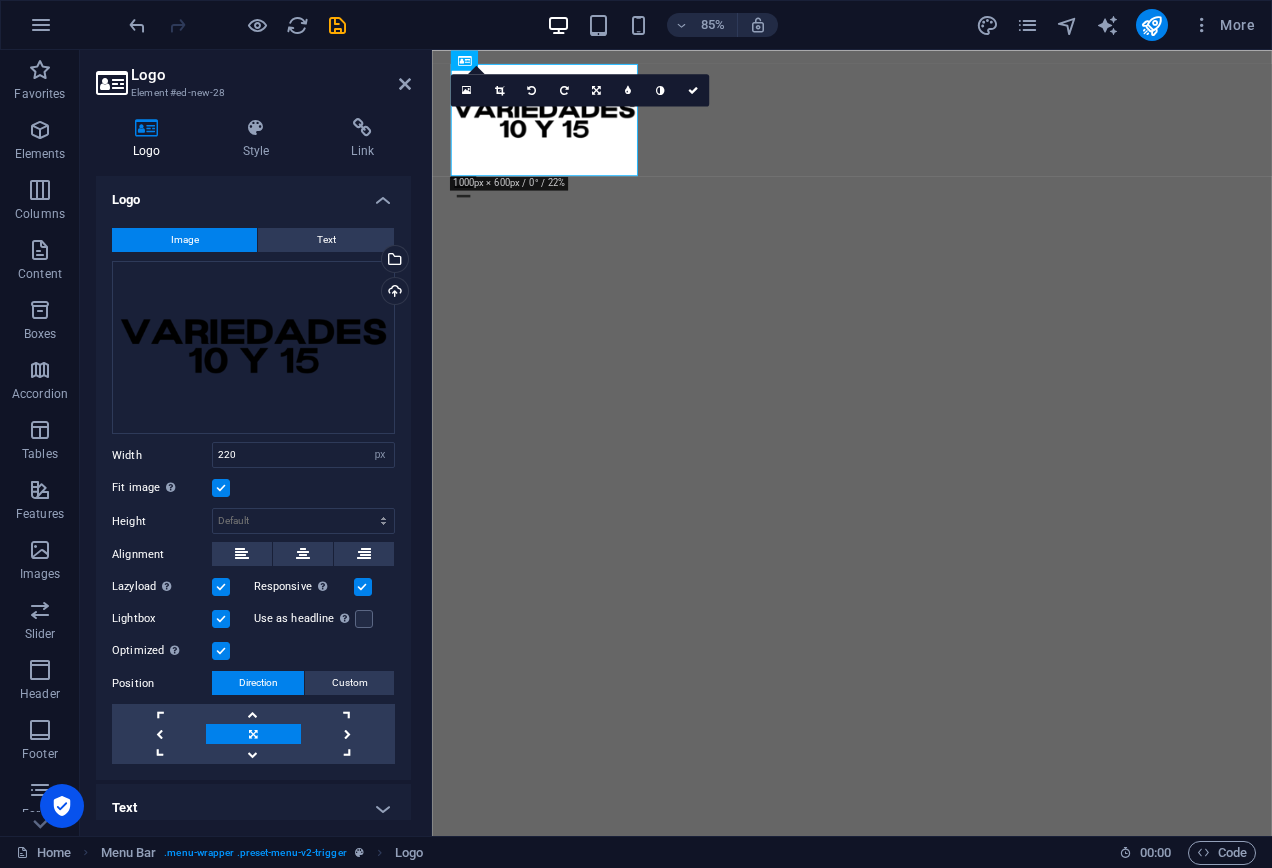 click at bounding box center (221, 619) 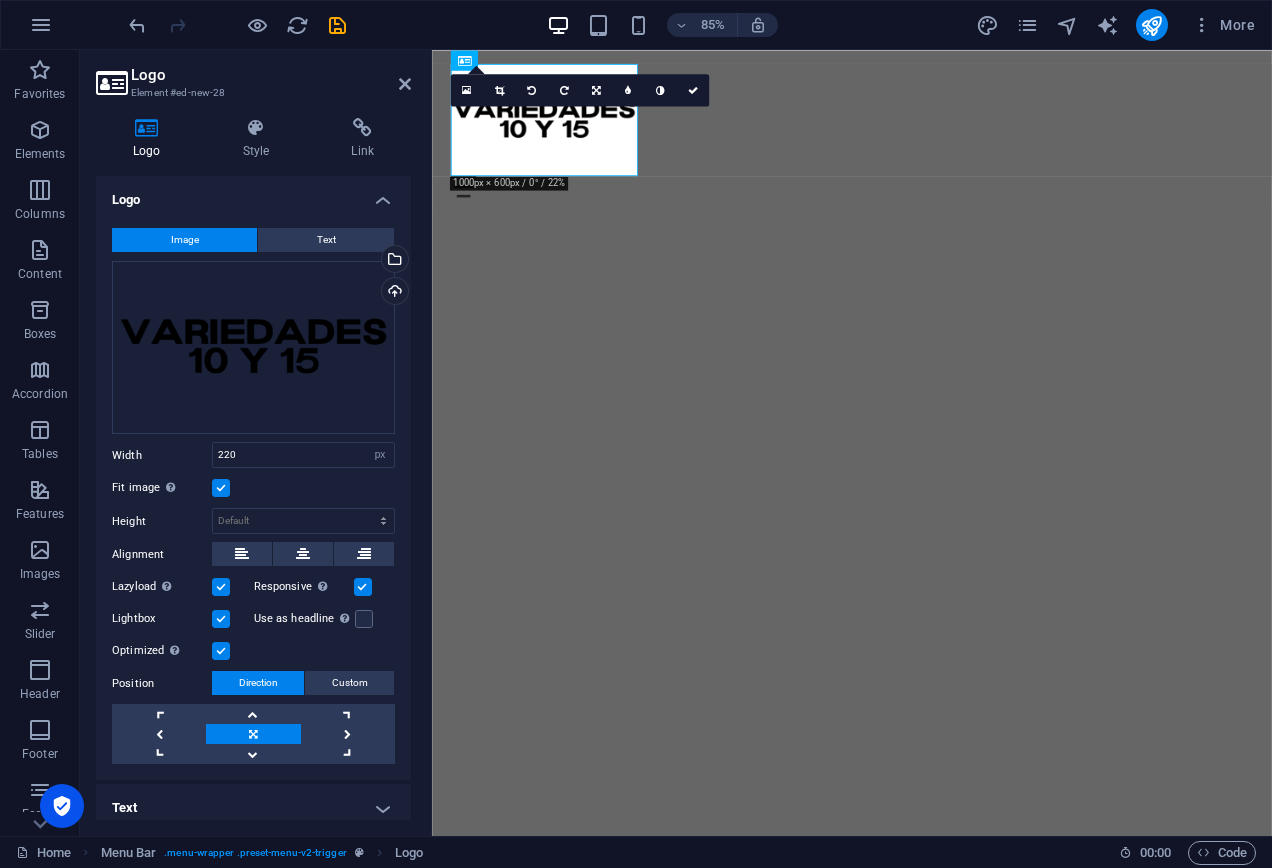 click on "Lightbox" at bounding box center [0, 0] 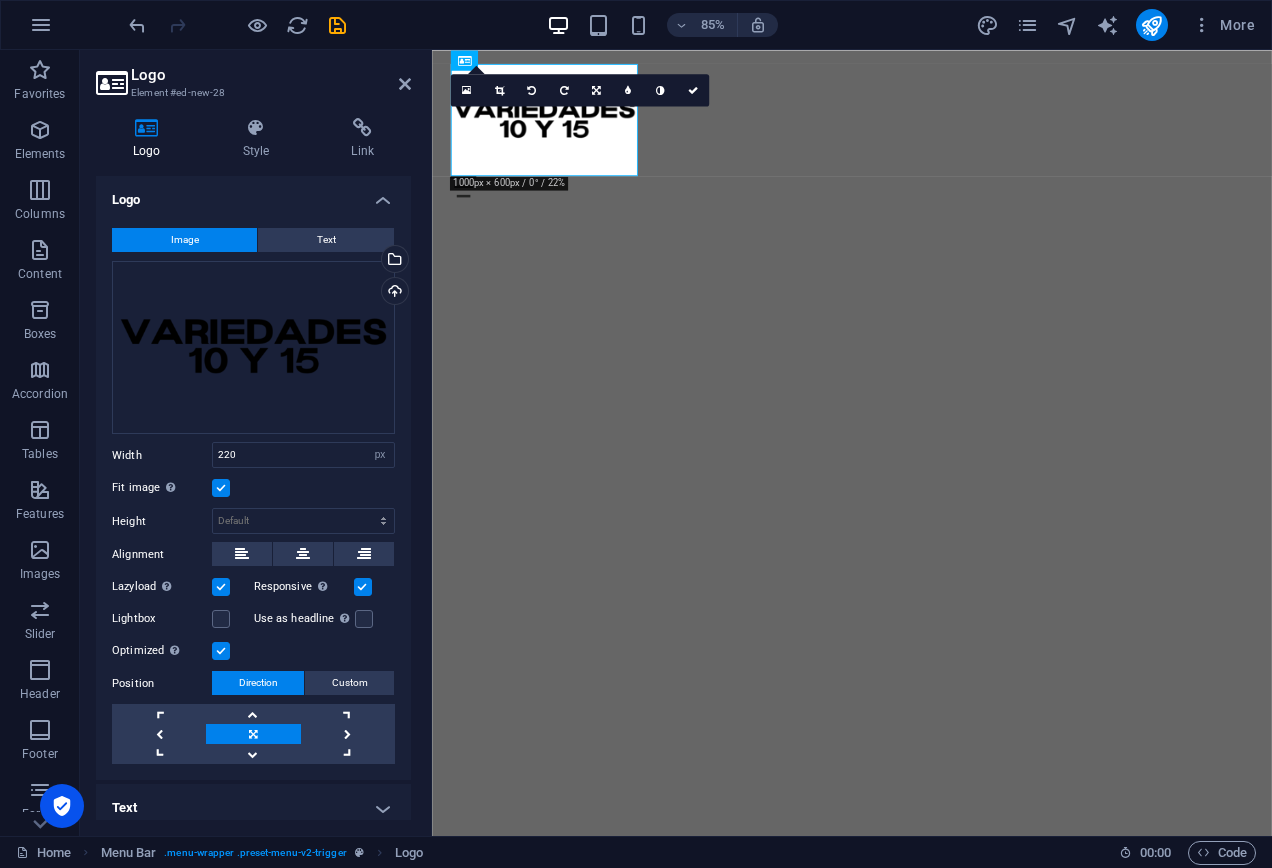 scroll, scrollTop: 10, scrollLeft: 0, axis: vertical 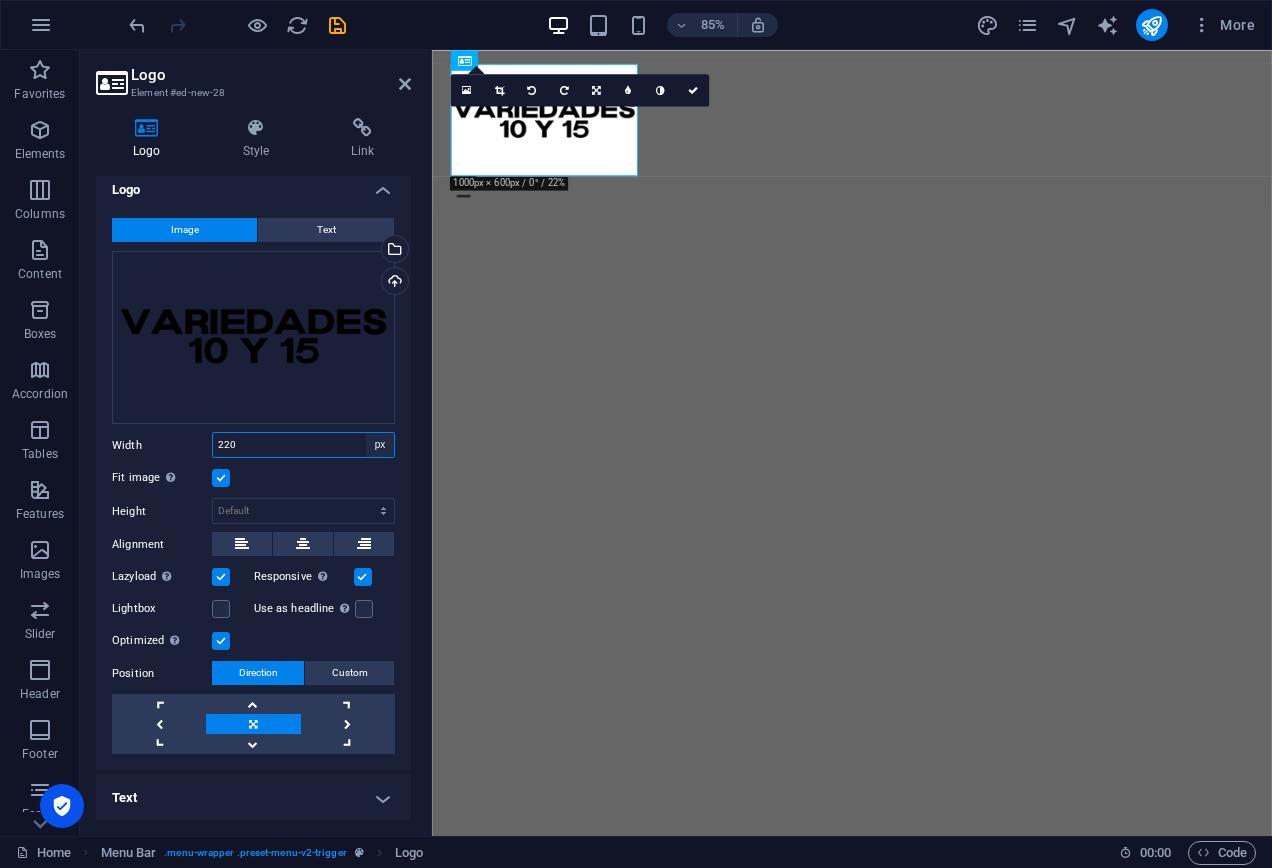 click on "Default auto px rem % em vh vw" at bounding box center [380, 445] 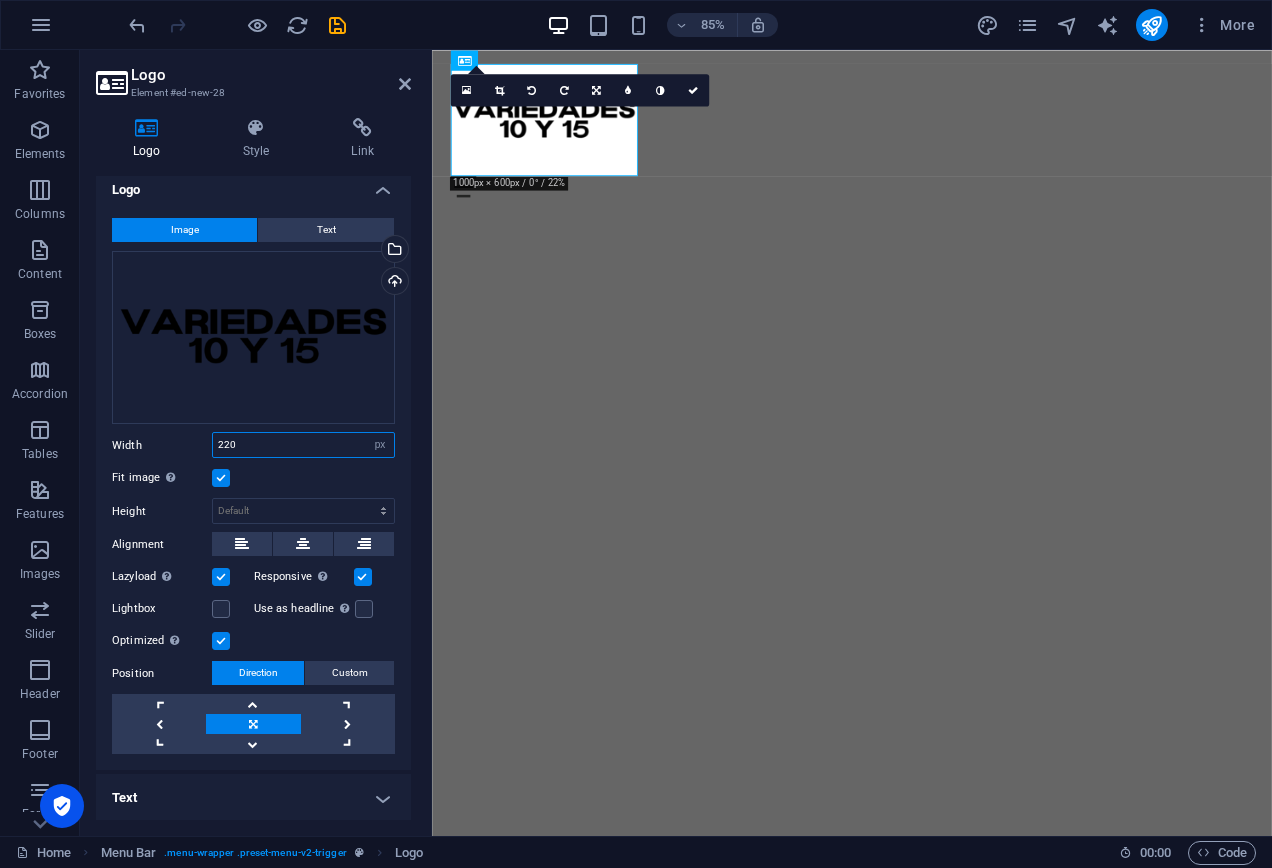select on "%" 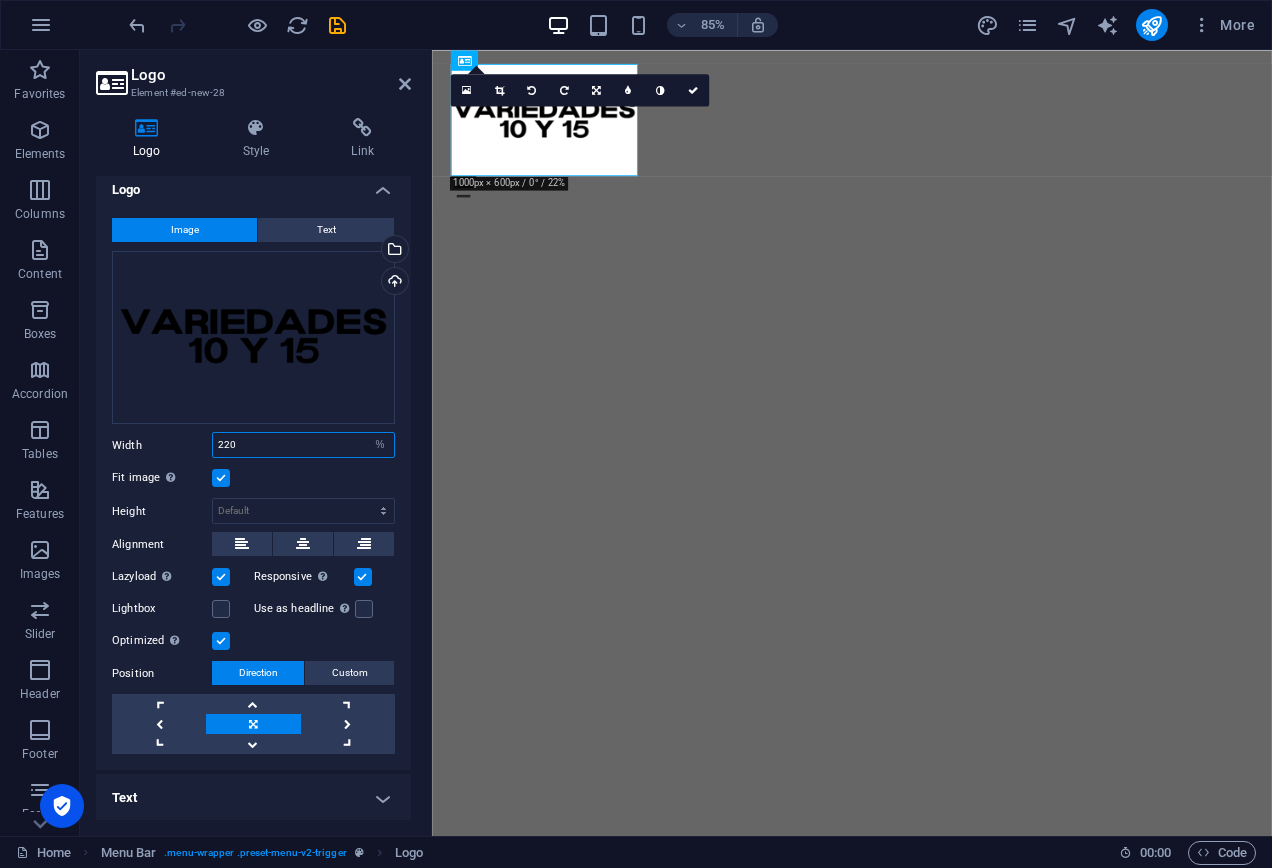 click on "Default auto px rem % em vh vw" at bounding box center [380, 445] 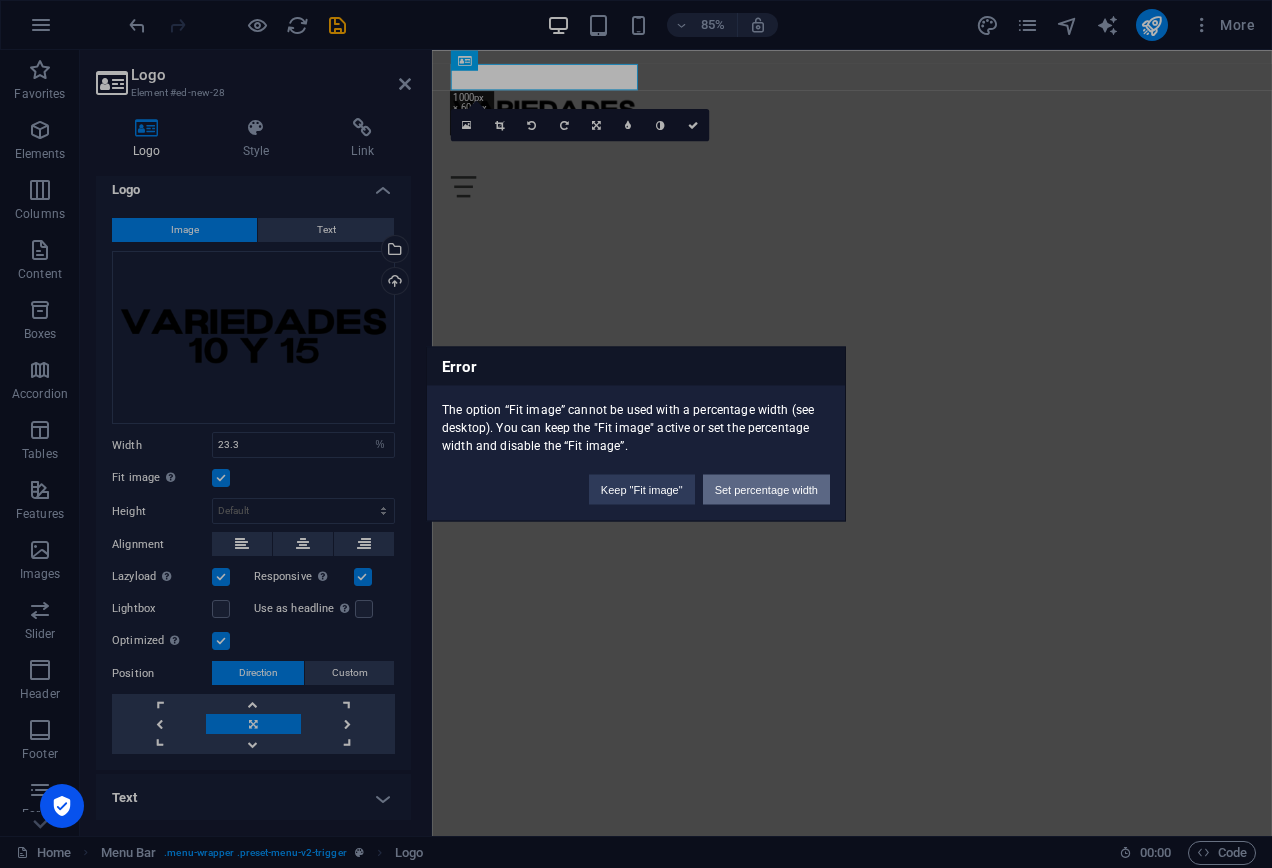 click on "Set percentage width" at bounding box center [766, 490] 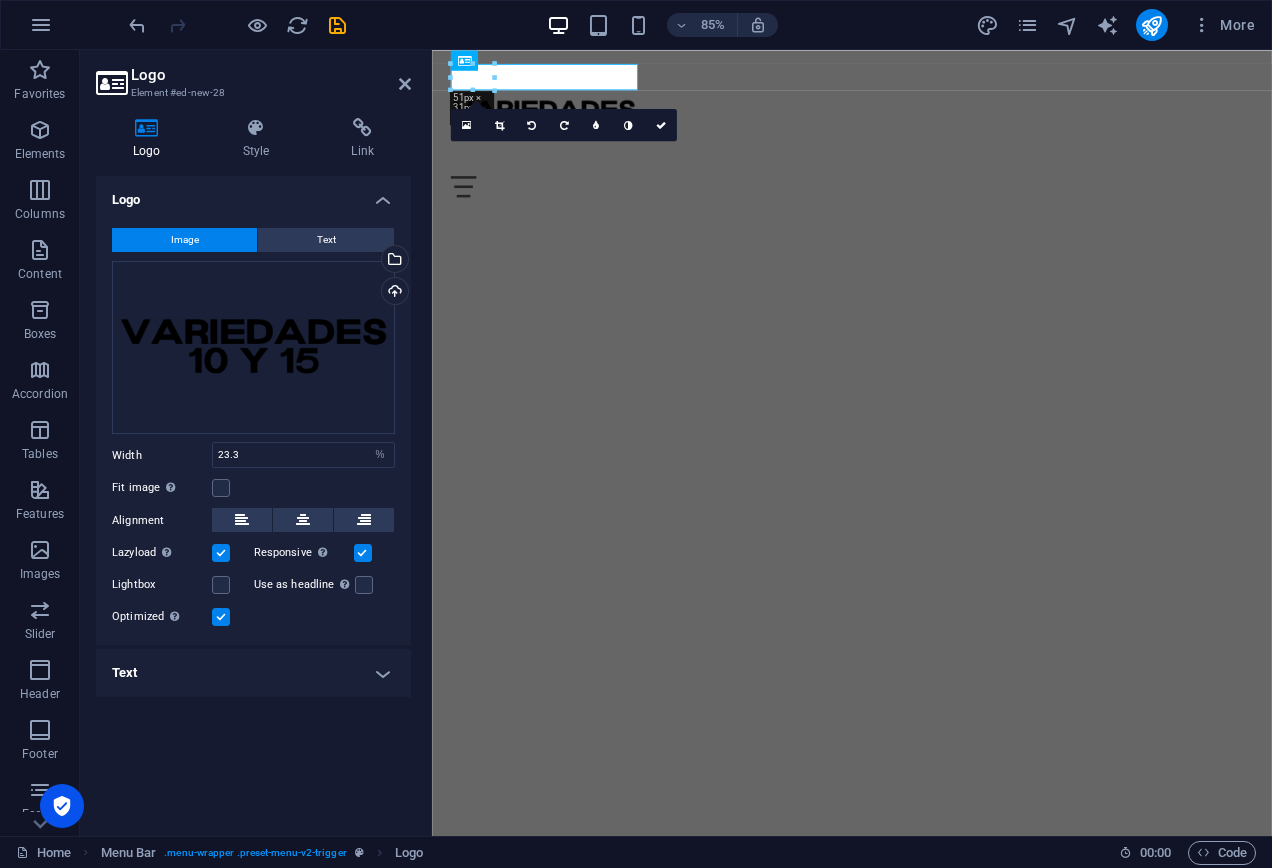 scroll, scrollTop: 0, scrollLeft: 0, axis: both 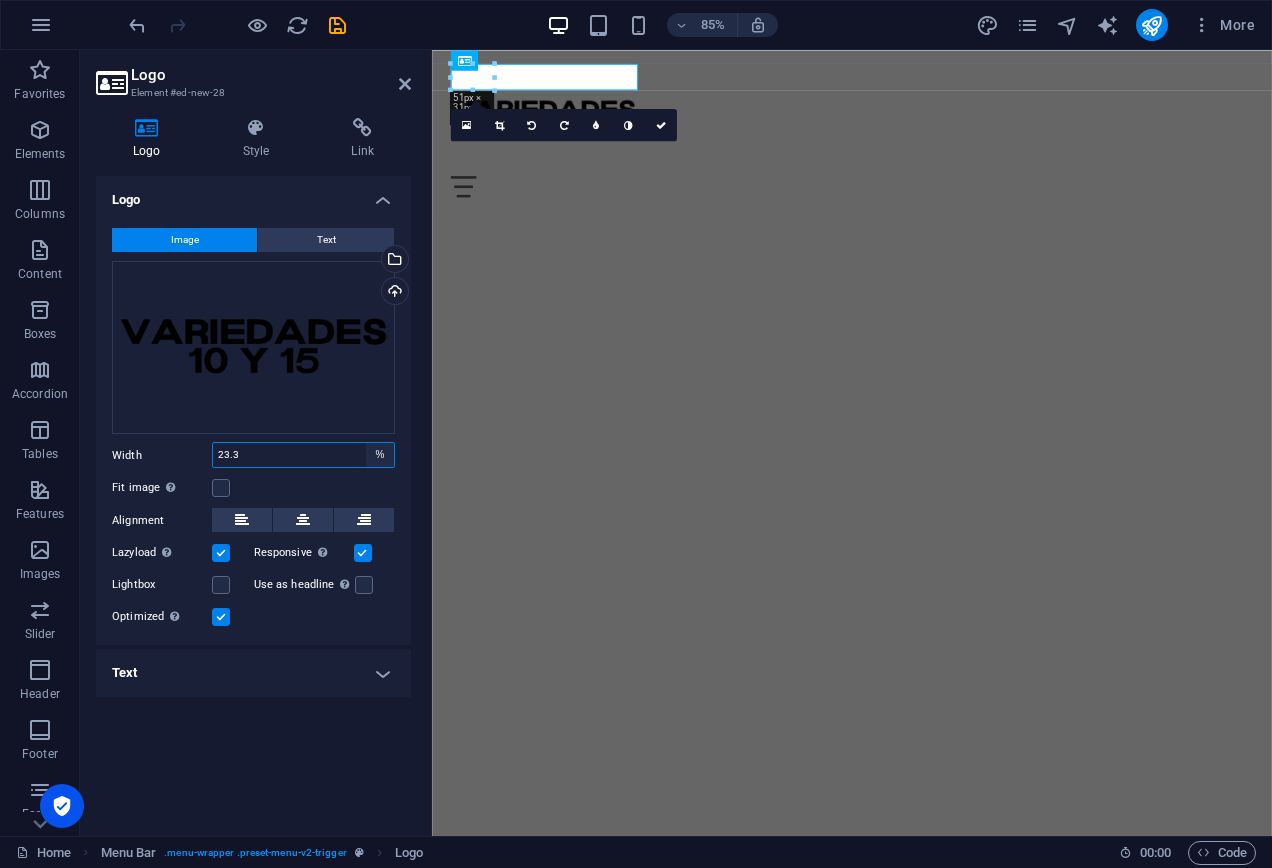 click on "Default auto px rem % em vh vw" at bounding box center (380, 455) 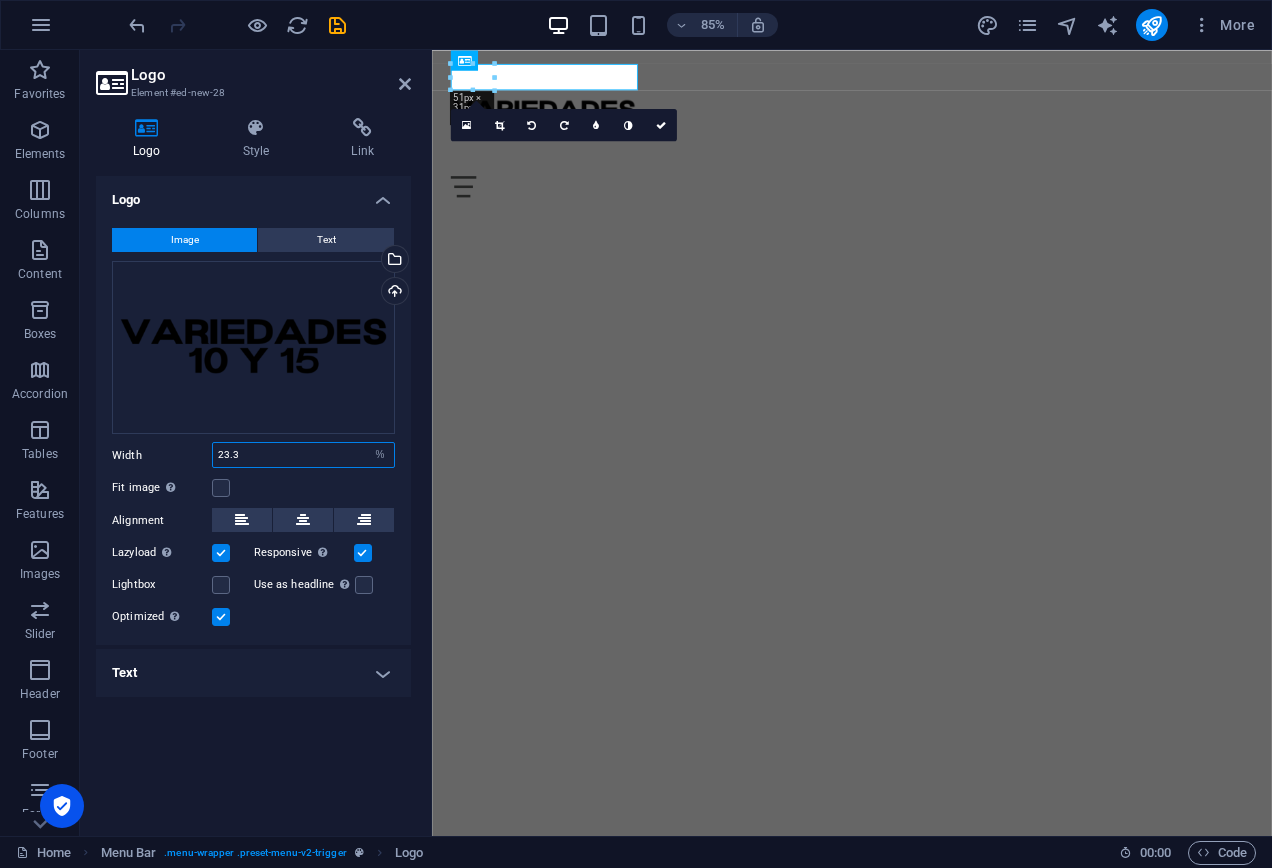select on "auto" 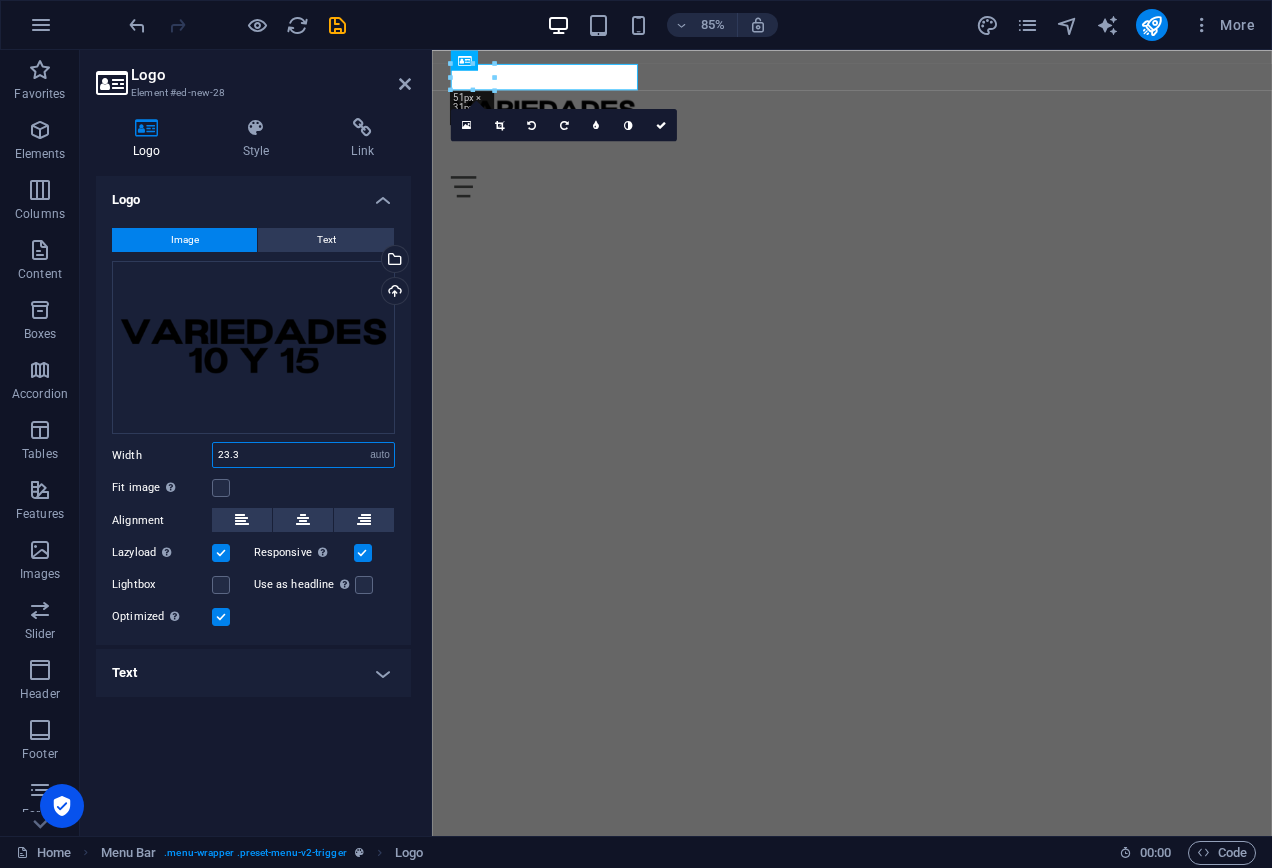 click on "Default auto px rem % em vh vw" at bounding box center (380, 455) 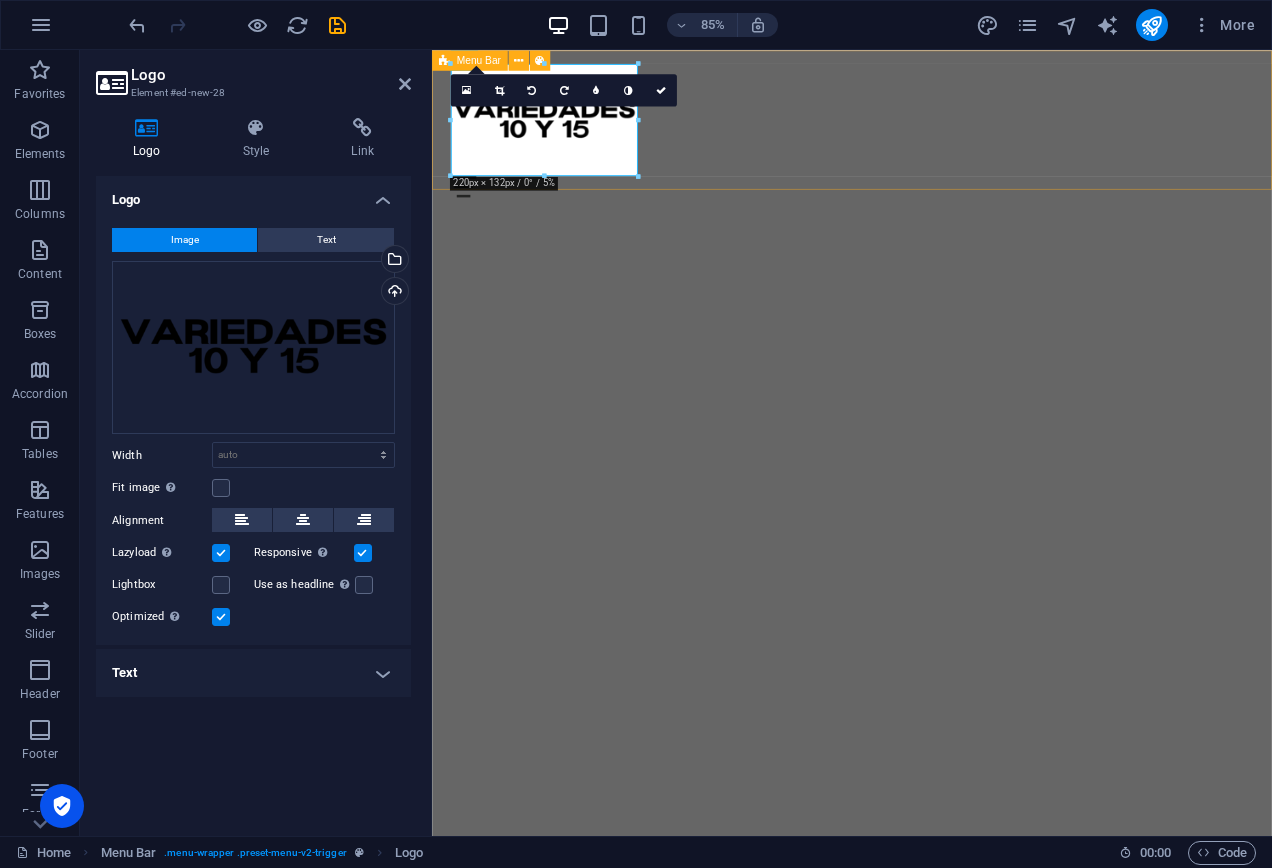 click on "Skip to main content
Menu Home About Service Contact" at bounding box center [926, 144] 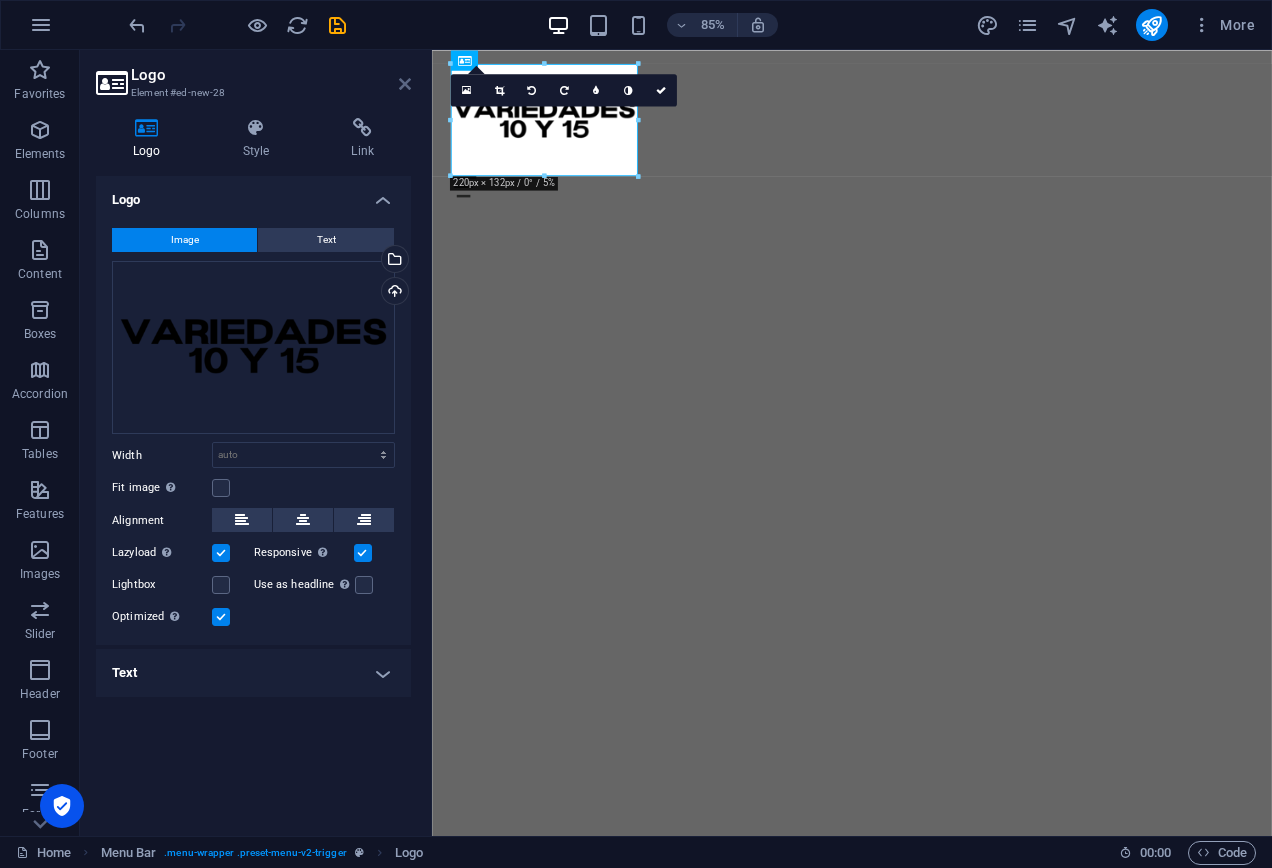 click at bounding box center (405, 84) 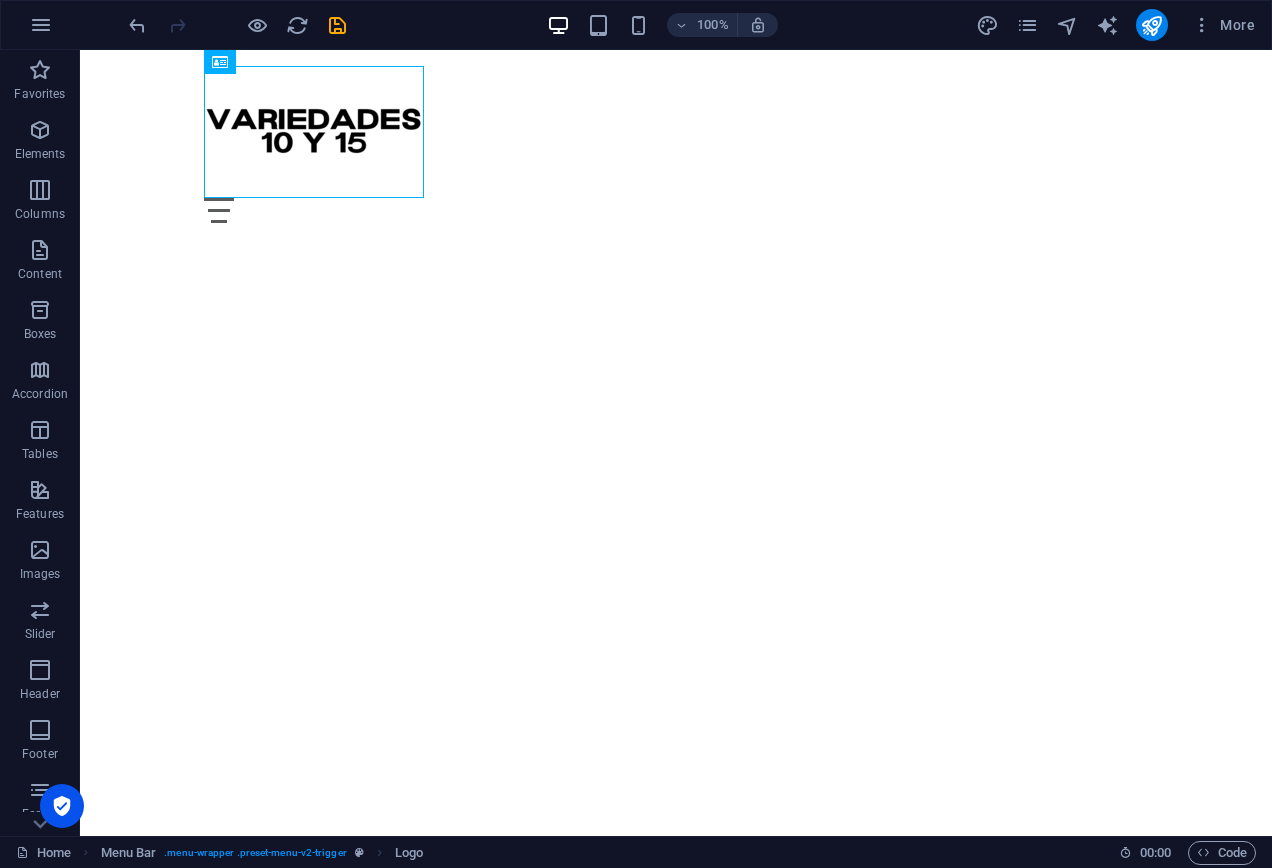 click on "Skip to main content
Menu Home About Service Contact" at bounding box center [676, 144] 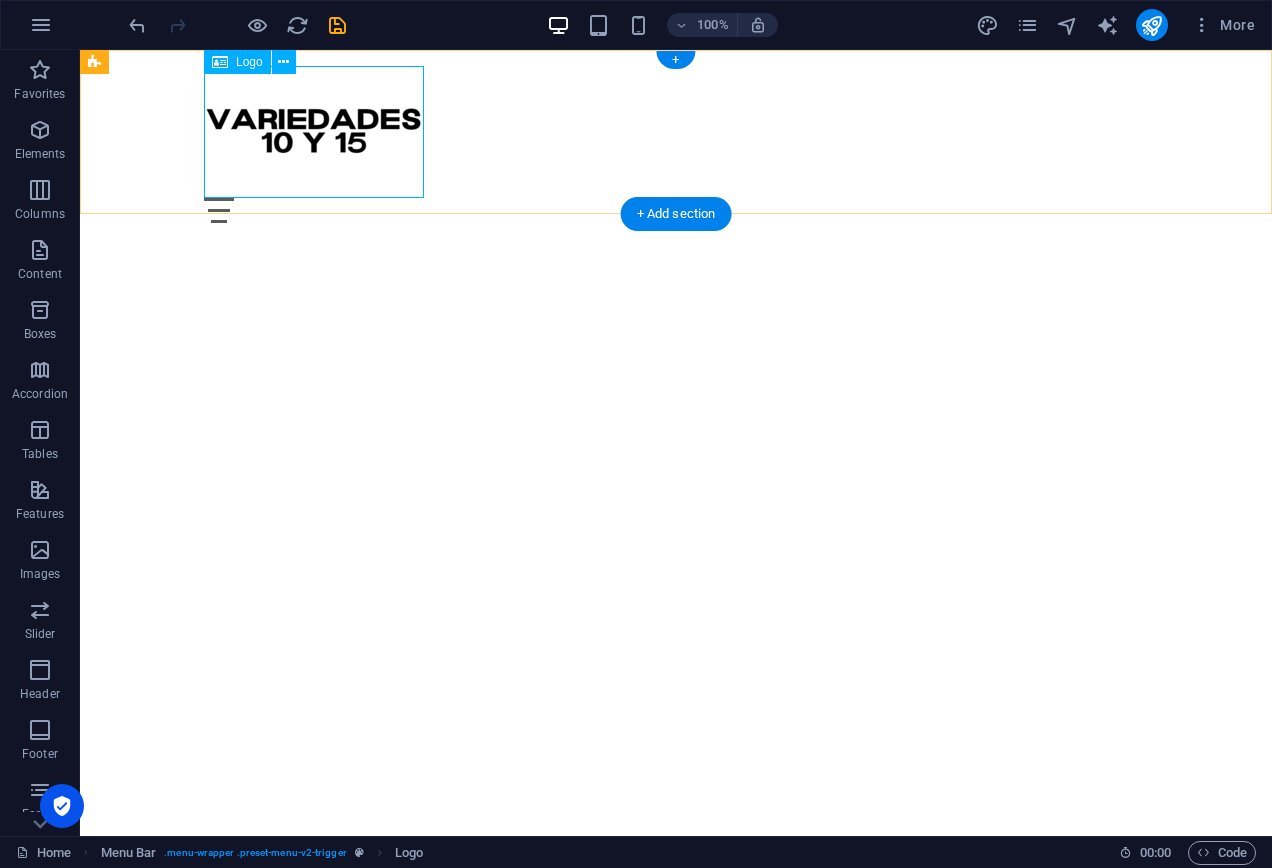 click at bounding box center [676, 132] 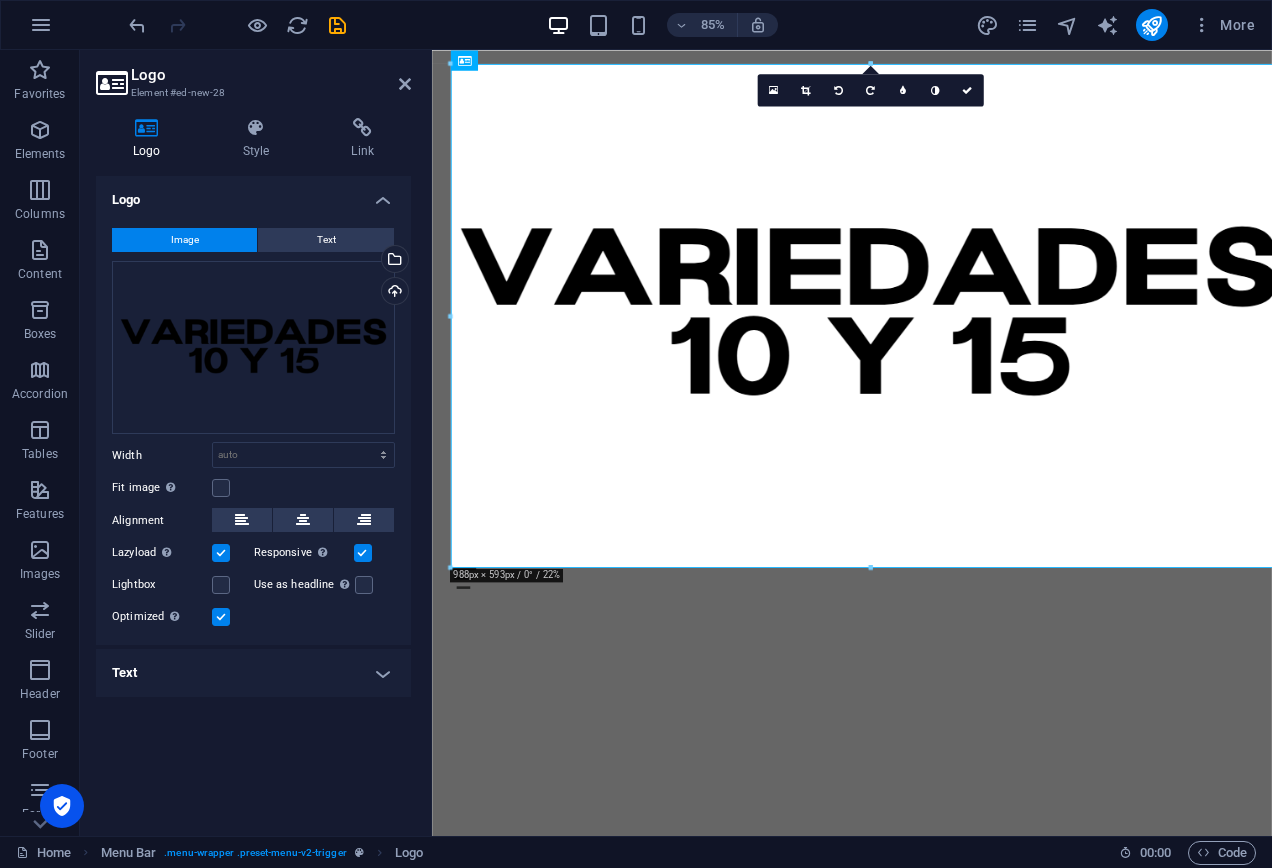 click at bounding box center (363, 553) 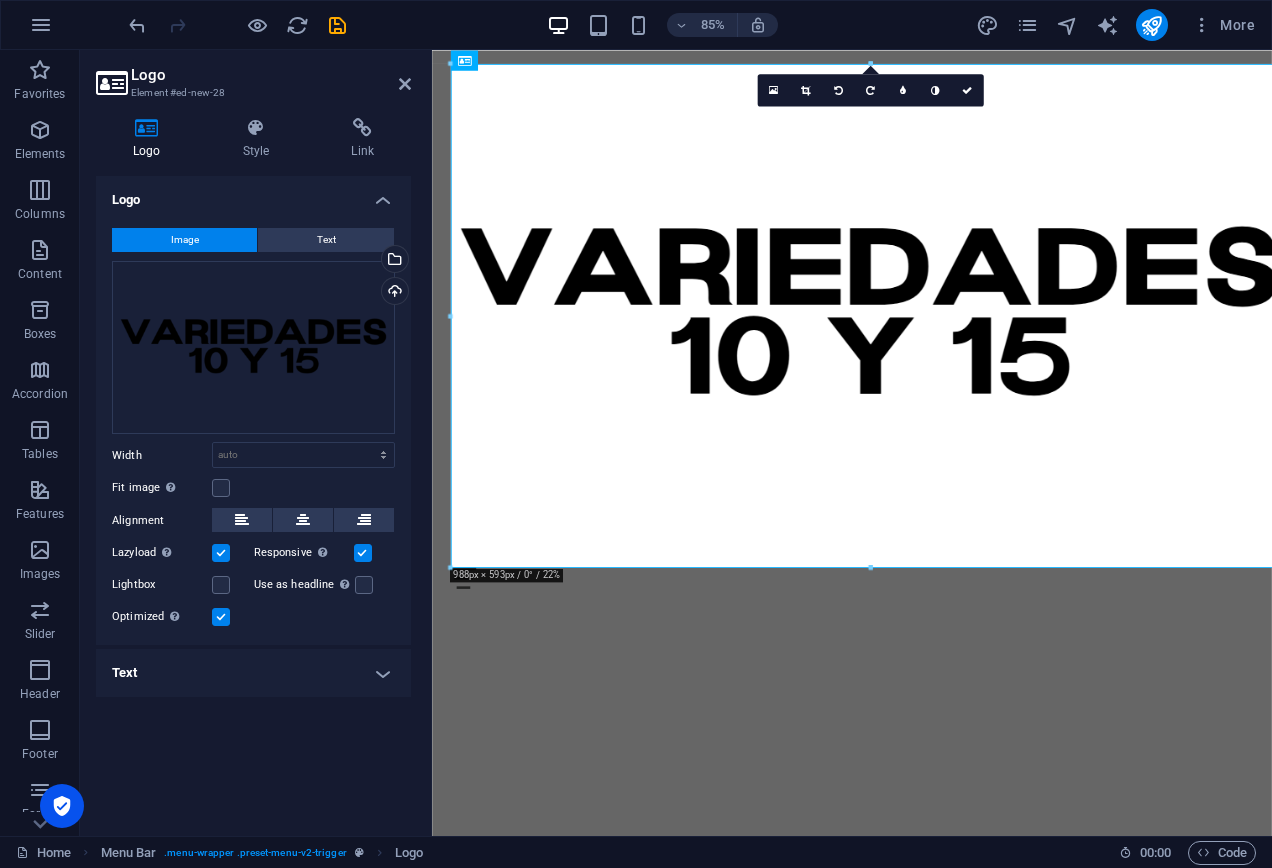 click on "Responsive Automatically load retina image and smartphone optimized sizes." at bounding box center (0, 0) 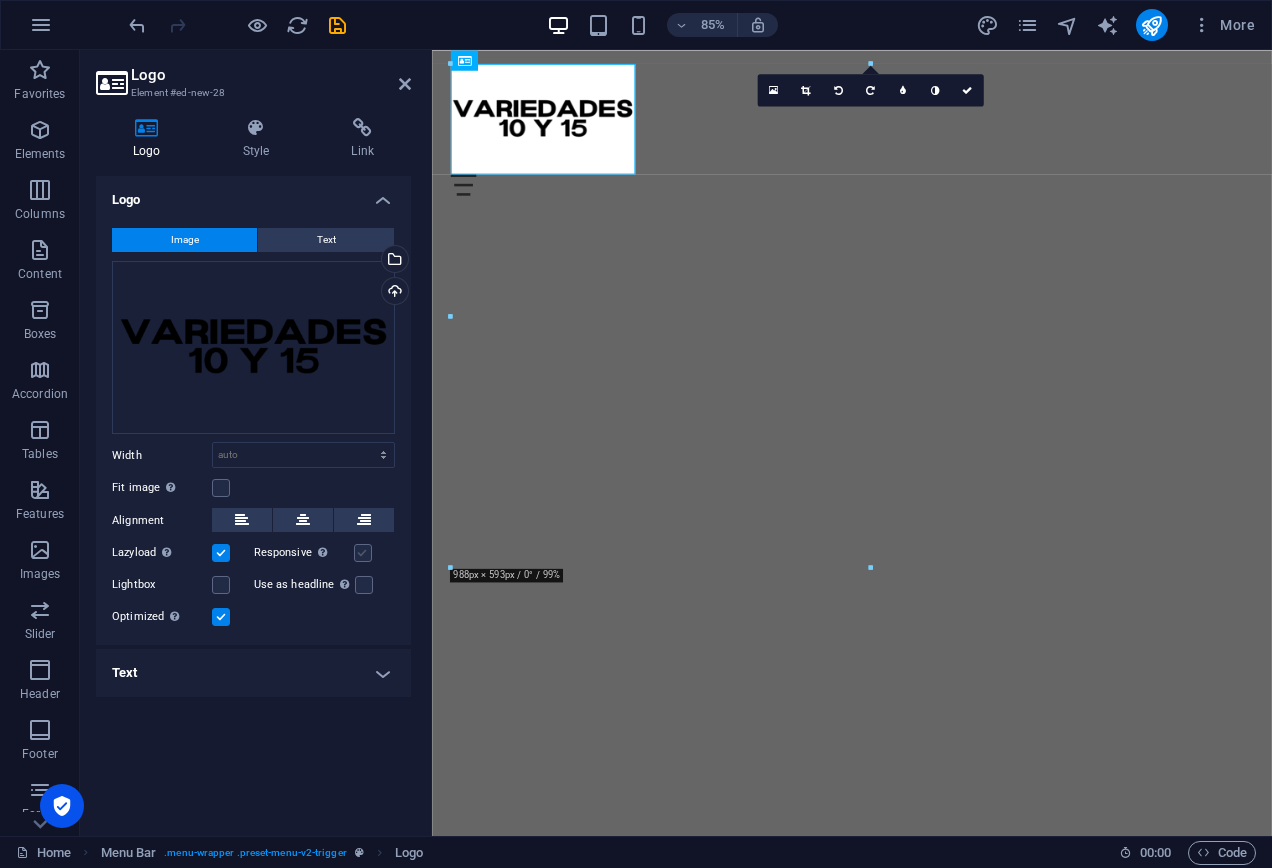 click at bounding box center (363, 553) 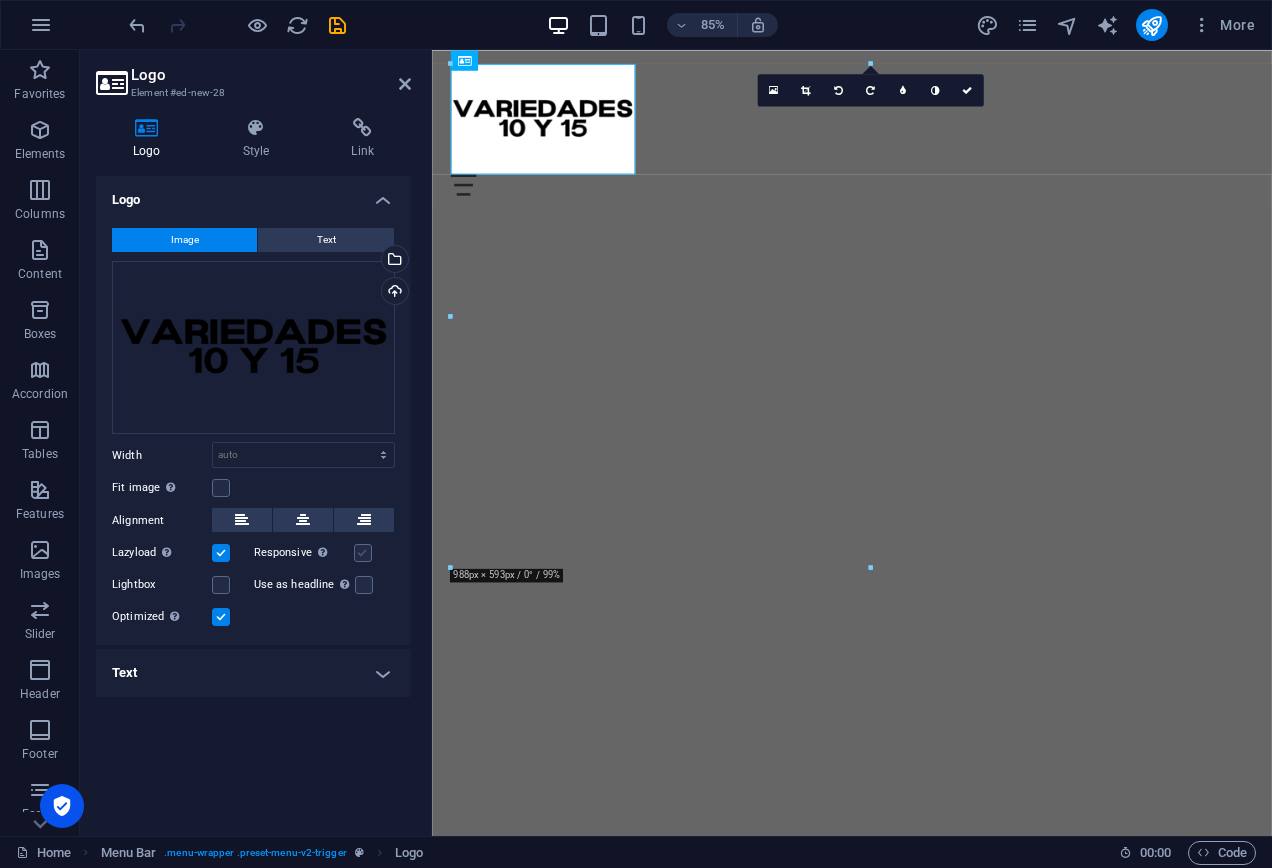 click on "Responsive Automatically load retina image and smartphone optimized sizes." at bounding box center (0, 0) 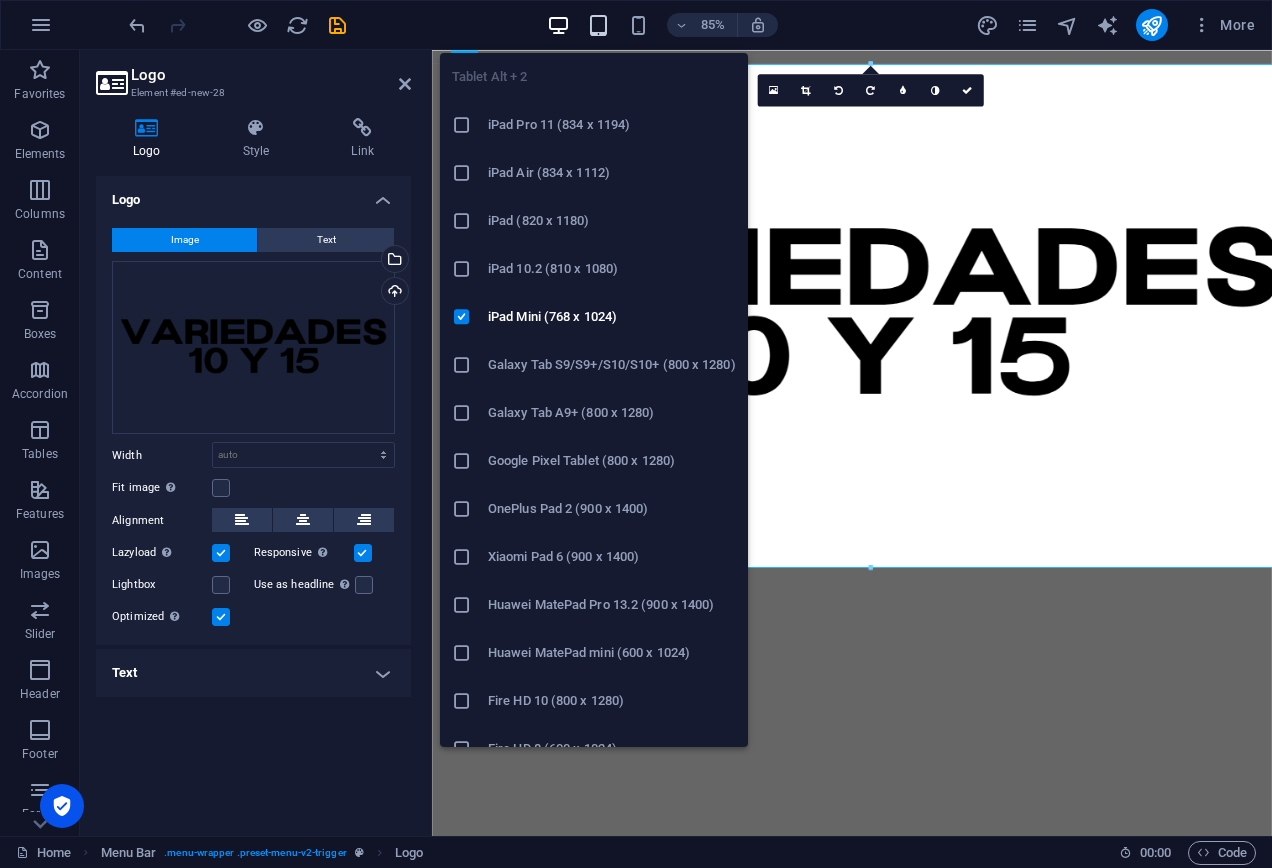 click at bounding box center [598, 25] 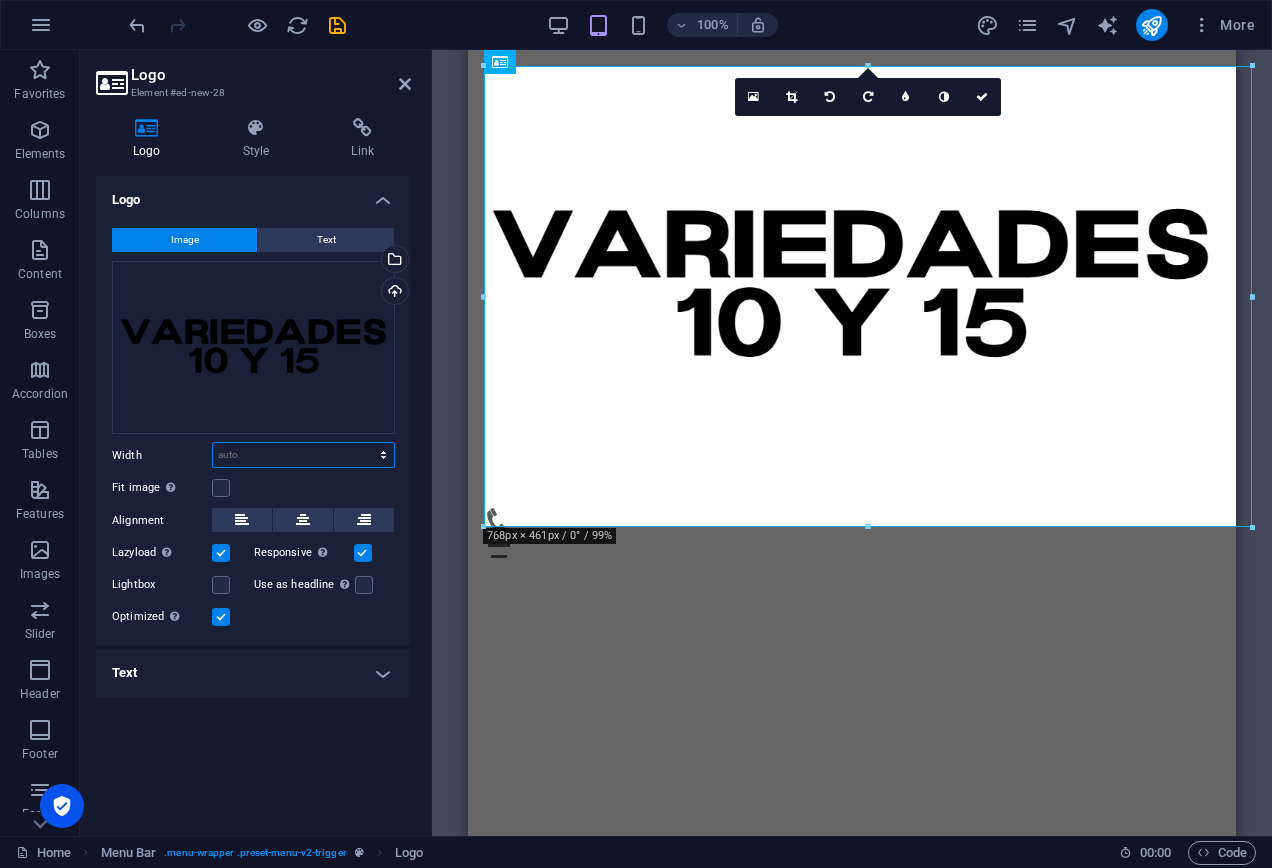 click on "Default auto px rem % em vh vw" at bounding box center [303, 455] 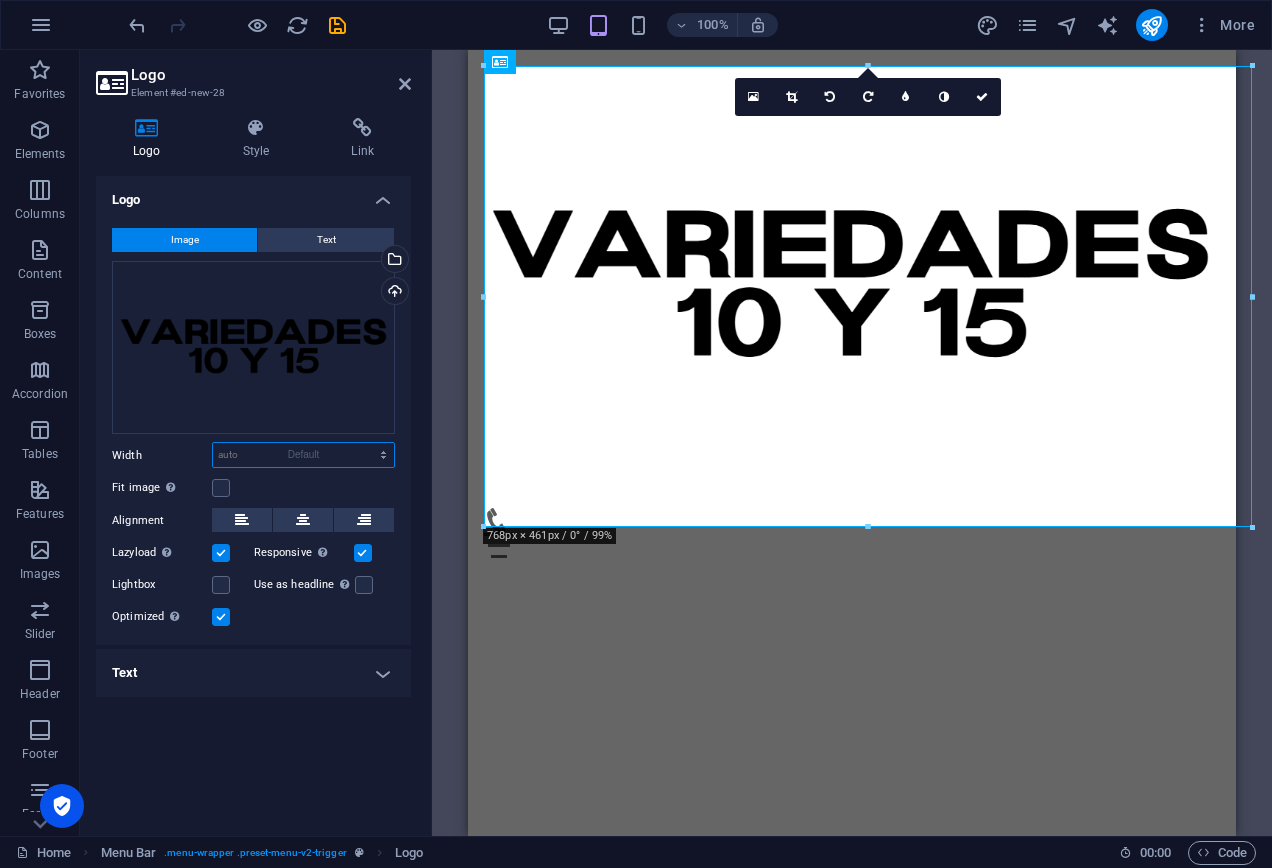 click on "Default auto px rem % em vh vw" at bounding box center (303, 455) 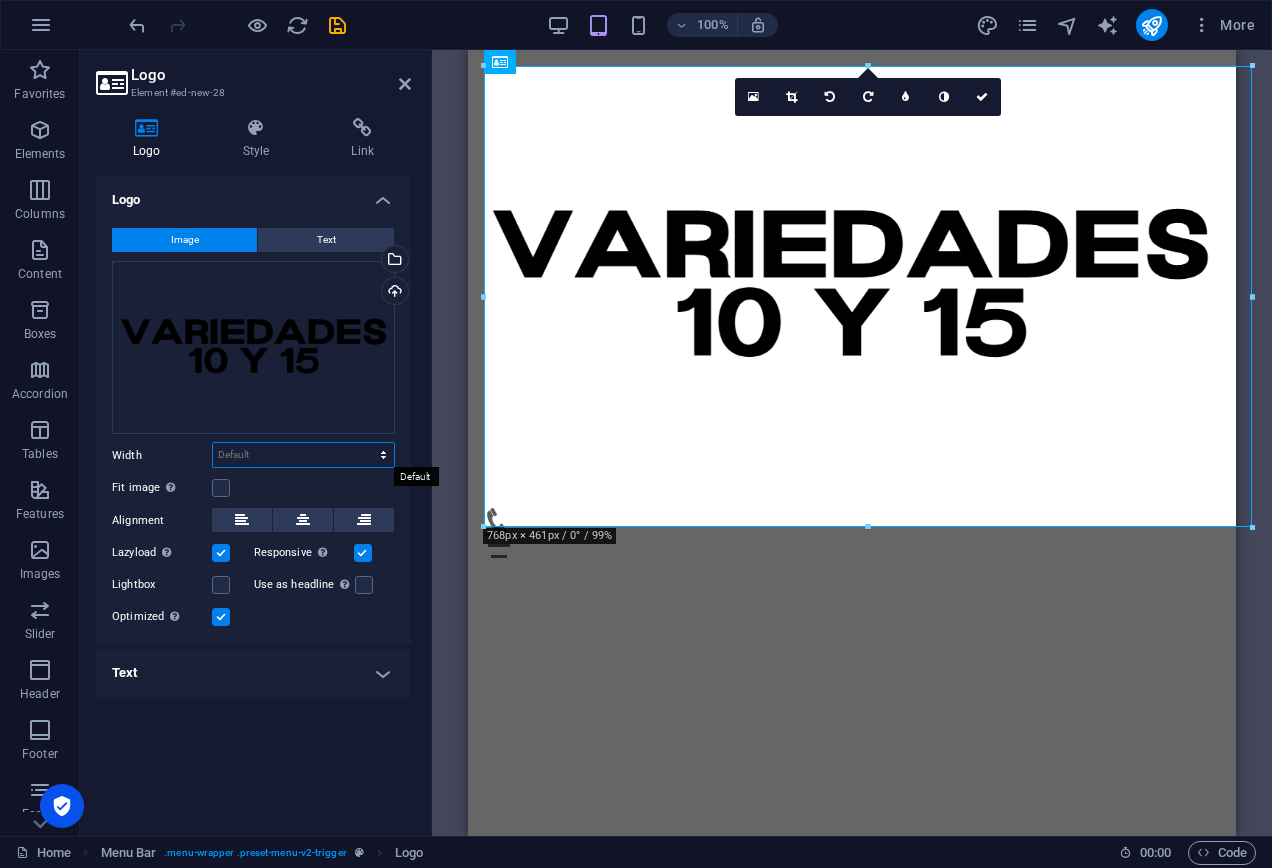 click on "Default auto px rem % em vh vw" at bounding box center [303, 455] 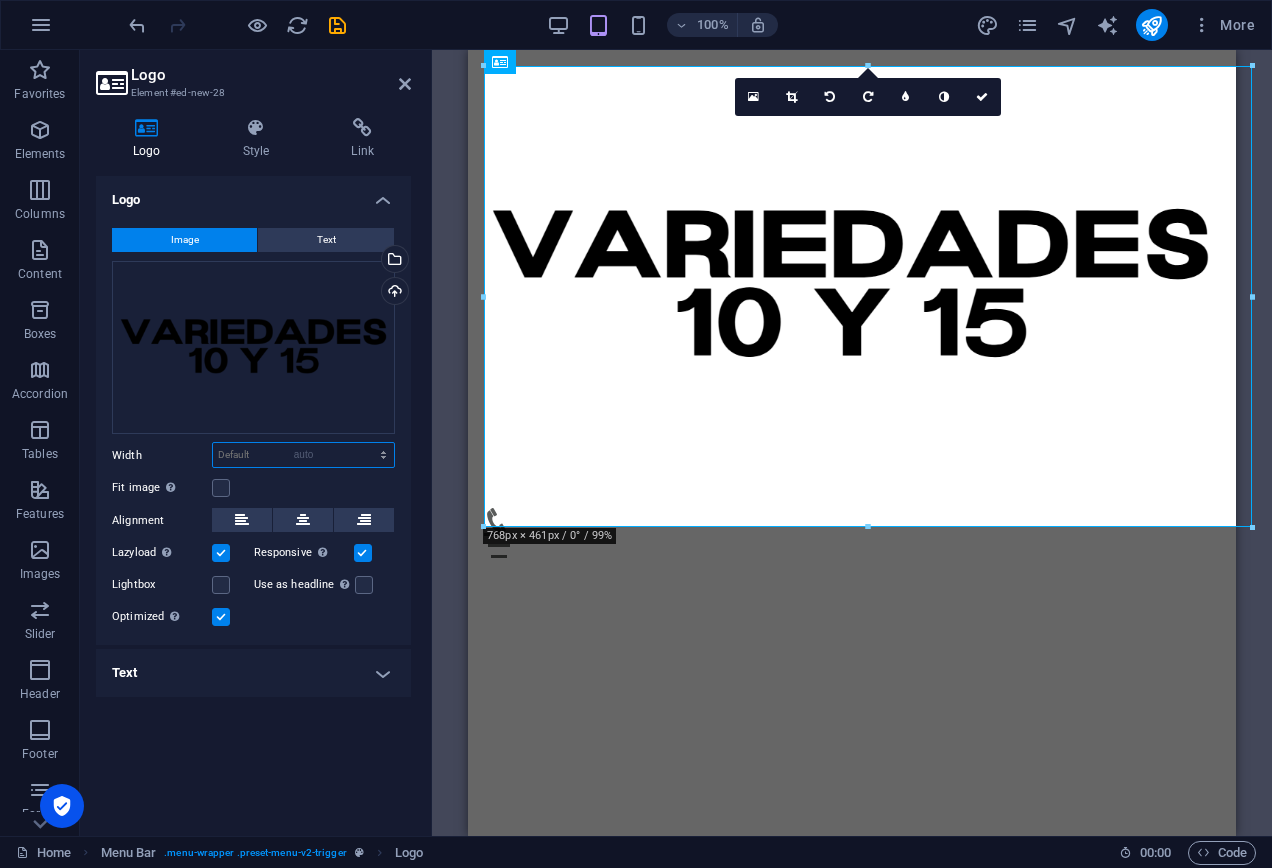 click on "Default auto px rem % em vh vw" at bounding box center (303, 455) 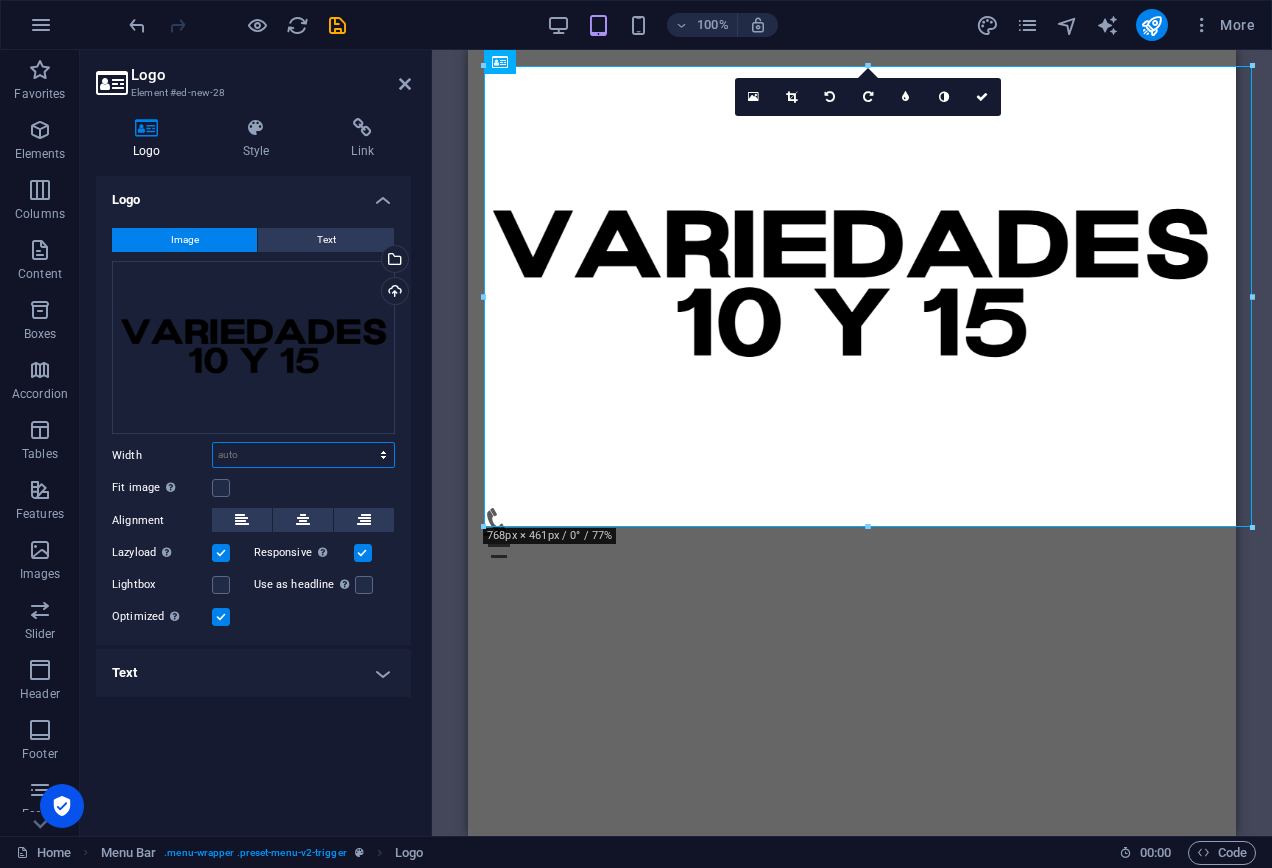 click on "Default auto px rem % em vh vw" at bounding box center (303, 455) 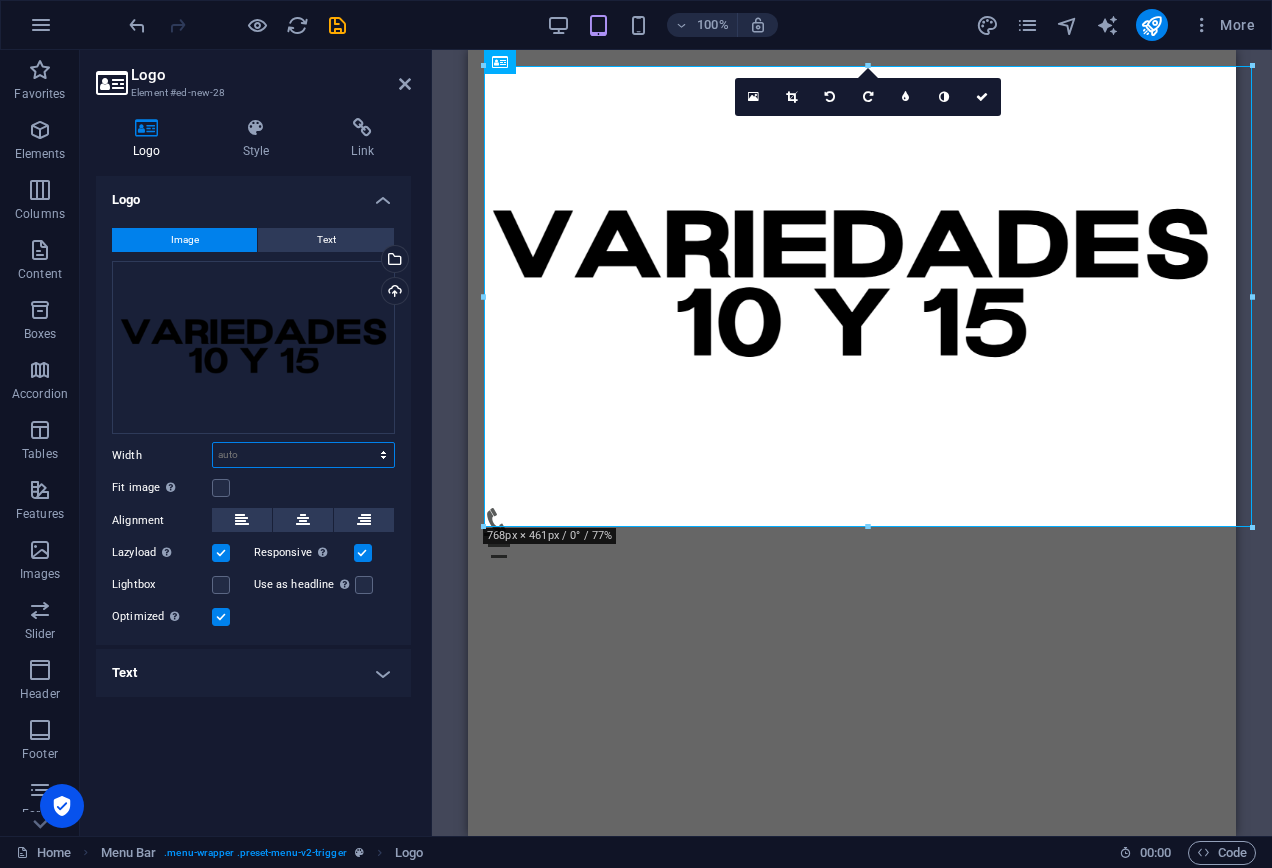 drag, startPoint x: 317, startPoint y: 453, endPoint x: 306, endPoint y: 463, distance: 14.866069 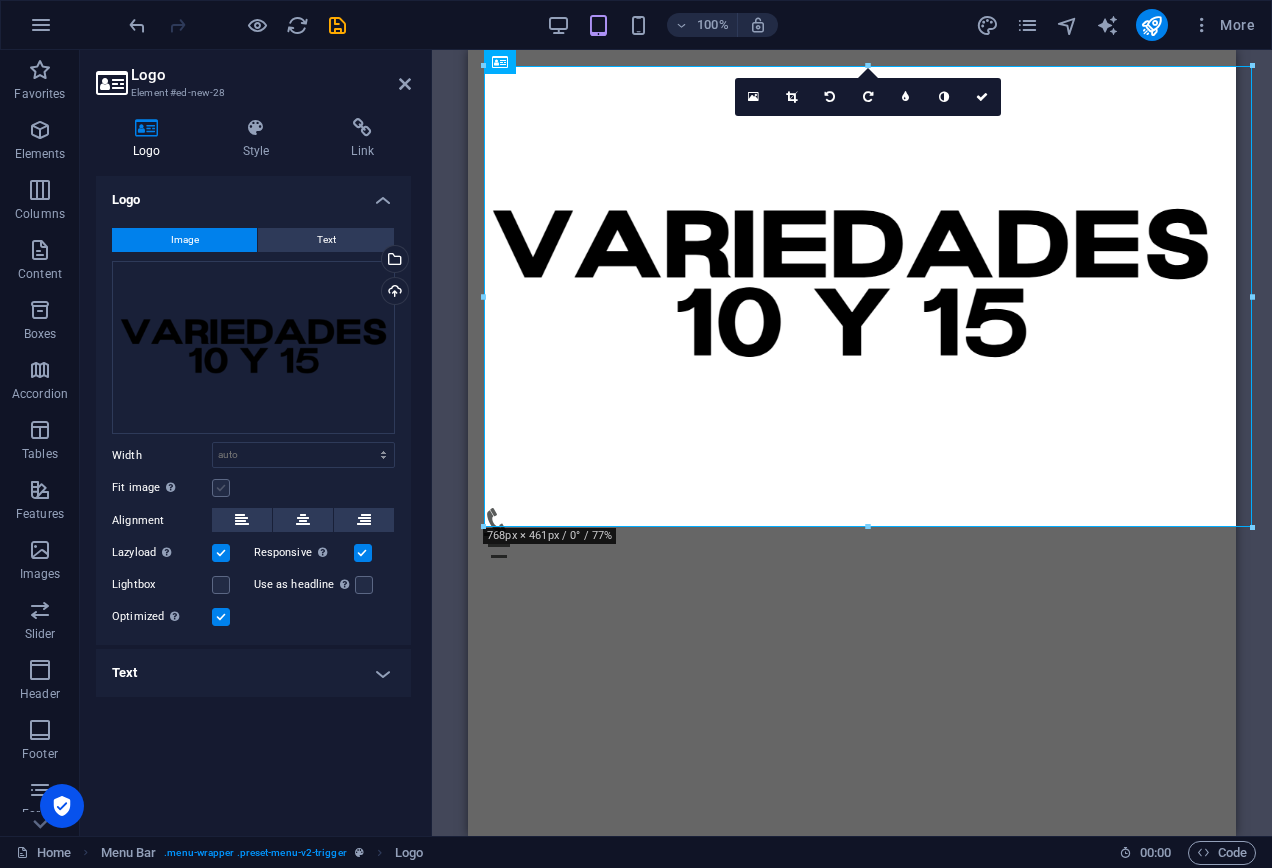click at bounding box center [221, 488] 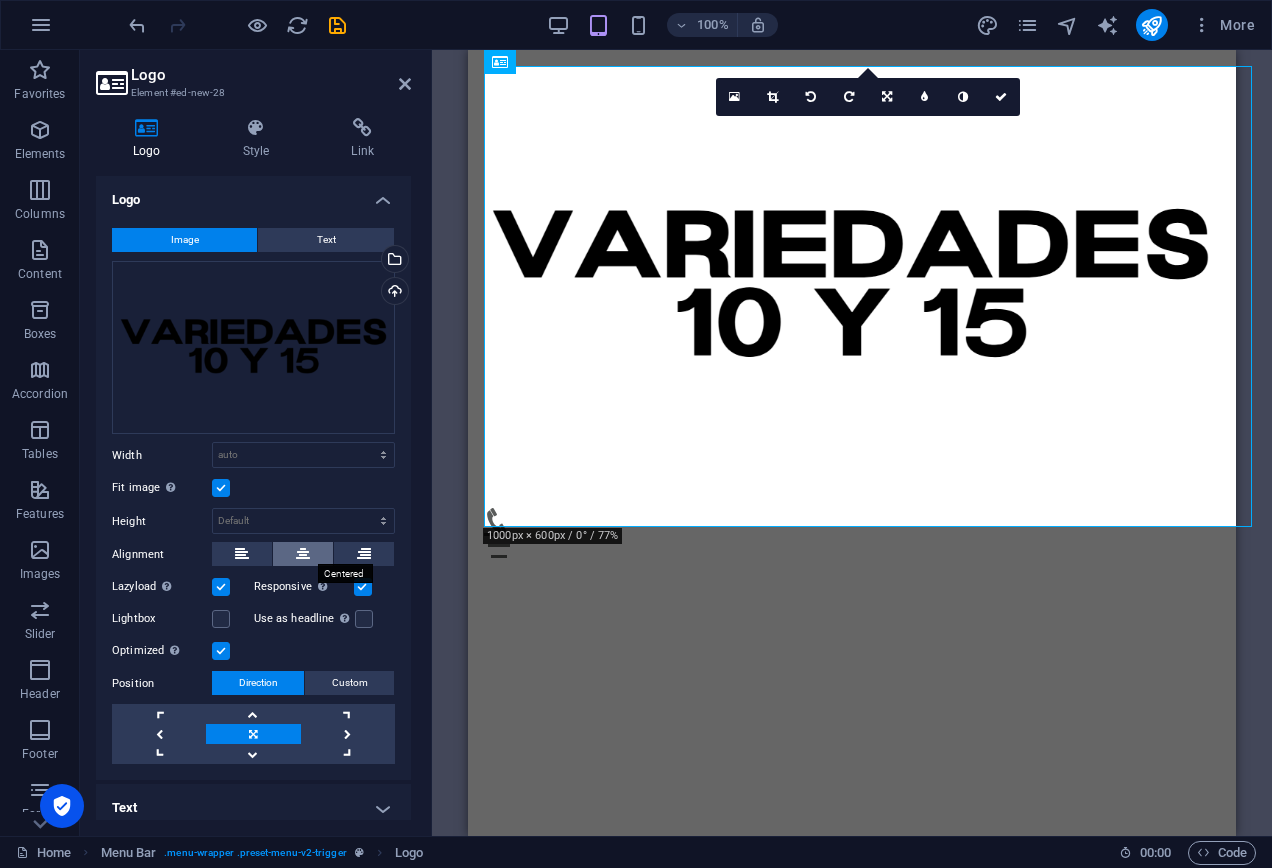 click at bounding box center (303, 554) 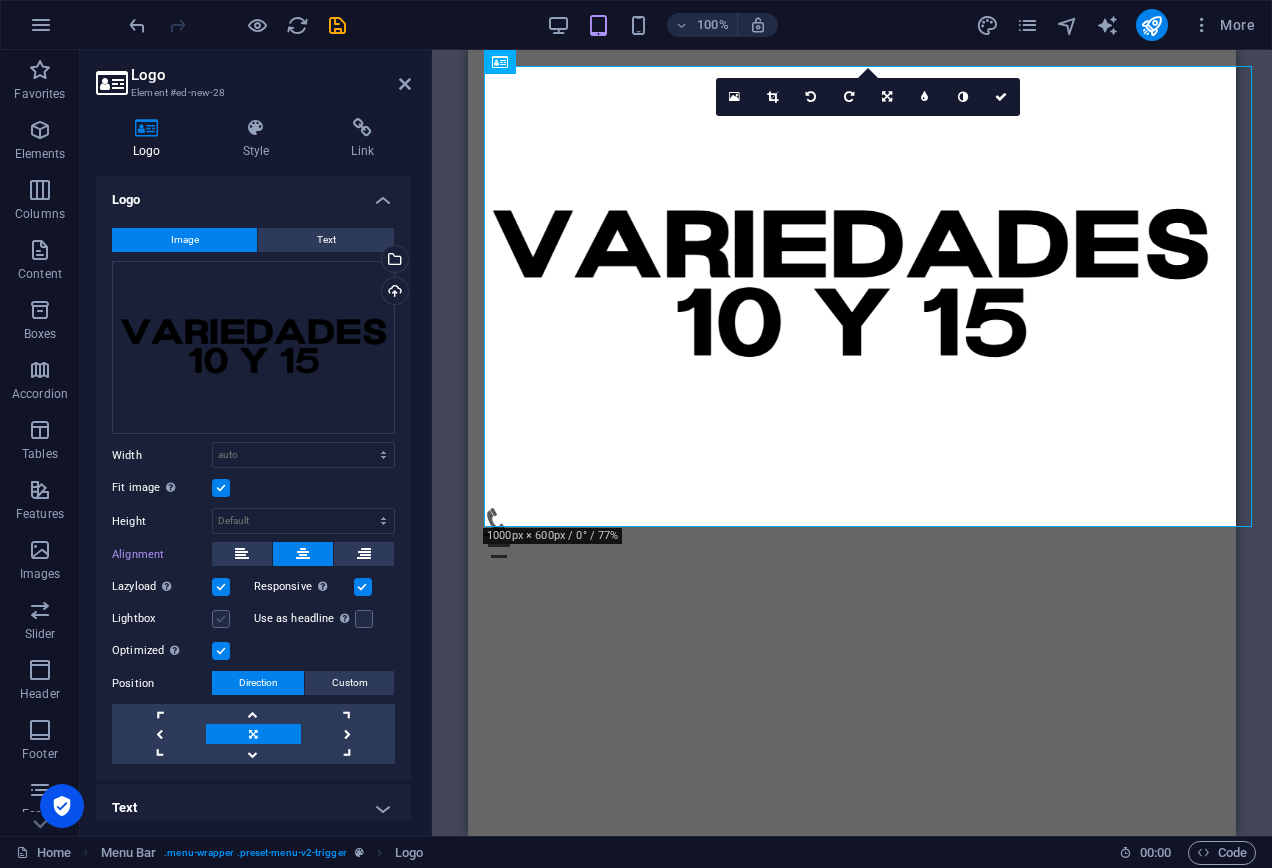 click at bounding box center [221, 619] 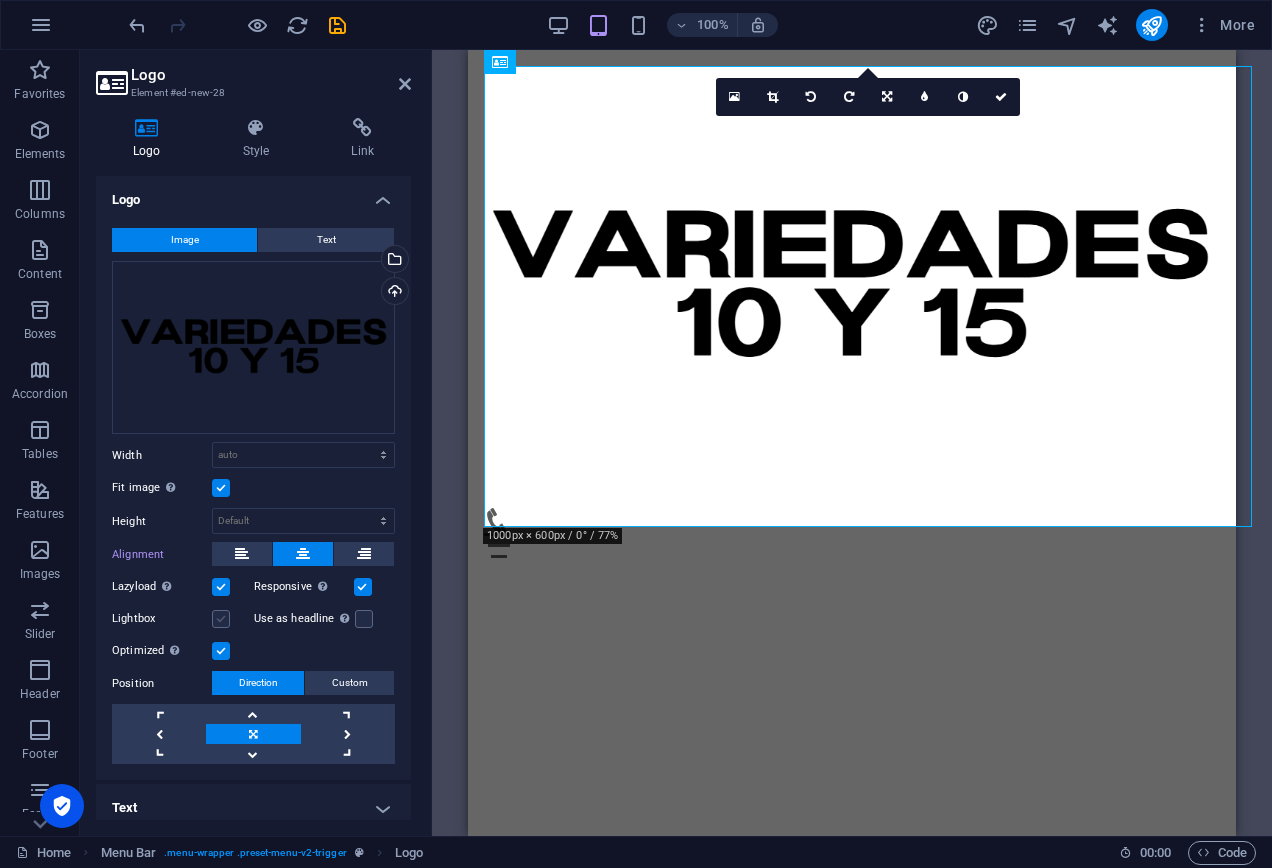 click on "Lightbox" at bounding box center (0, 0) 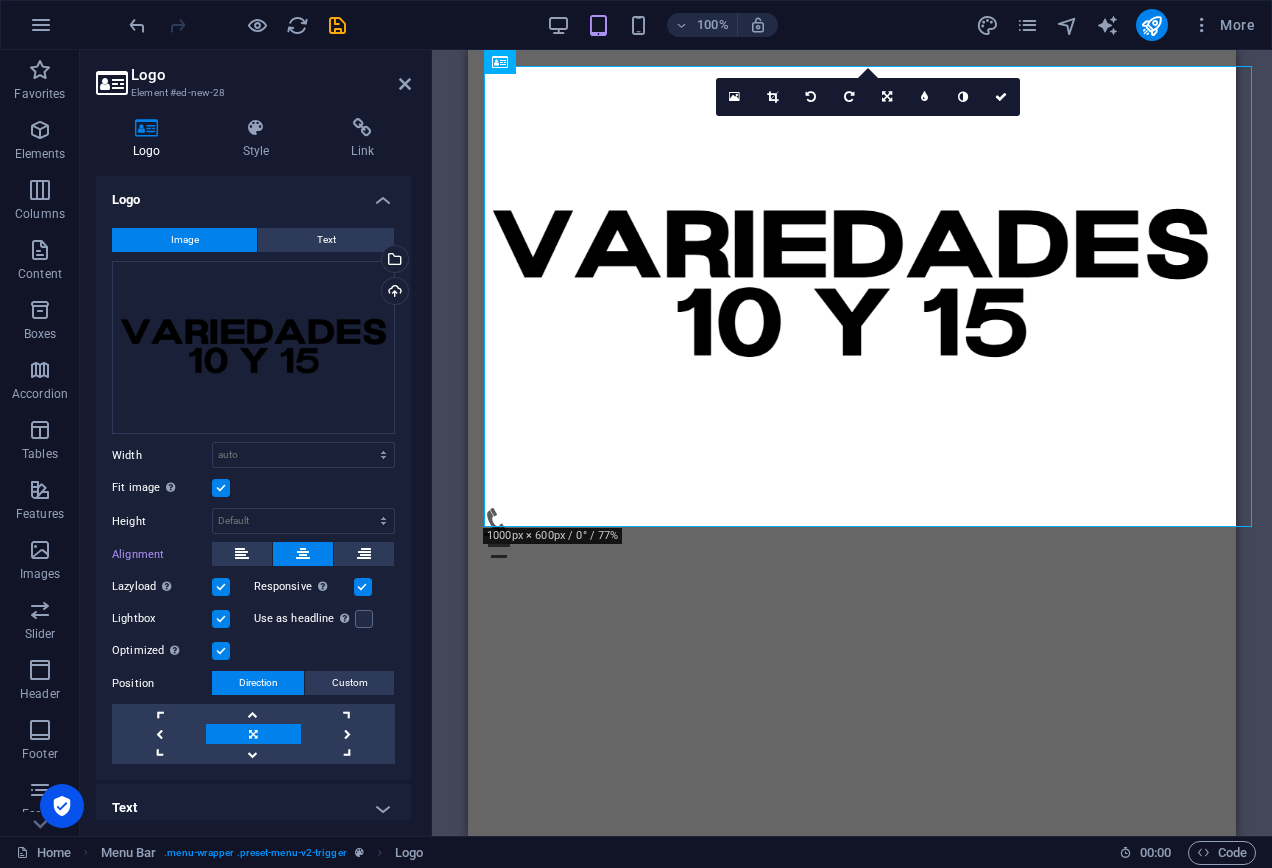 click at bounding box center [221, 619] 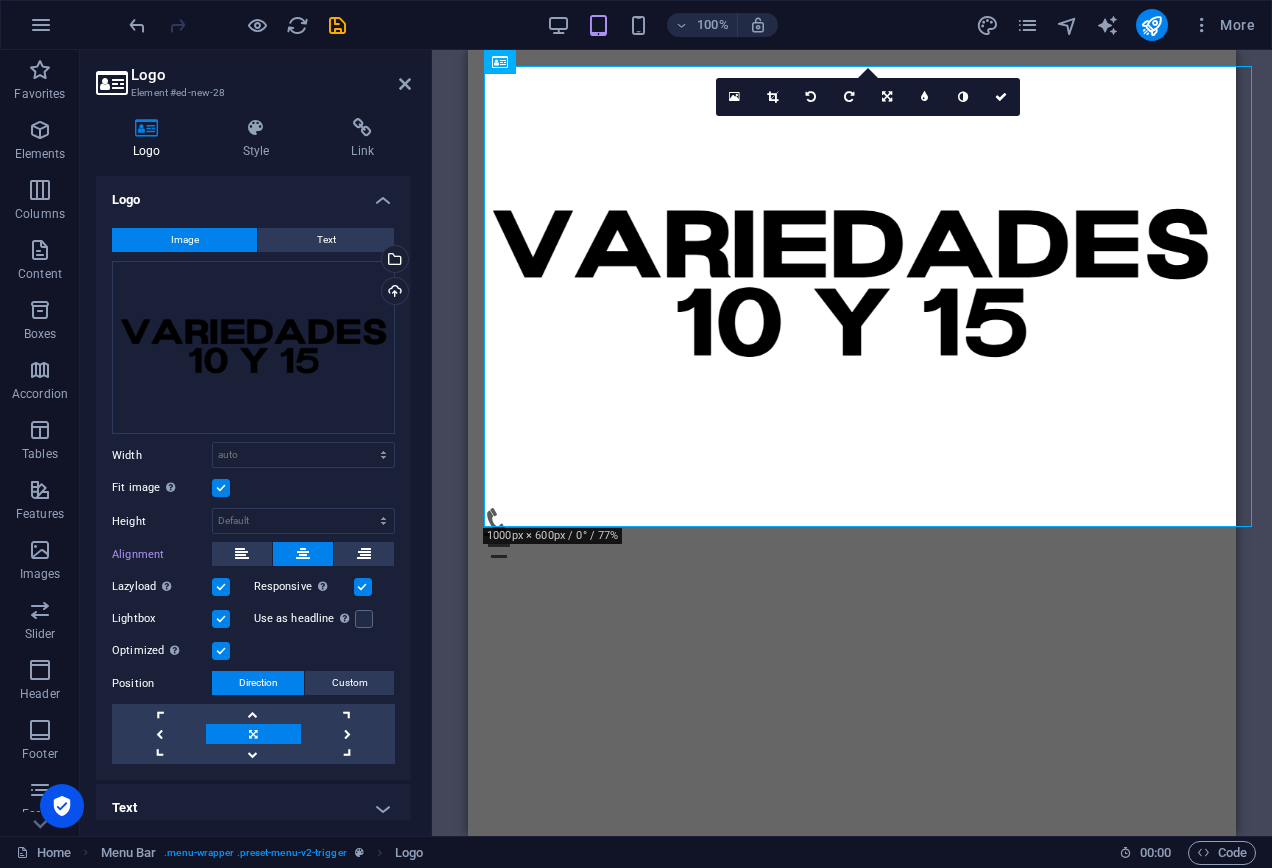 click on "Lightbox" at bounding box center (0, 0) 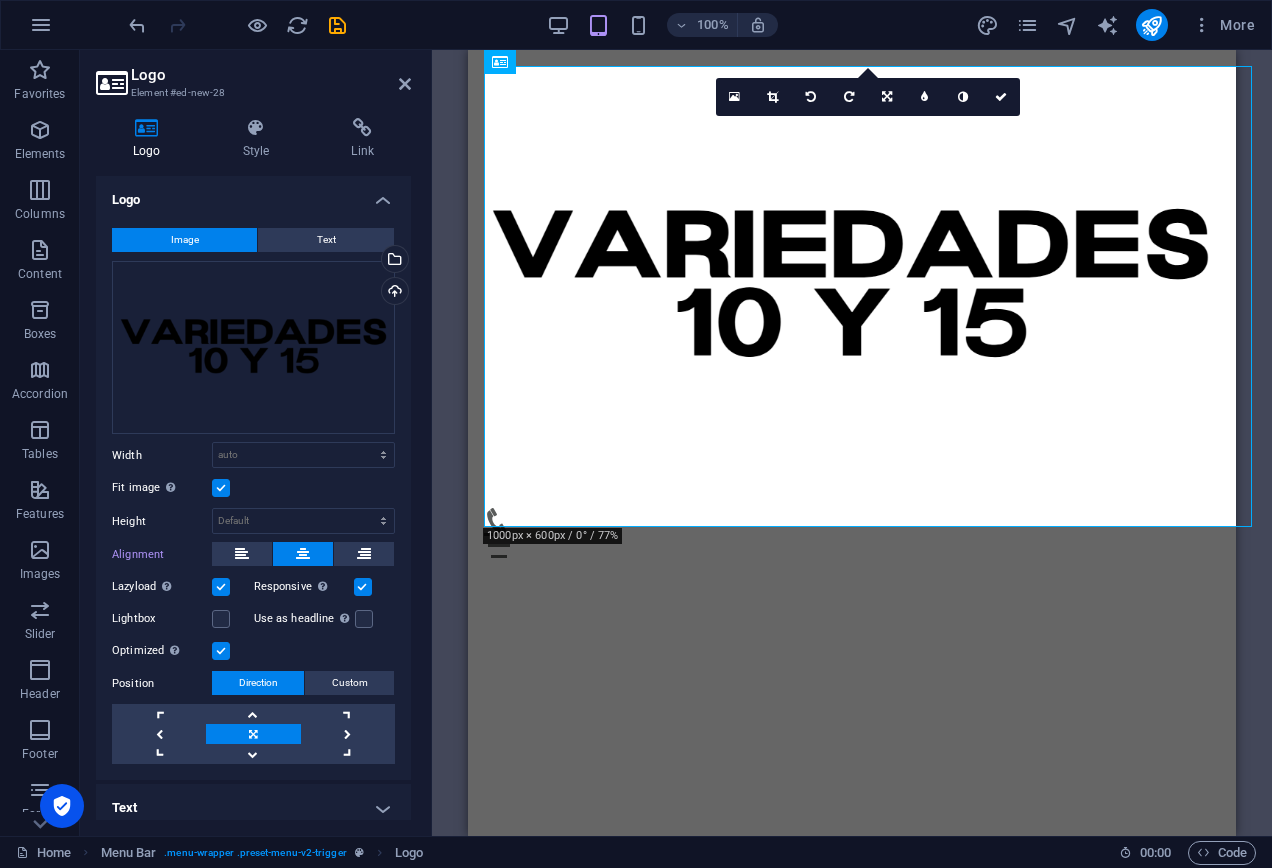 click at bounding box center (221, 651) 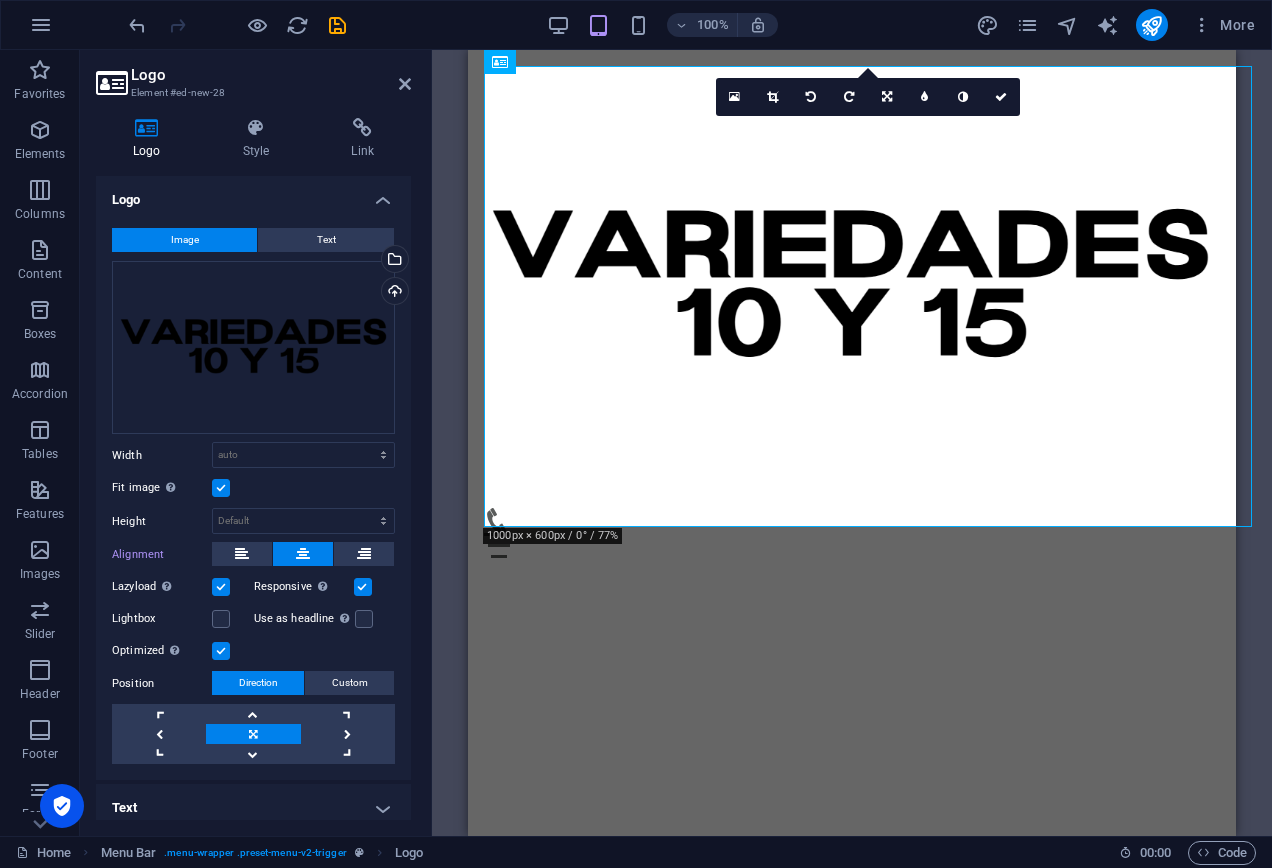 click on "Optimized Images are compressed to improve page speed." at bounding box center [0, 0] 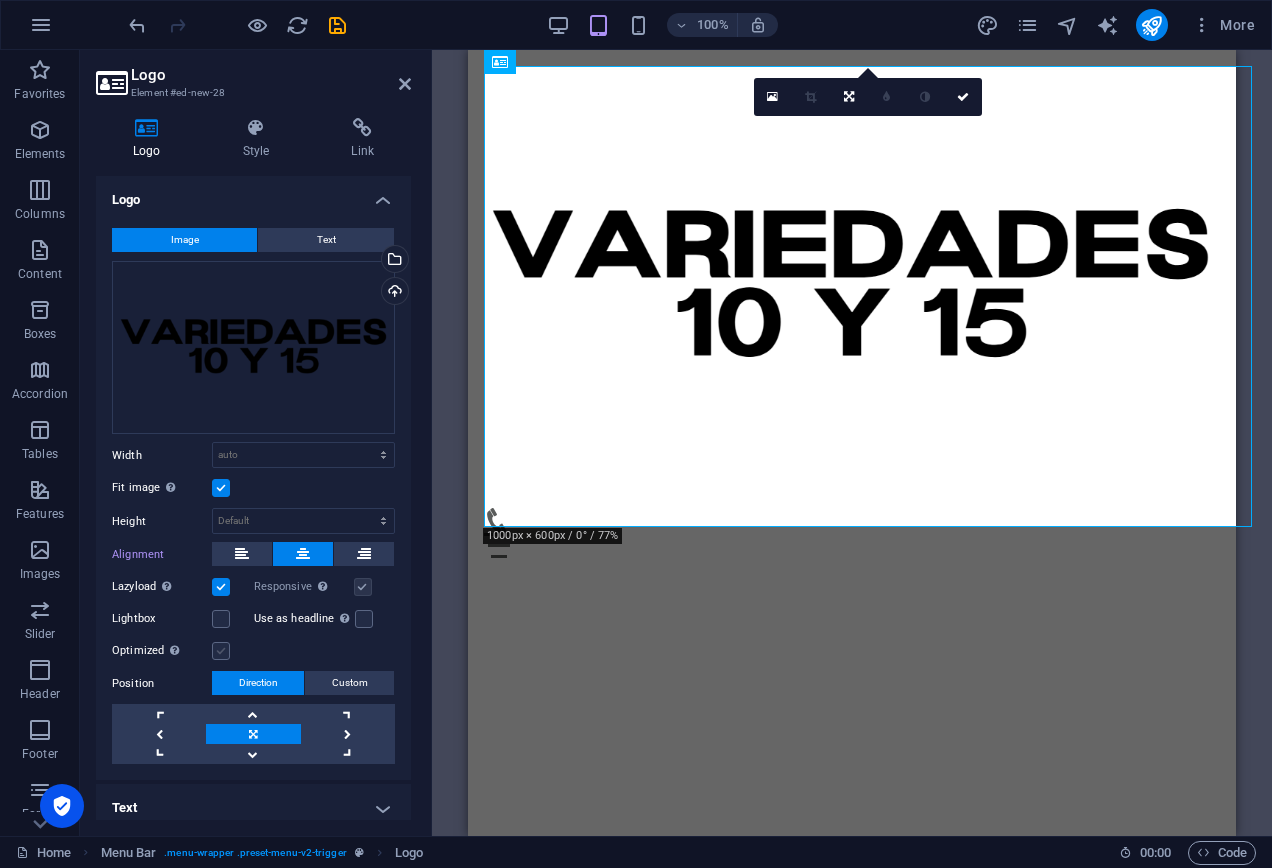 click at bounding box center [221, 651] 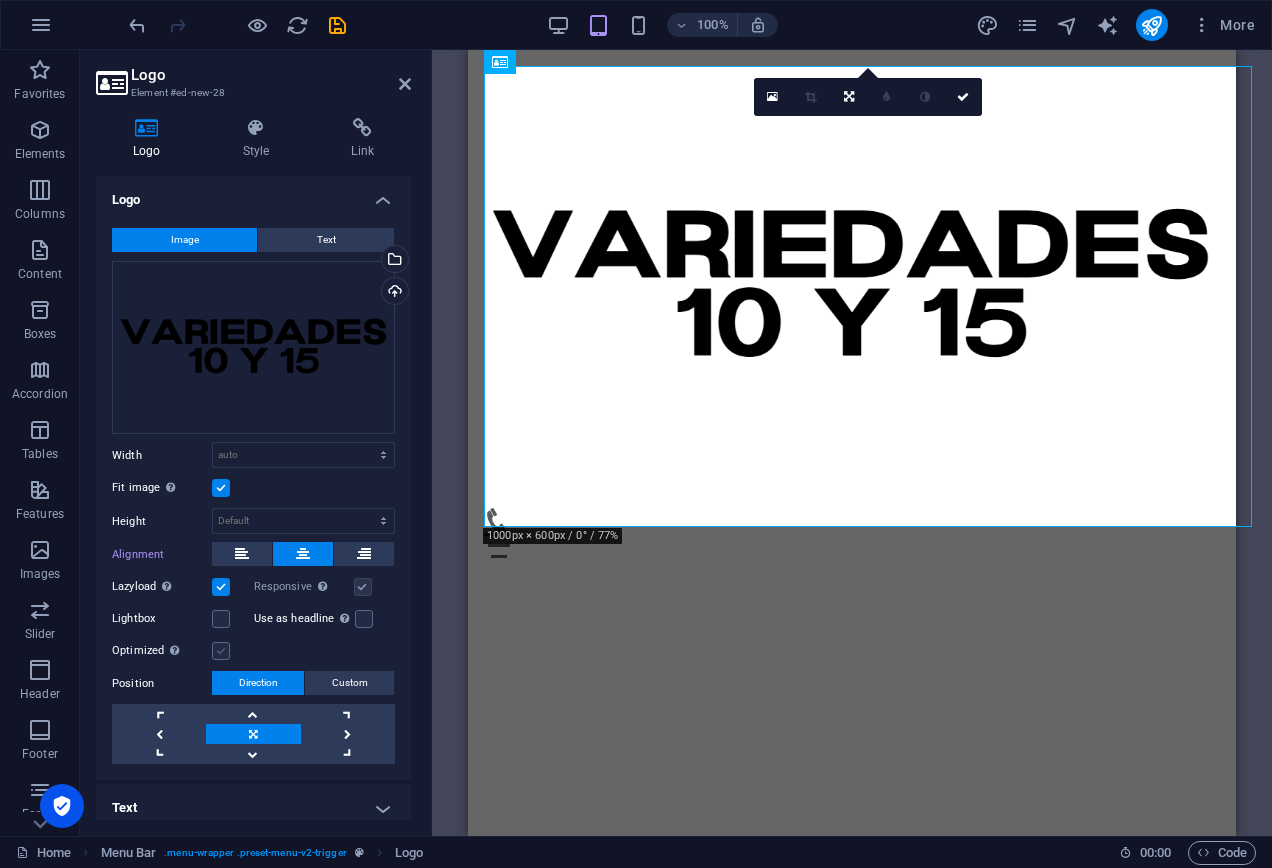 click on "Optimized Images are compressed to improve page speed." at bounding box center [0, 0] 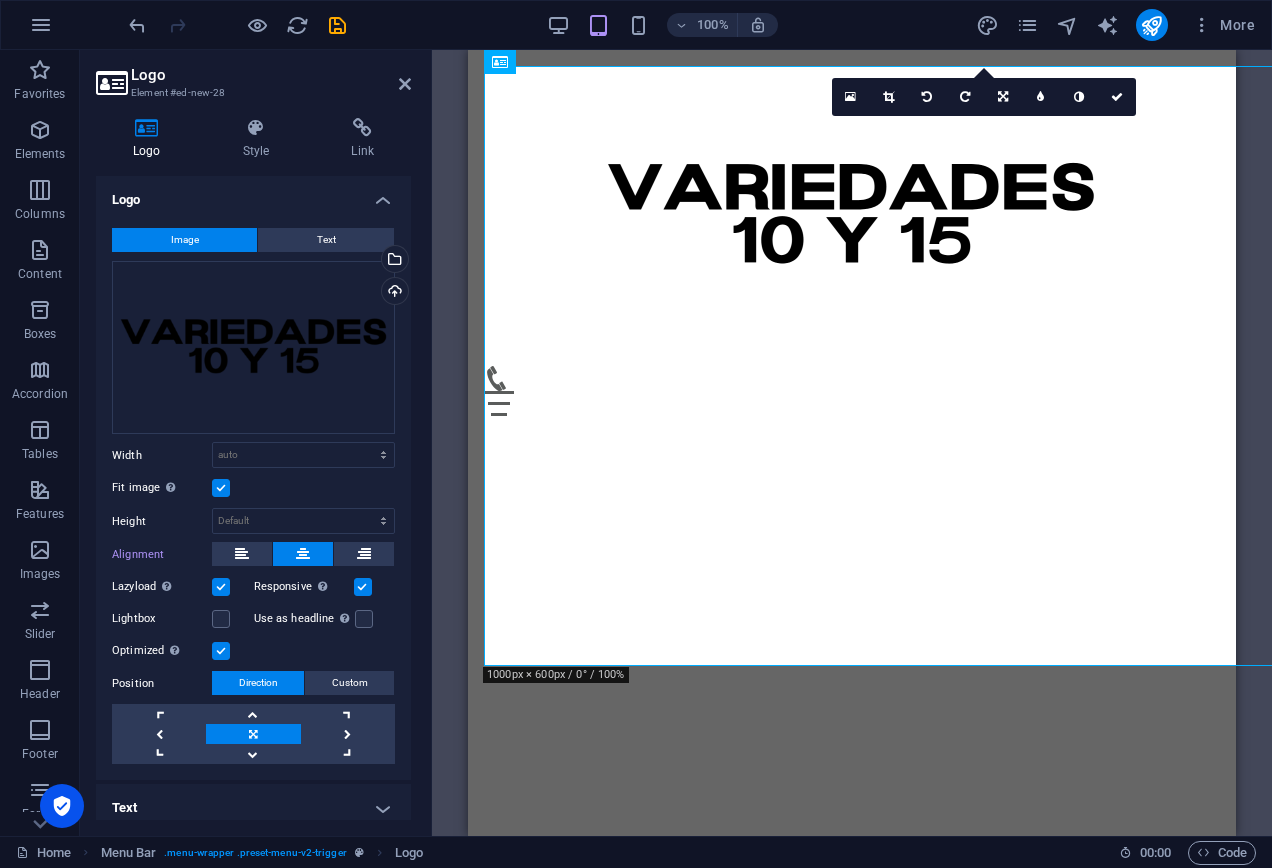 click at bounding box center [221, 651] 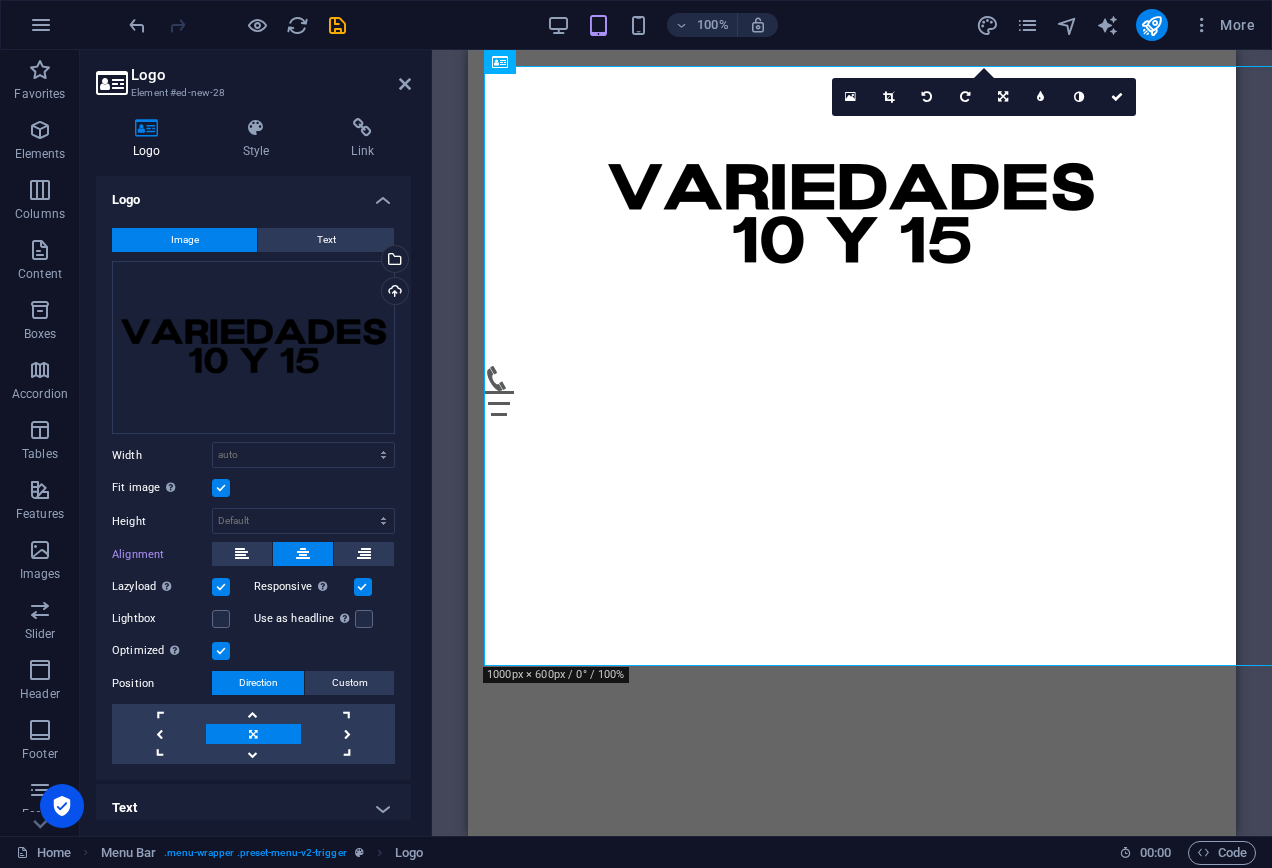 click on "Optimized Images are compressed to improve page speed." at bounding box center (0, 0) 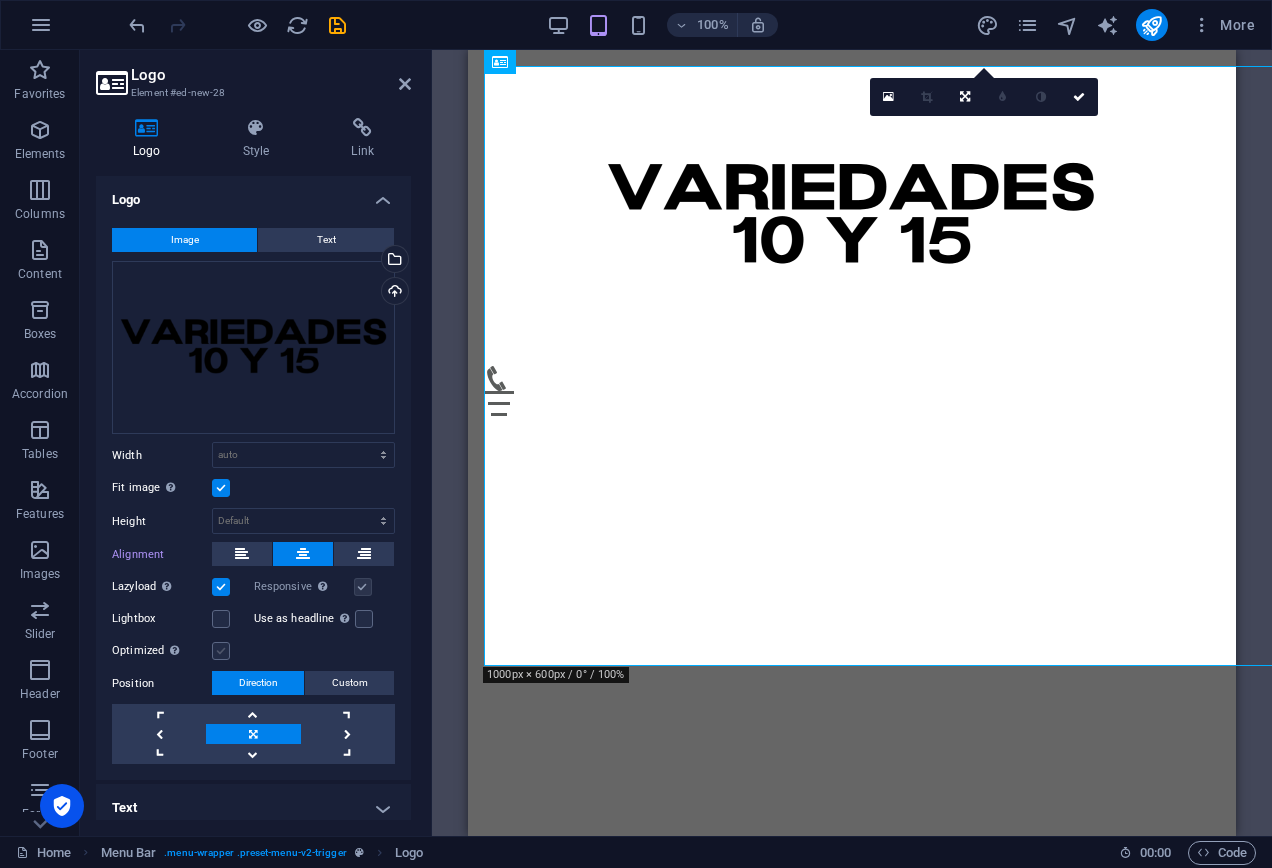 click at bounding box center [221, 651] 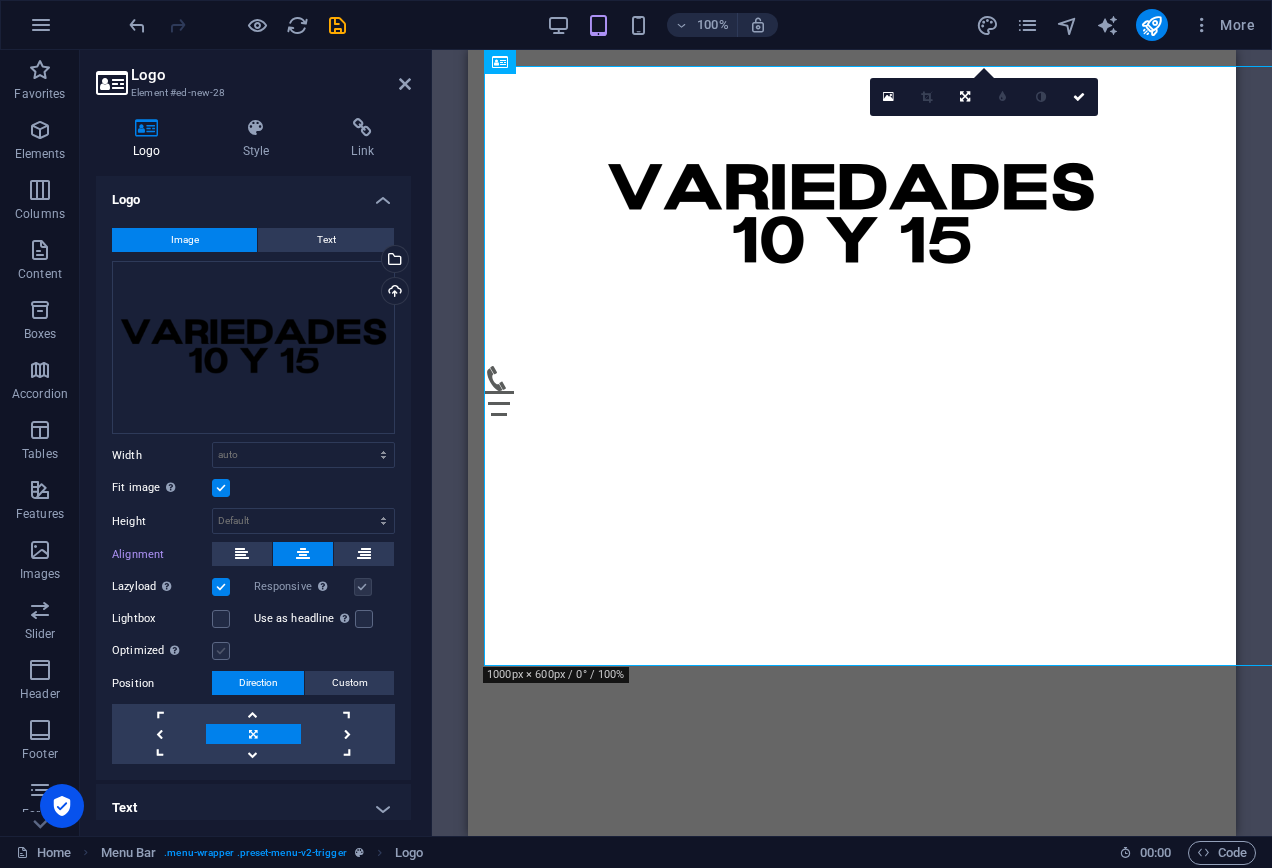 click on "Optimized Images are compressed to improve page speed." at bounding box center [0, 0] 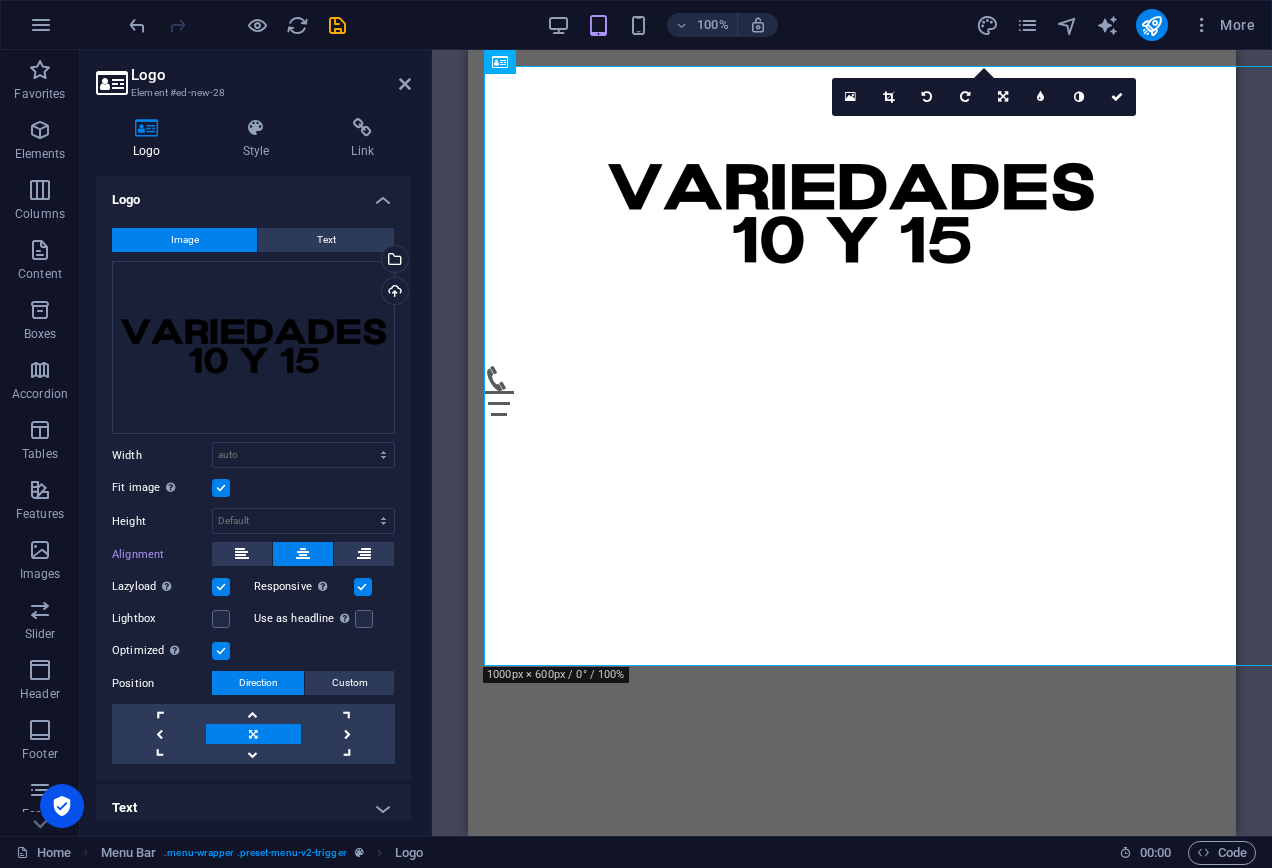 click at bounding box center (221, 651) 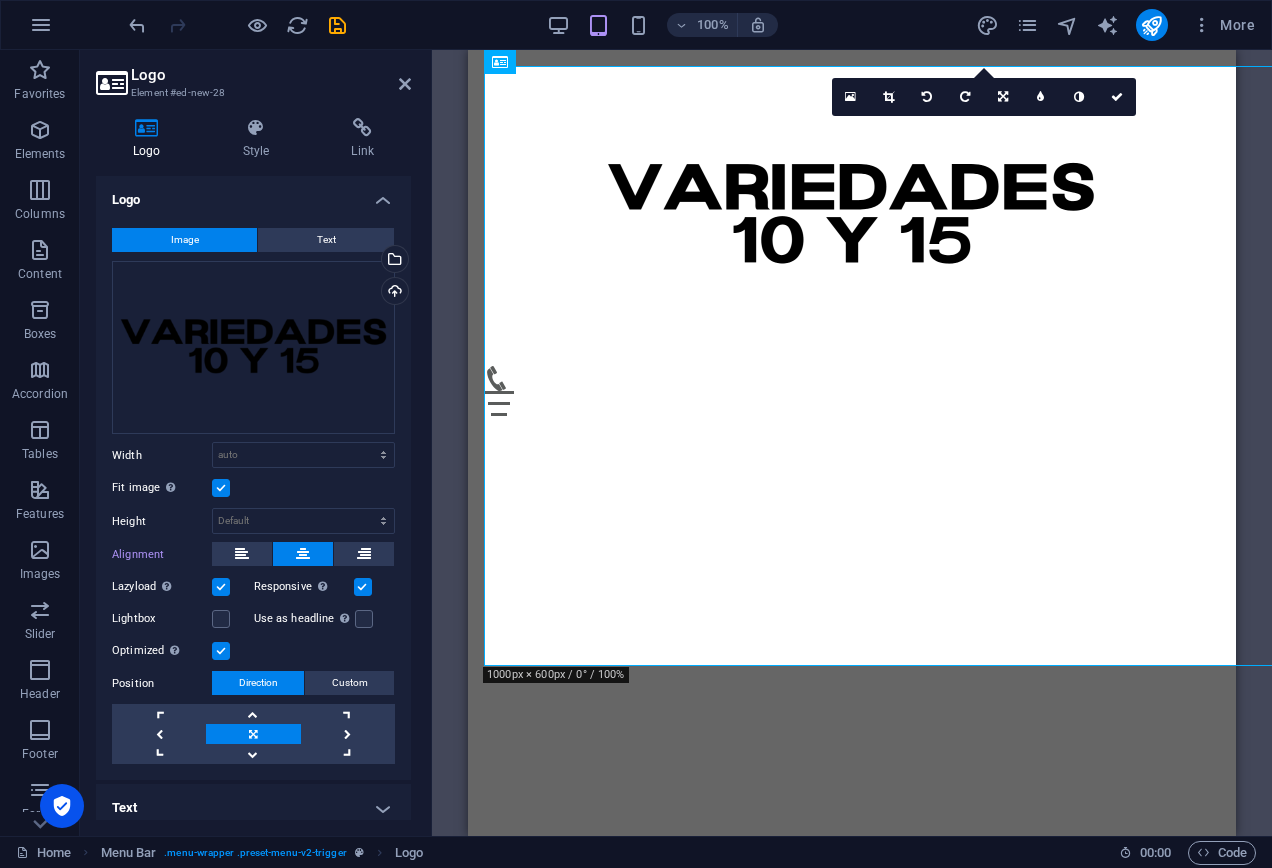 click on "Optimized Images are compressed to improve page speed." at bounding box center (0, 0) 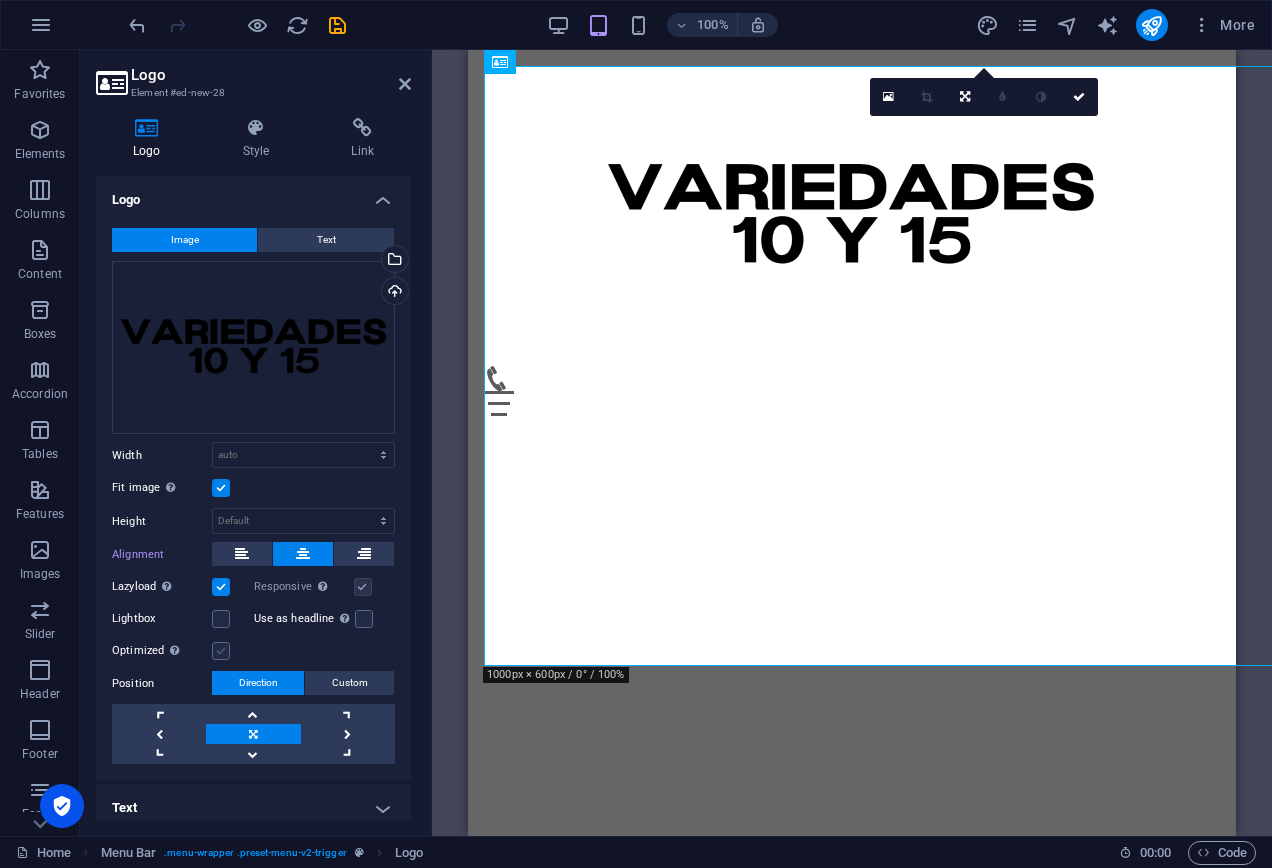click at bounding box center [221, 651] 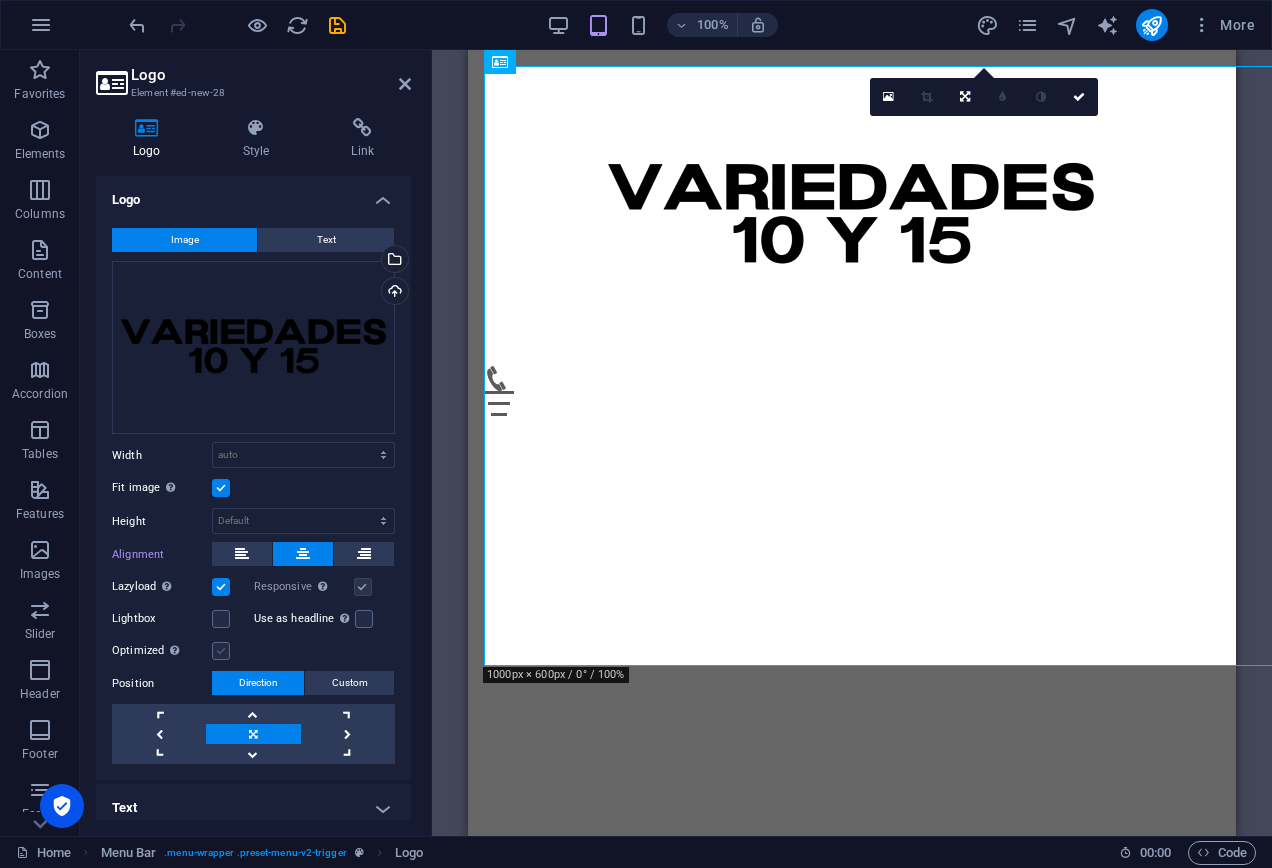 click on "Optimized Images are compressed to improve page speed." at bounding box center [0, 0] 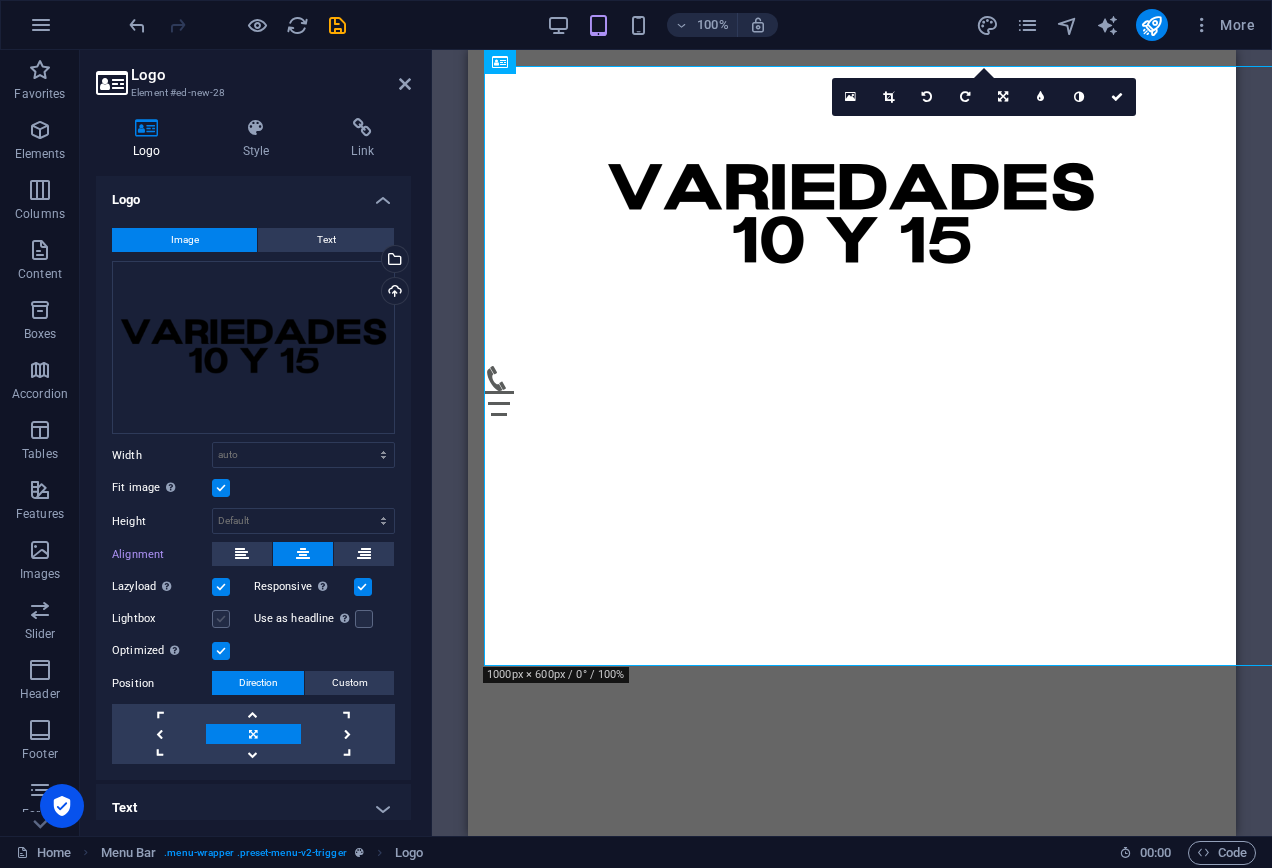 click at bounding box center (221, 619) 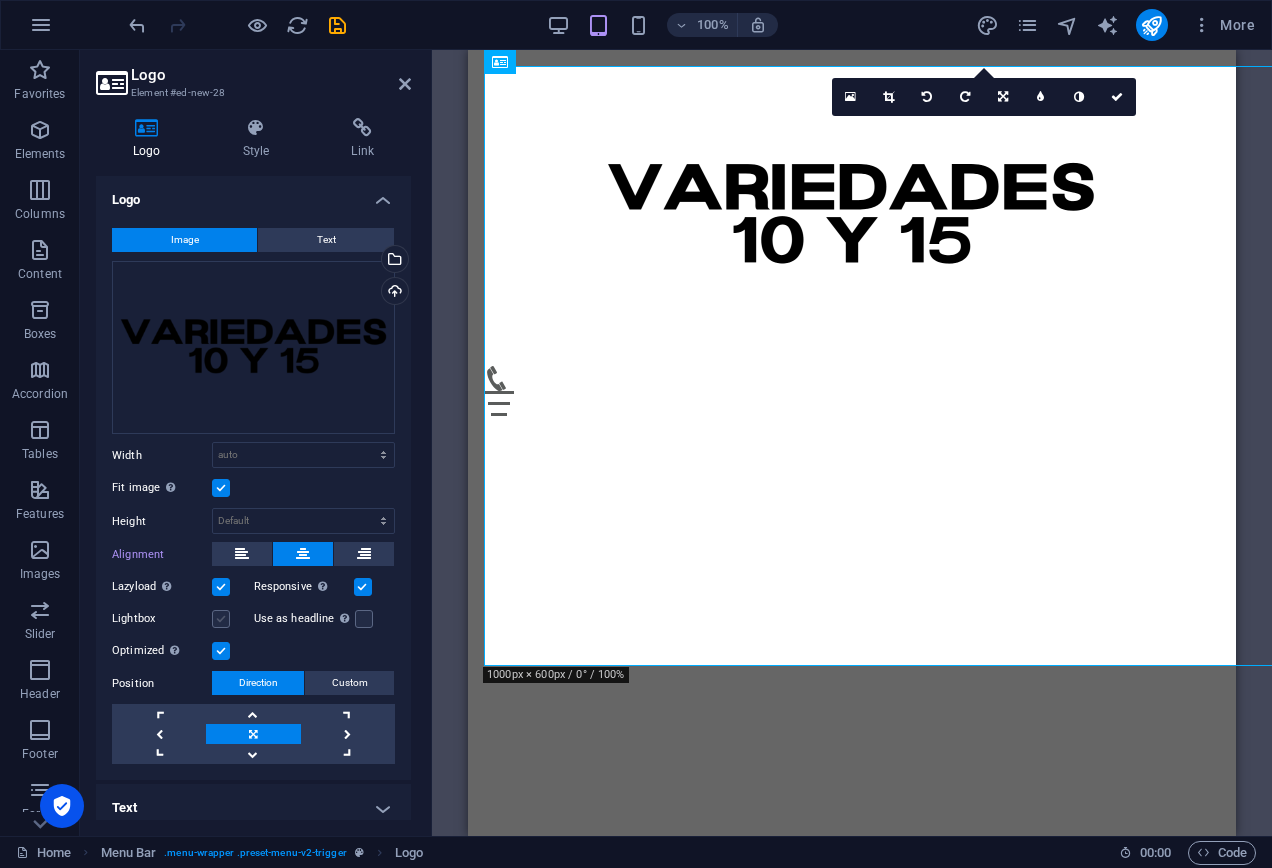 click on "Lightbox" at bounding box center [0, 0] 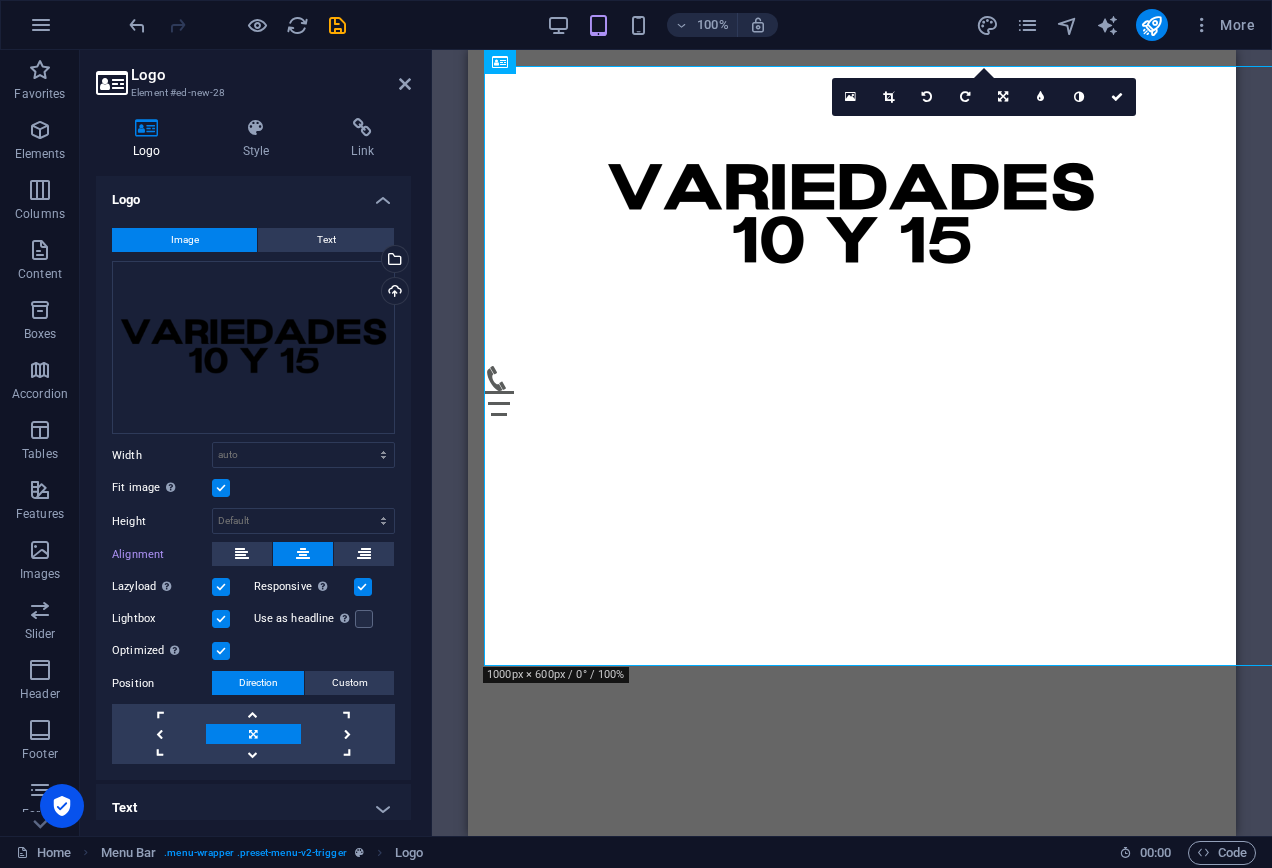 click at bounding box center [221, 619] 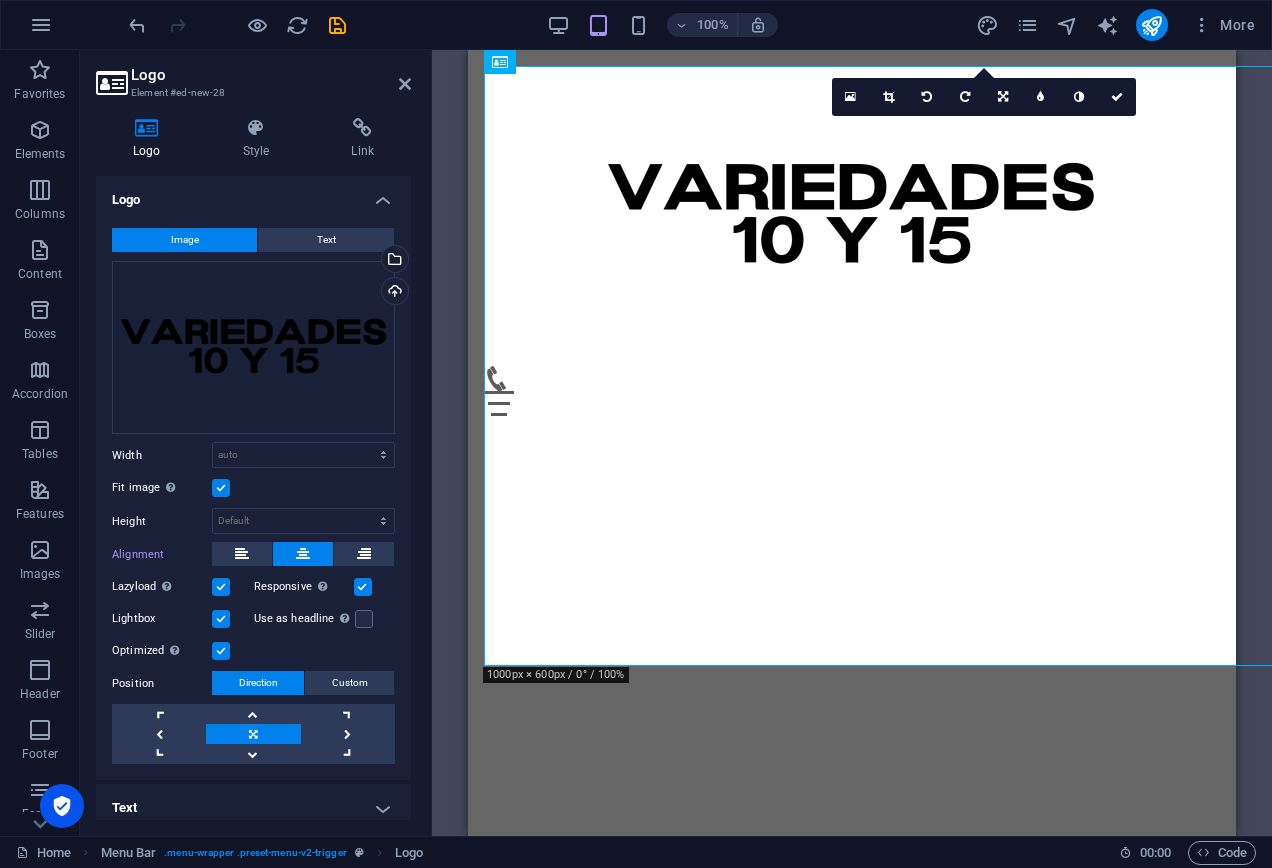 click on "Lightbox" at bounding box center (0, 0) 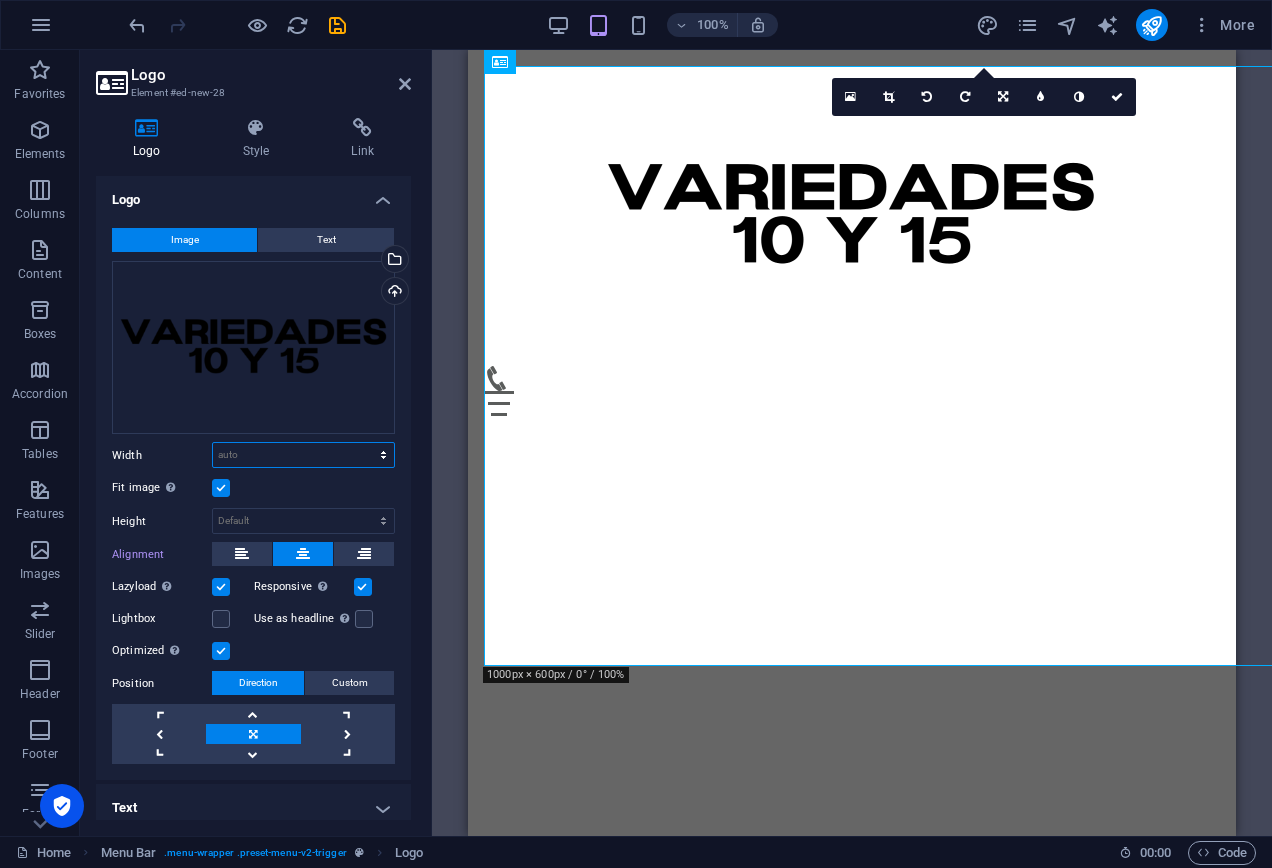 click on "Default auto px rem % em vh vw" at bounding box center (303, 455) 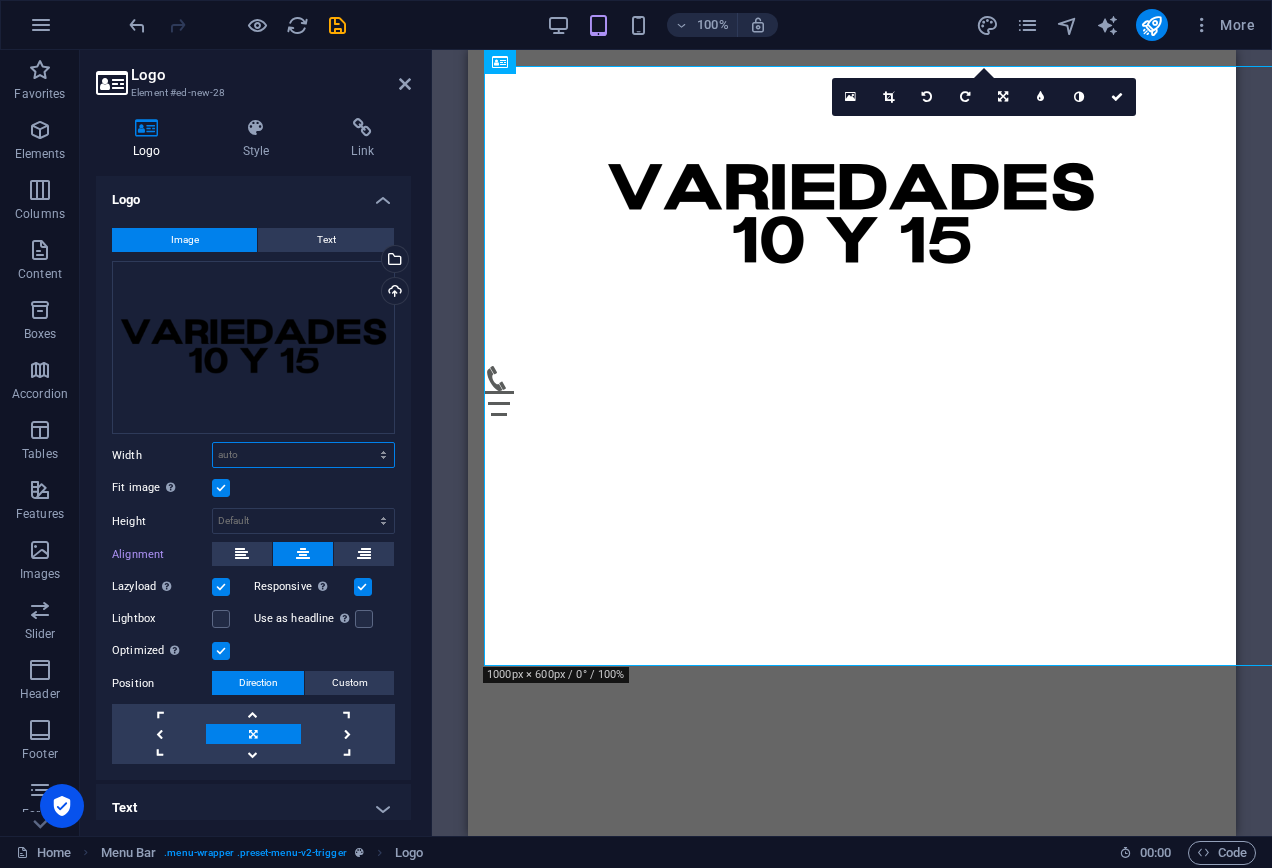 select on "%" 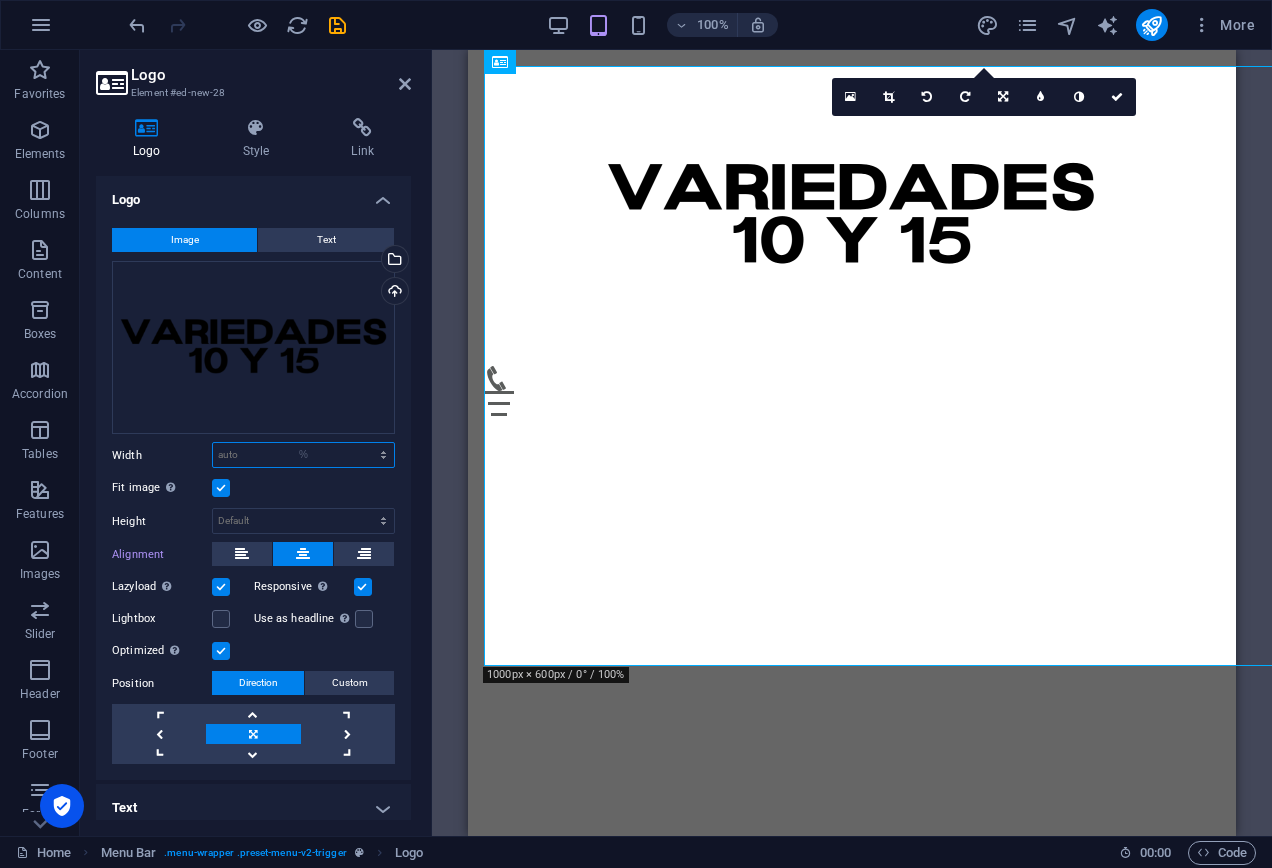 click on "Default auto px rem % em vh vw" at bounding box center (303, 455) 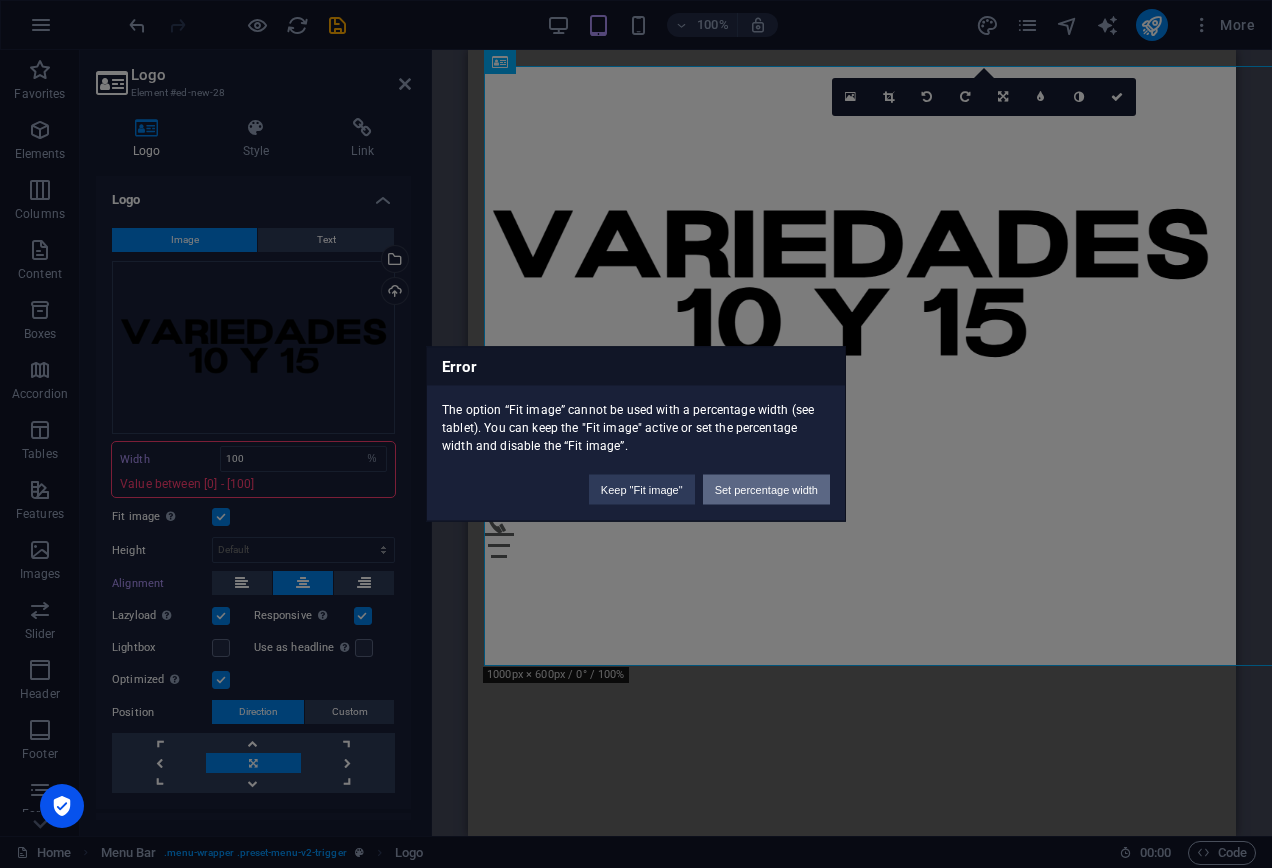 click on "Set percentage width" at bounding box center (766, 490) 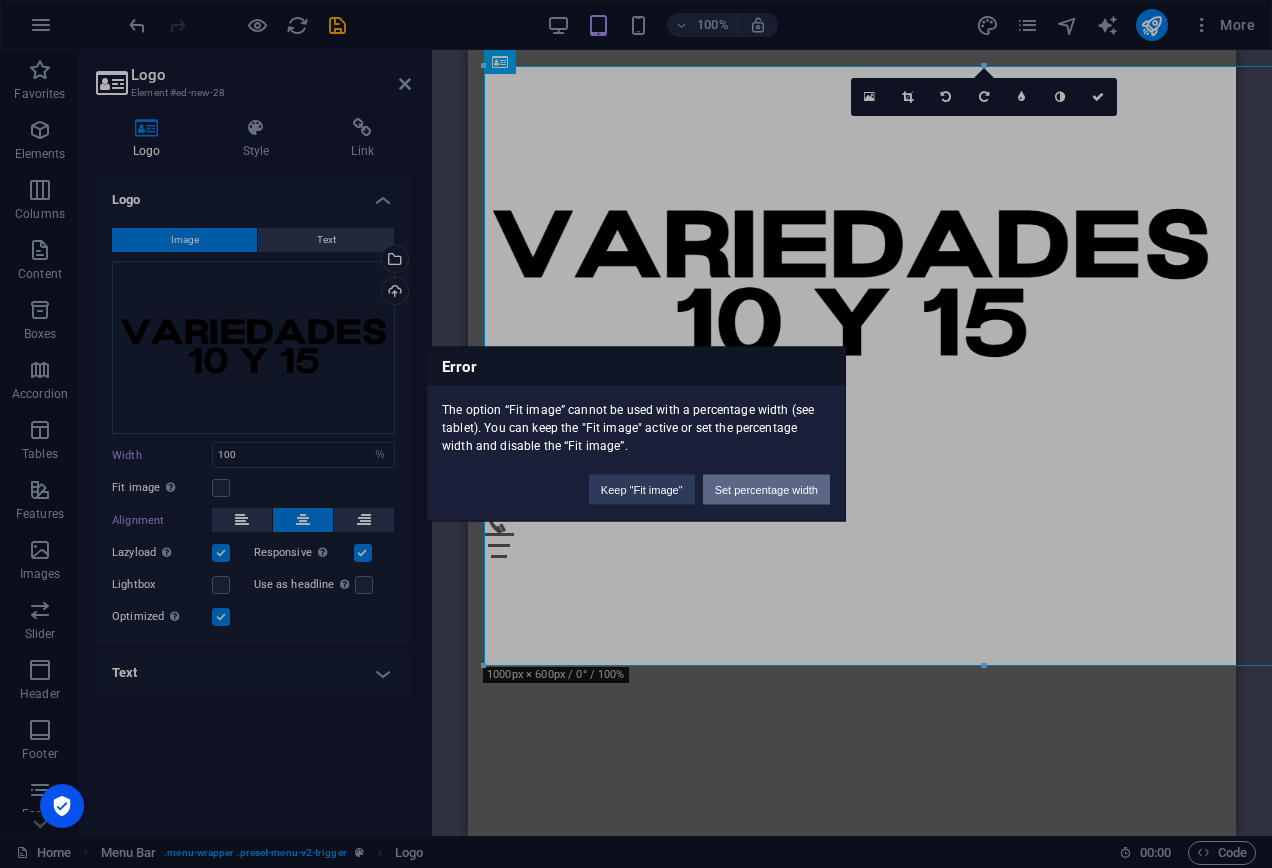 click on "Set percentage width" at bounding box center [766, 490] 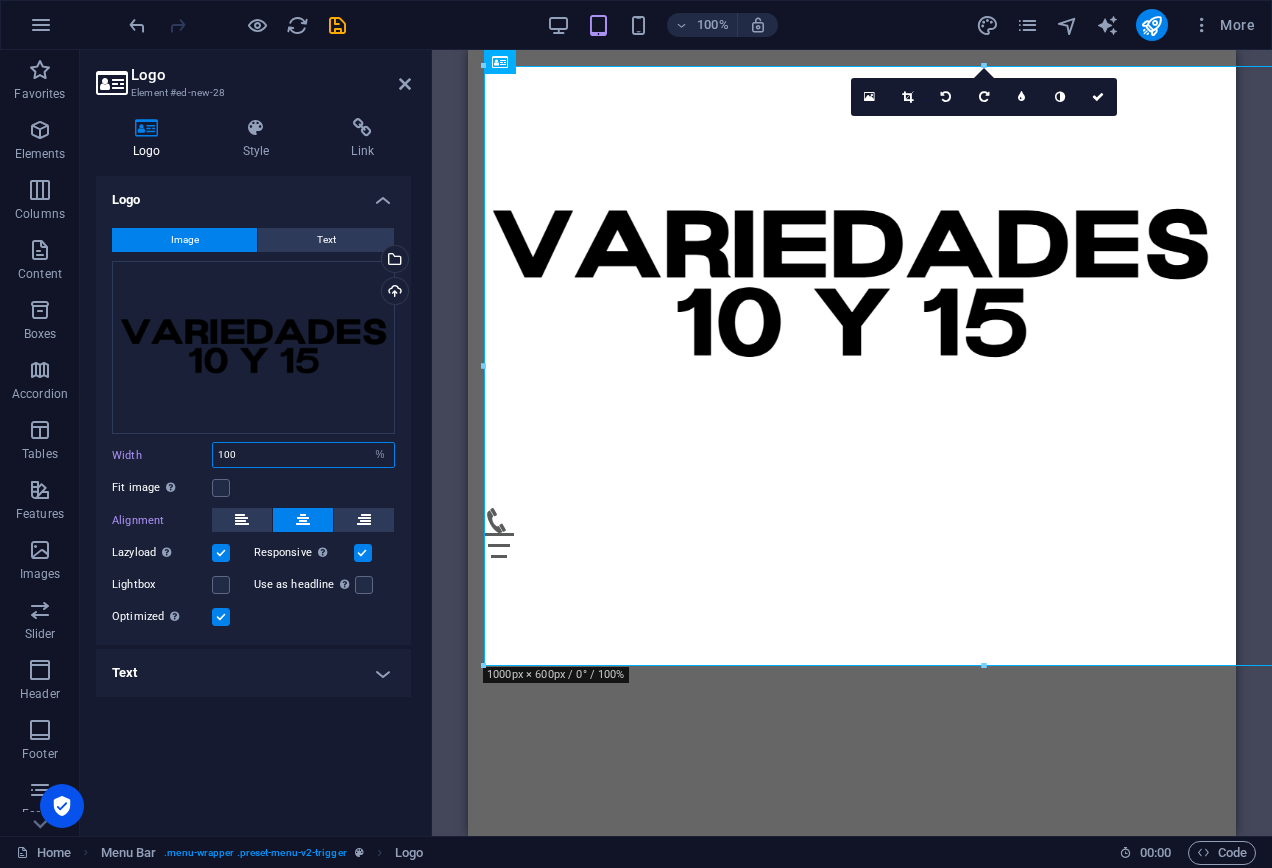 drag, startPoint x: 261, startPoint y: 453, endPoint x: 145, endPoint y: 457, distance: 116.06895 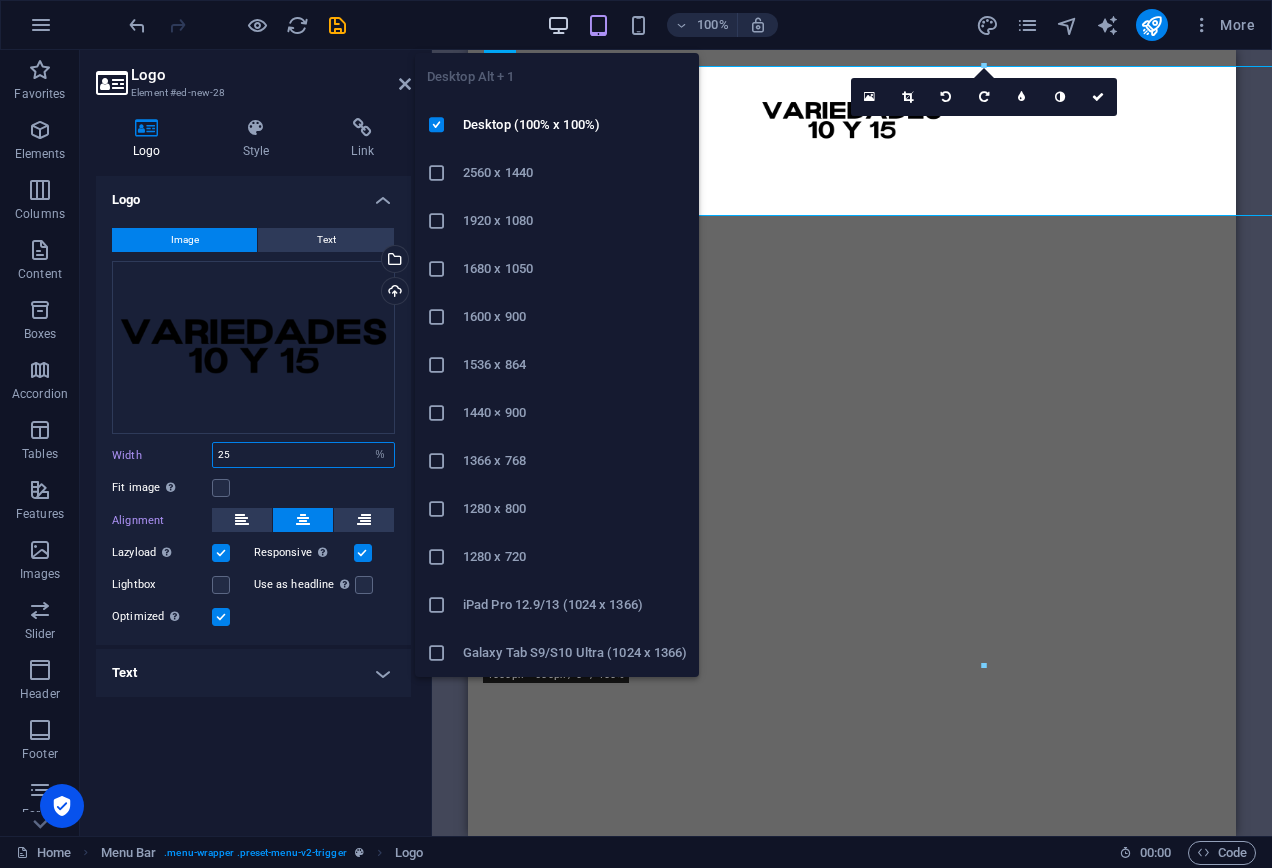 type on "25" 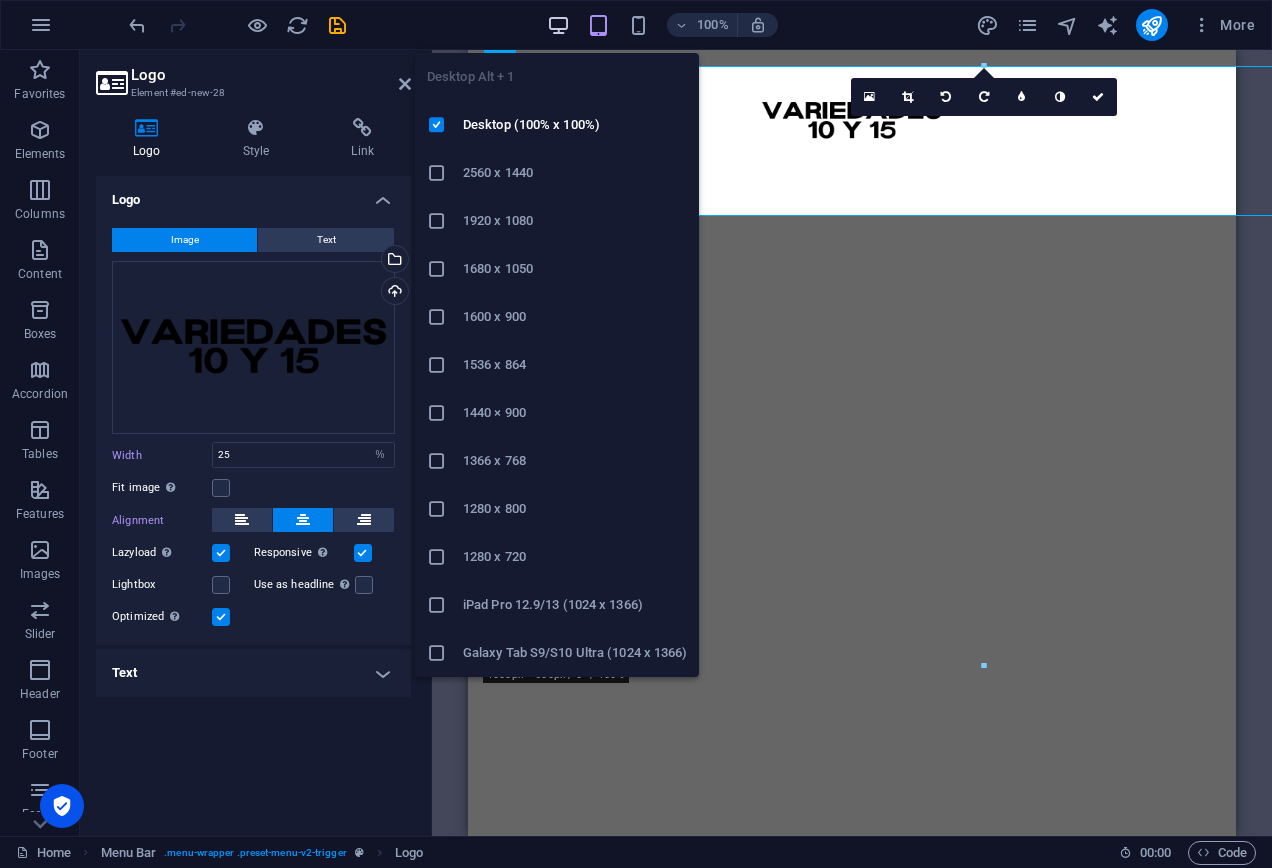 click at bounding box center (558, 25) 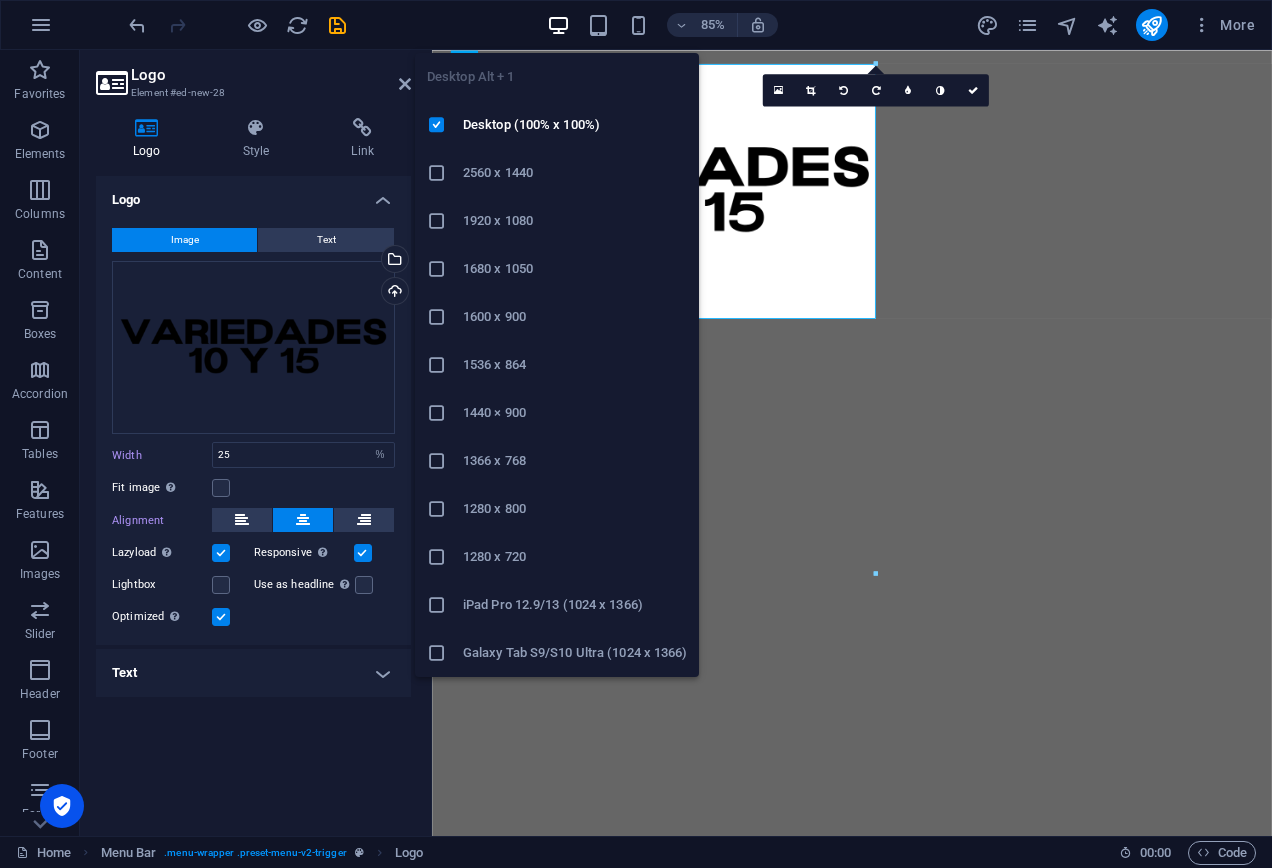 type 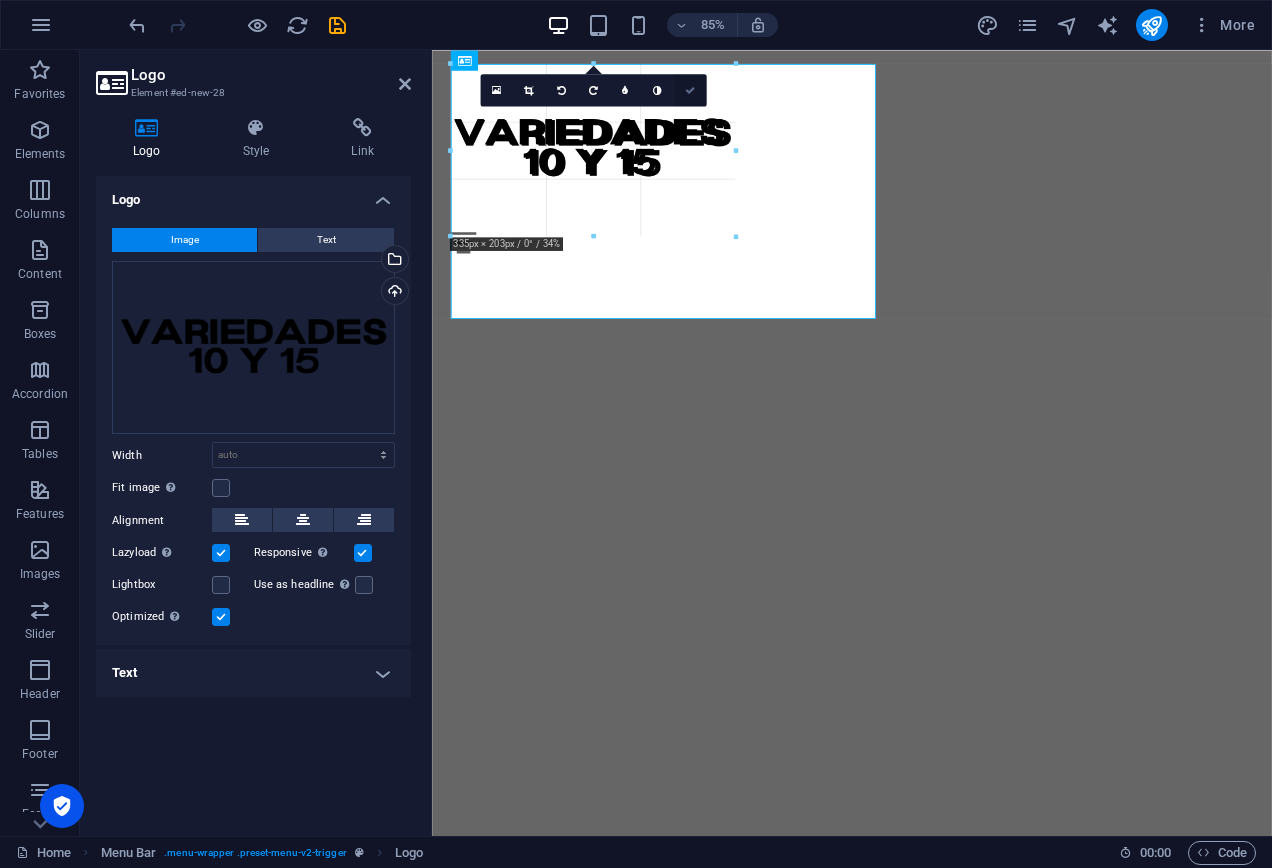 drag, startPoint x: 874, startPoint y: 319, endPoint x: 700, endPoint y: 98, distance: 281.27744 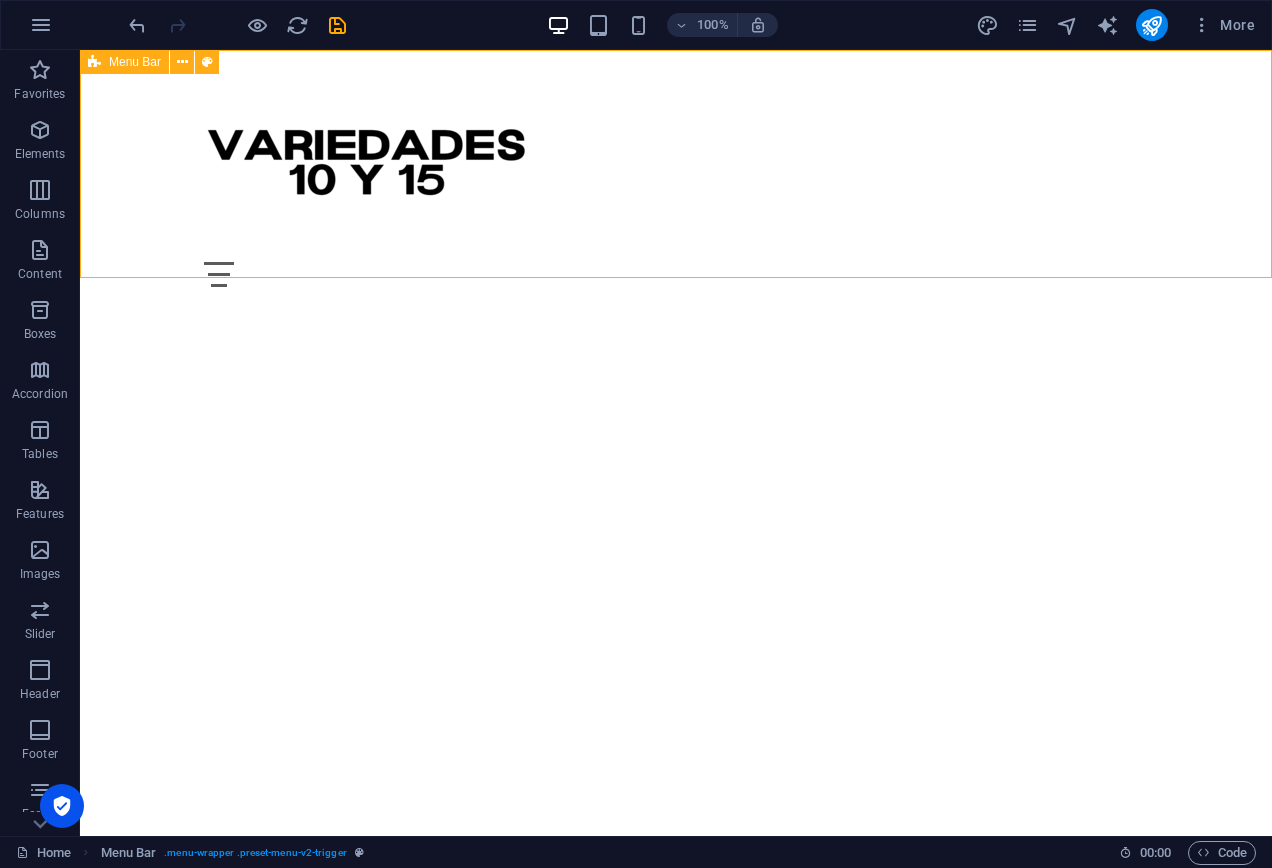 drag, startPoint x: 806, startPoint y: 287, endPoint x: 702, endPoint y: 224, distance: 121.59358 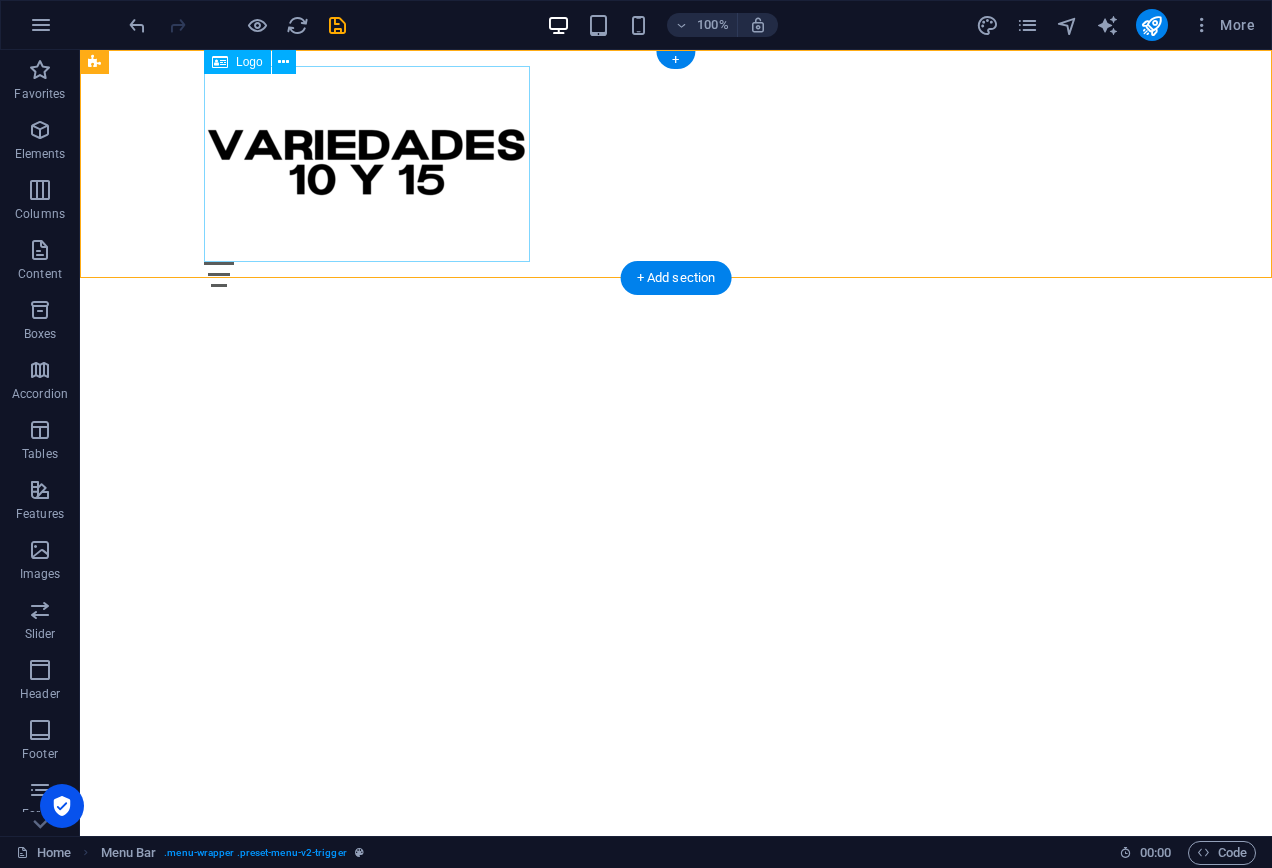 click at bounding box center [676, 164] 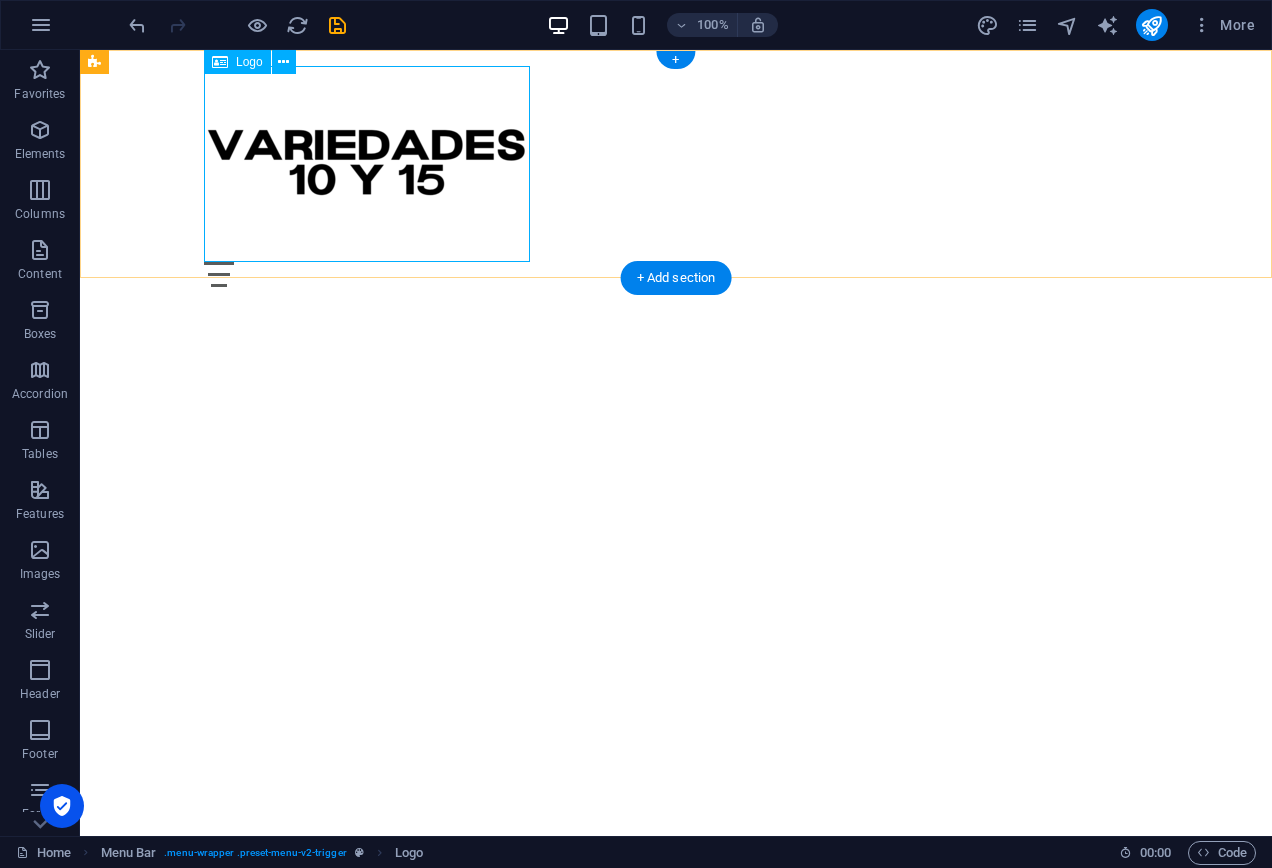 click at bounding box center [676, 164] 